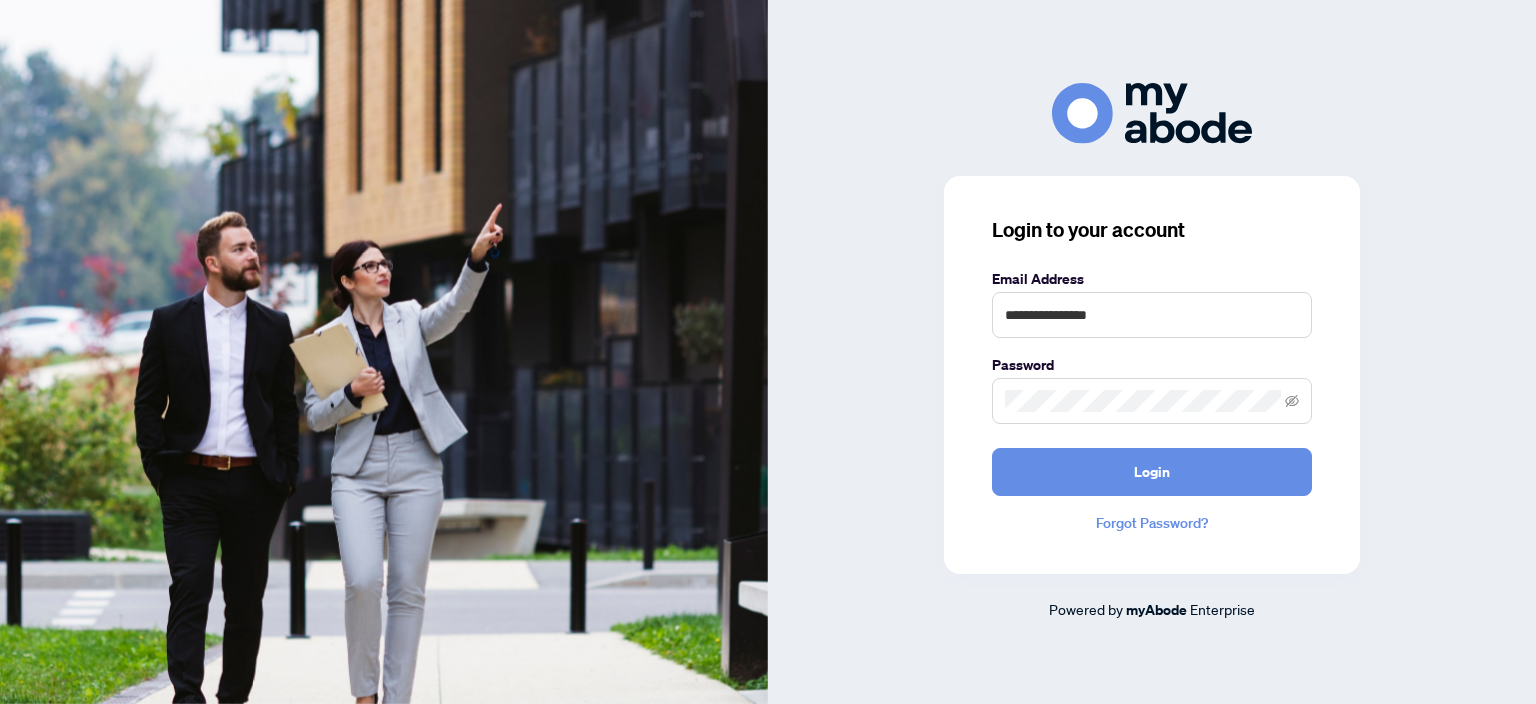 scroll, scrollTop: 0, scrollLeft: 0, axis: both 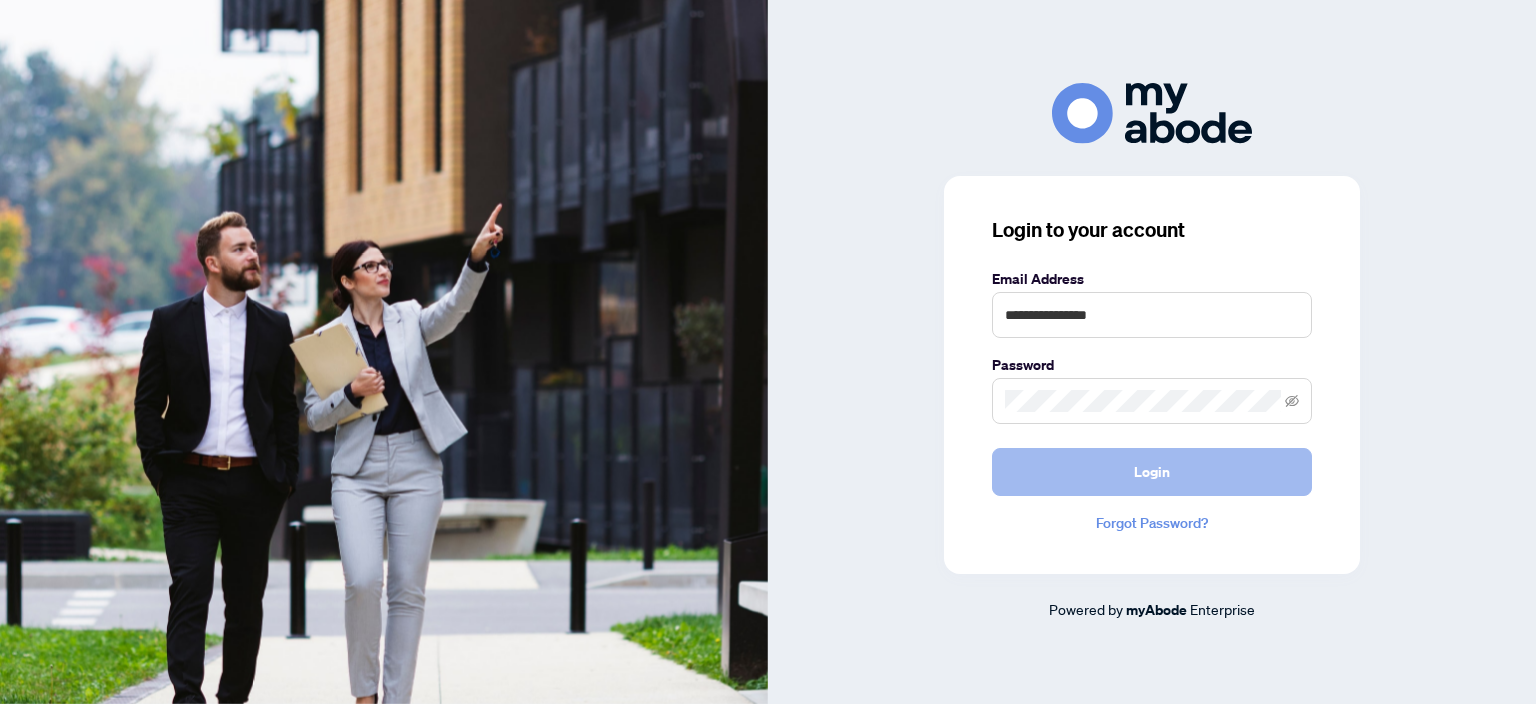click on "Login" at bounding box center (1152, 472) 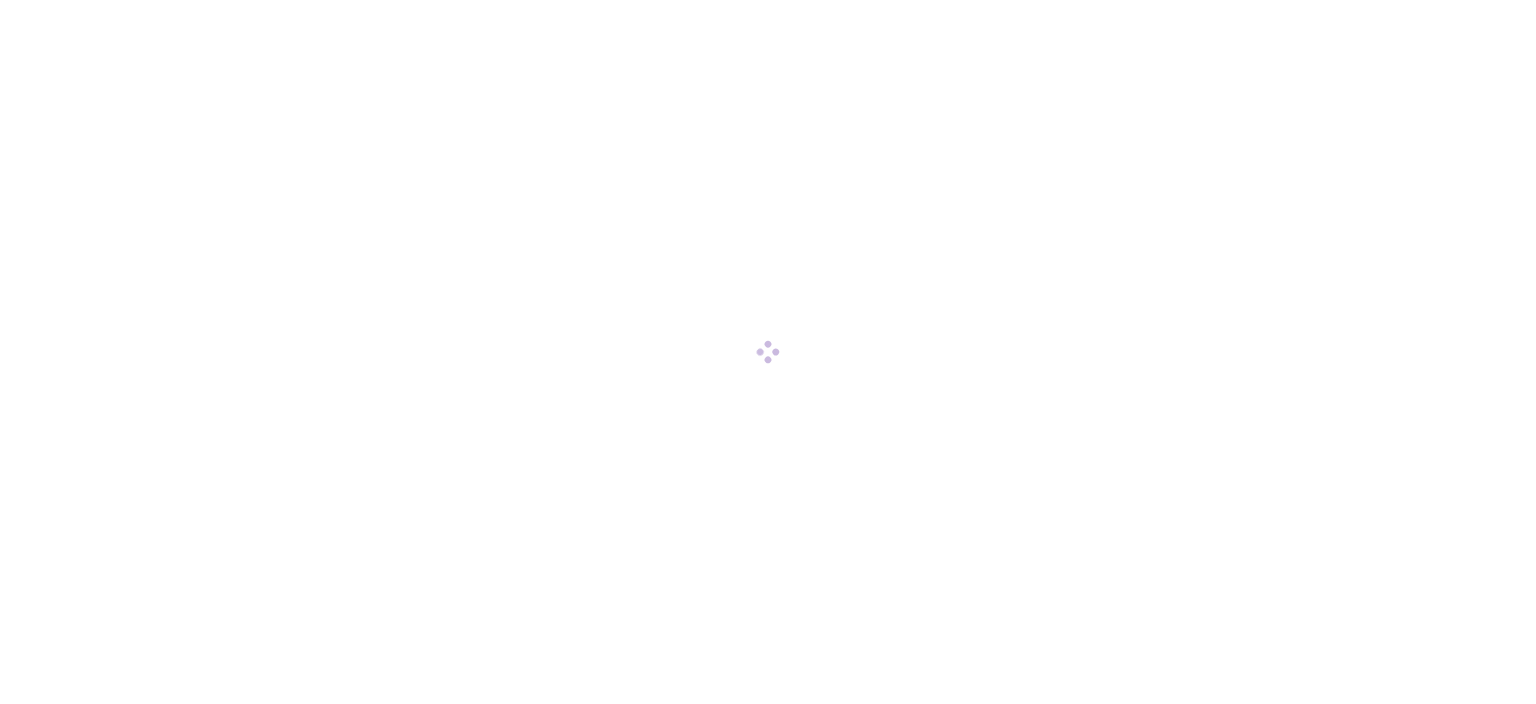 scroll, scrollTop: 0, scrollLeft: 0, axis: both 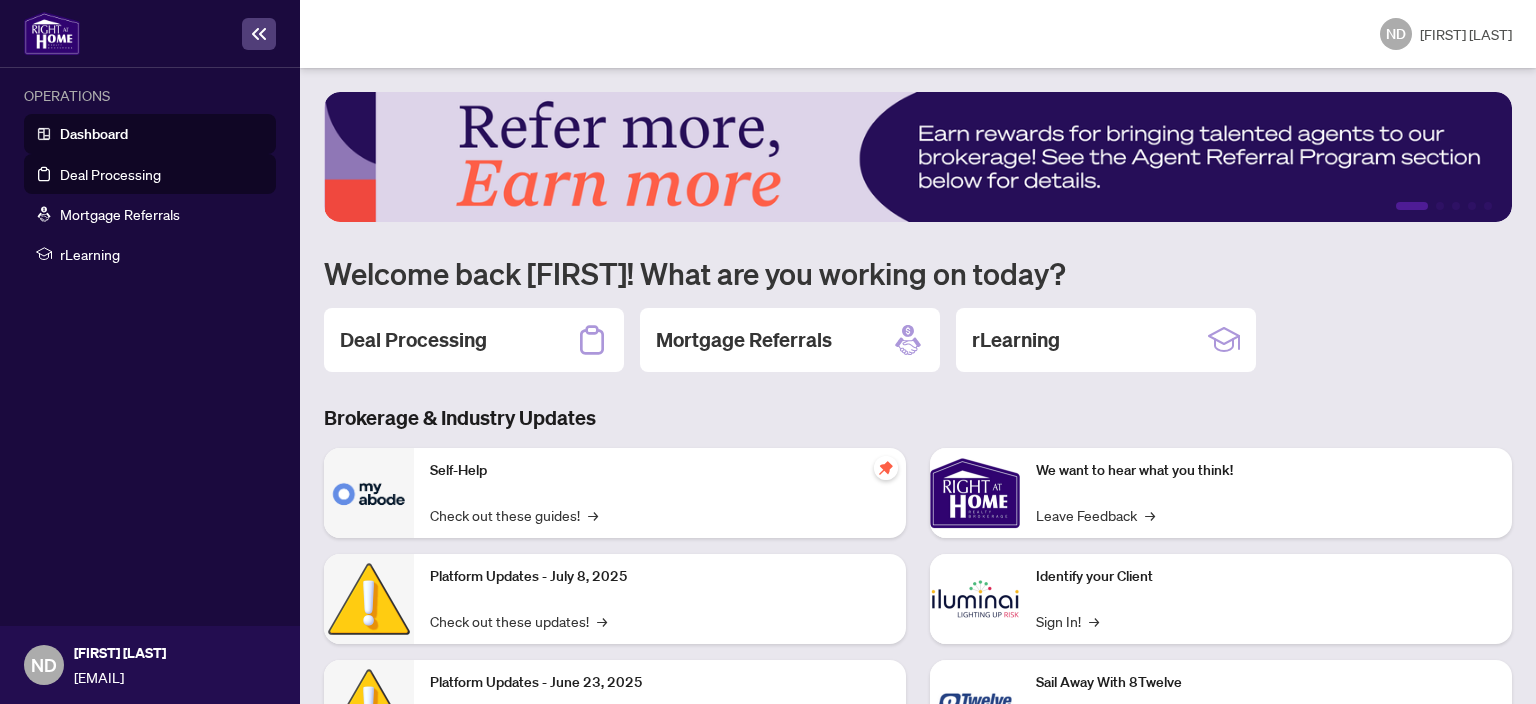 click on "Deal Processing" at bounding box center [110, 174] 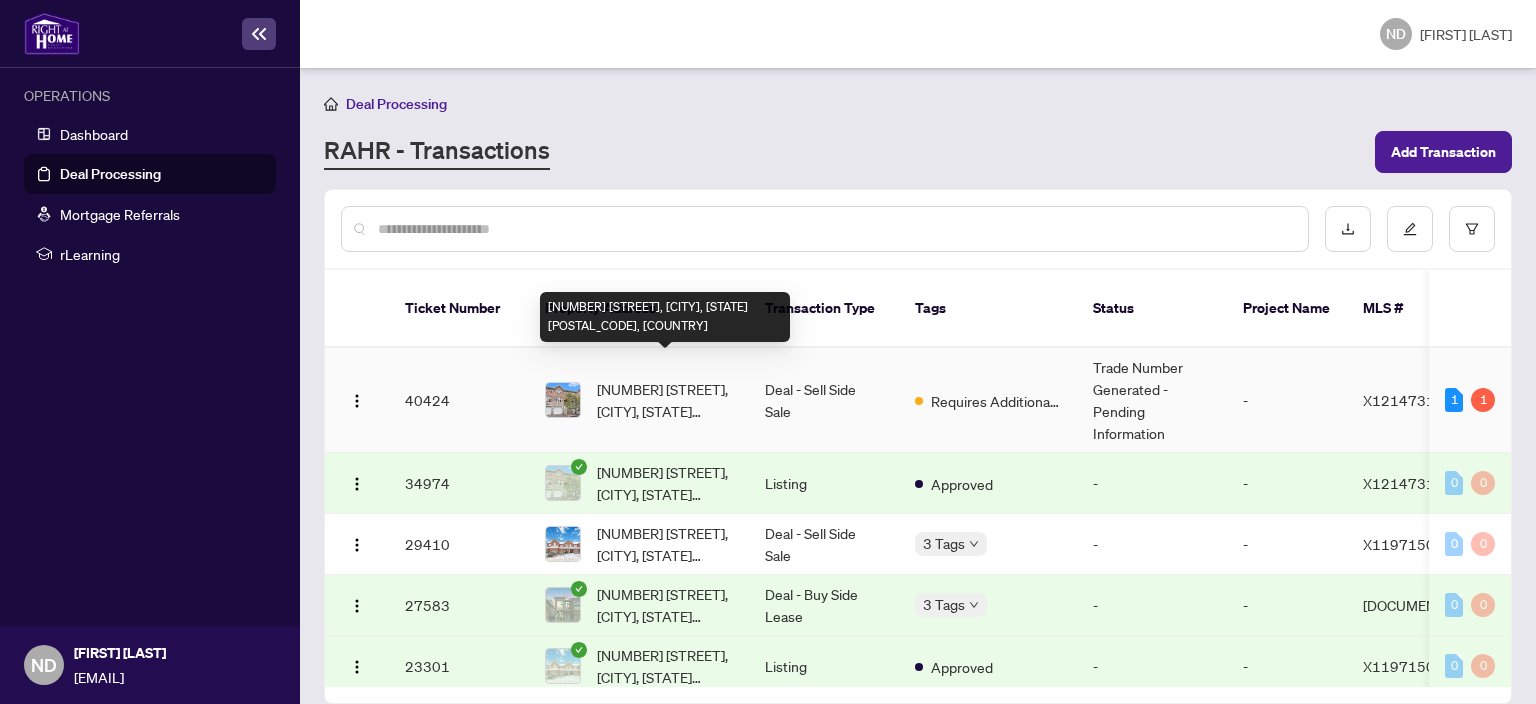 click on "[NUMBER] [STREET], [CITY], [STATE] [POSTAL_CODE], [COUNTRY]" at bounding box center [665, 400] 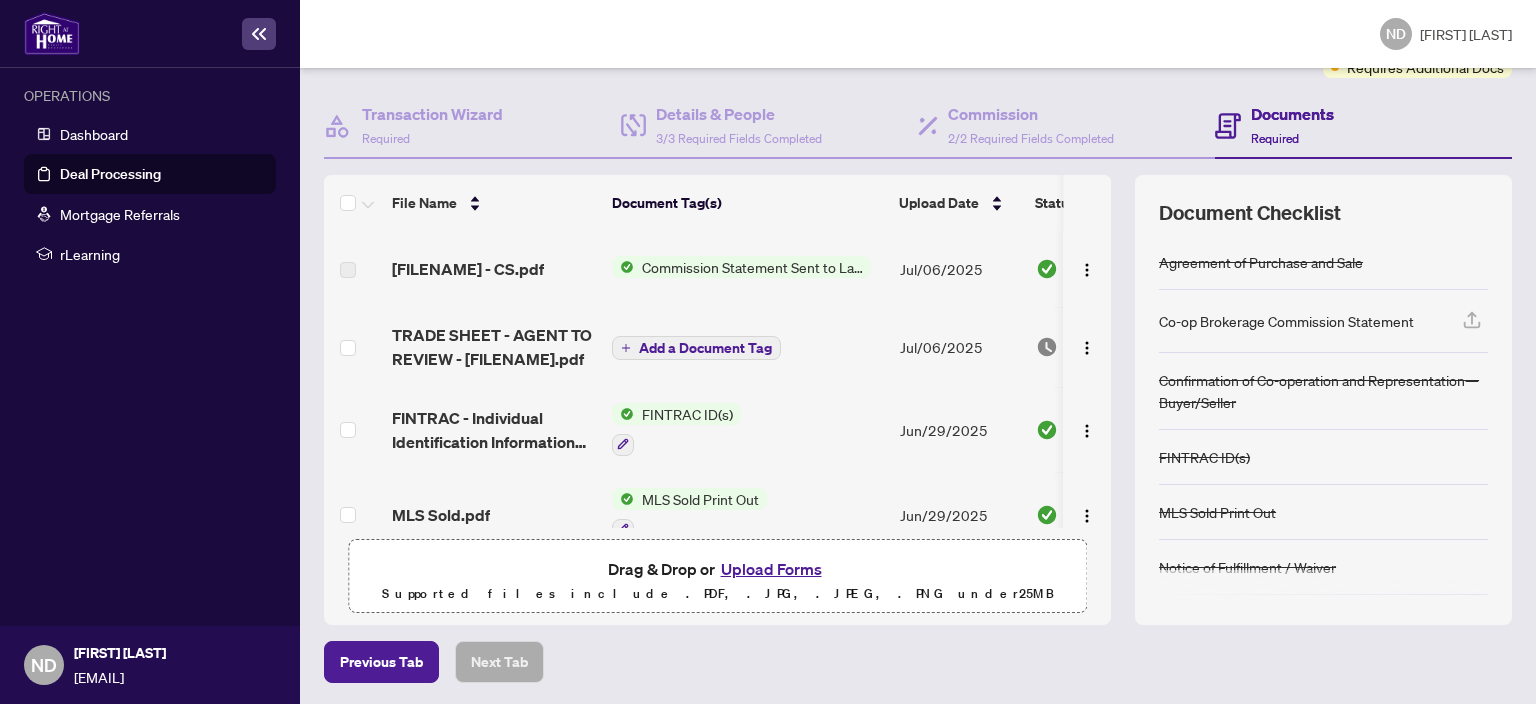 scroll, scrollTop: 0, scrollLeft: 0, axis: both 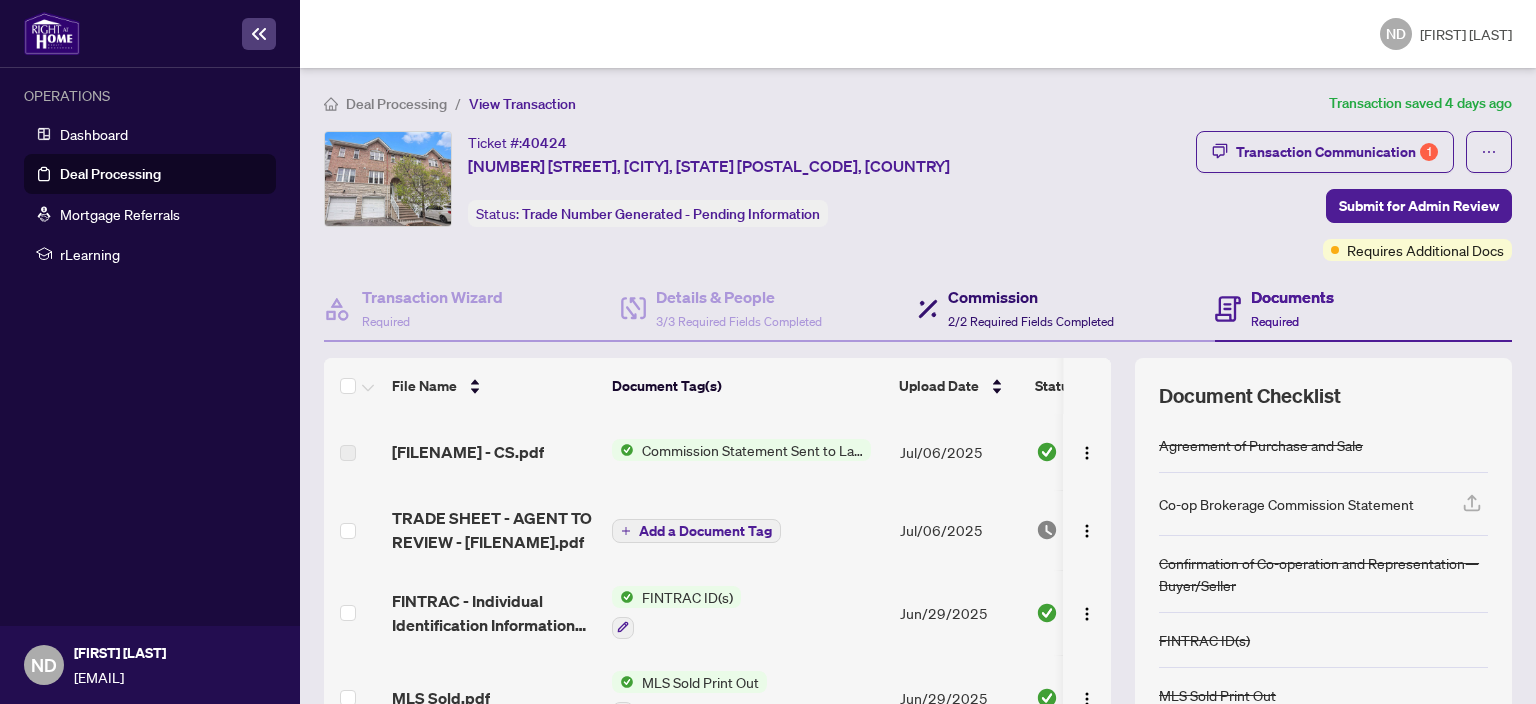 click on "Commission" at bounding box center [1031, 297] 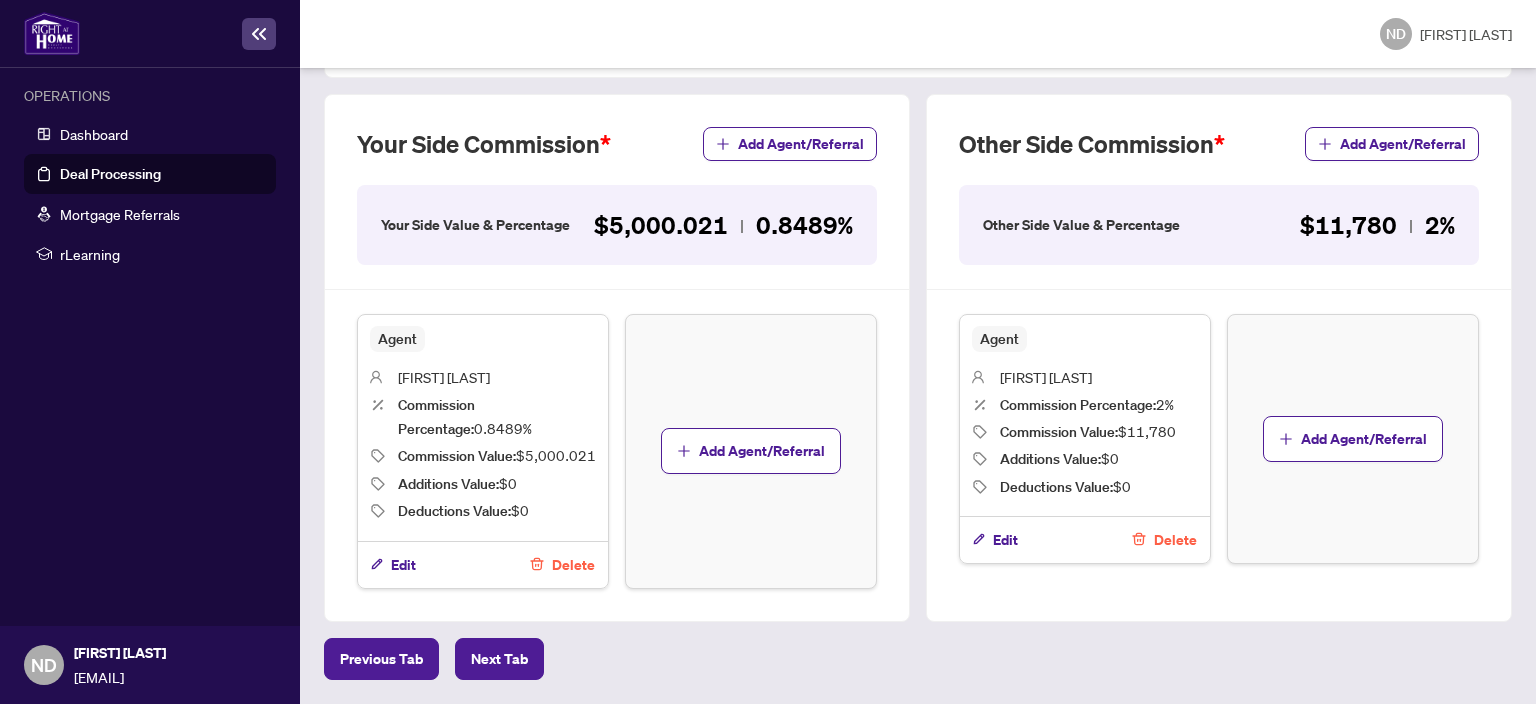 scroll, scrollTop: 0, scrollLeft: 0, axis: both 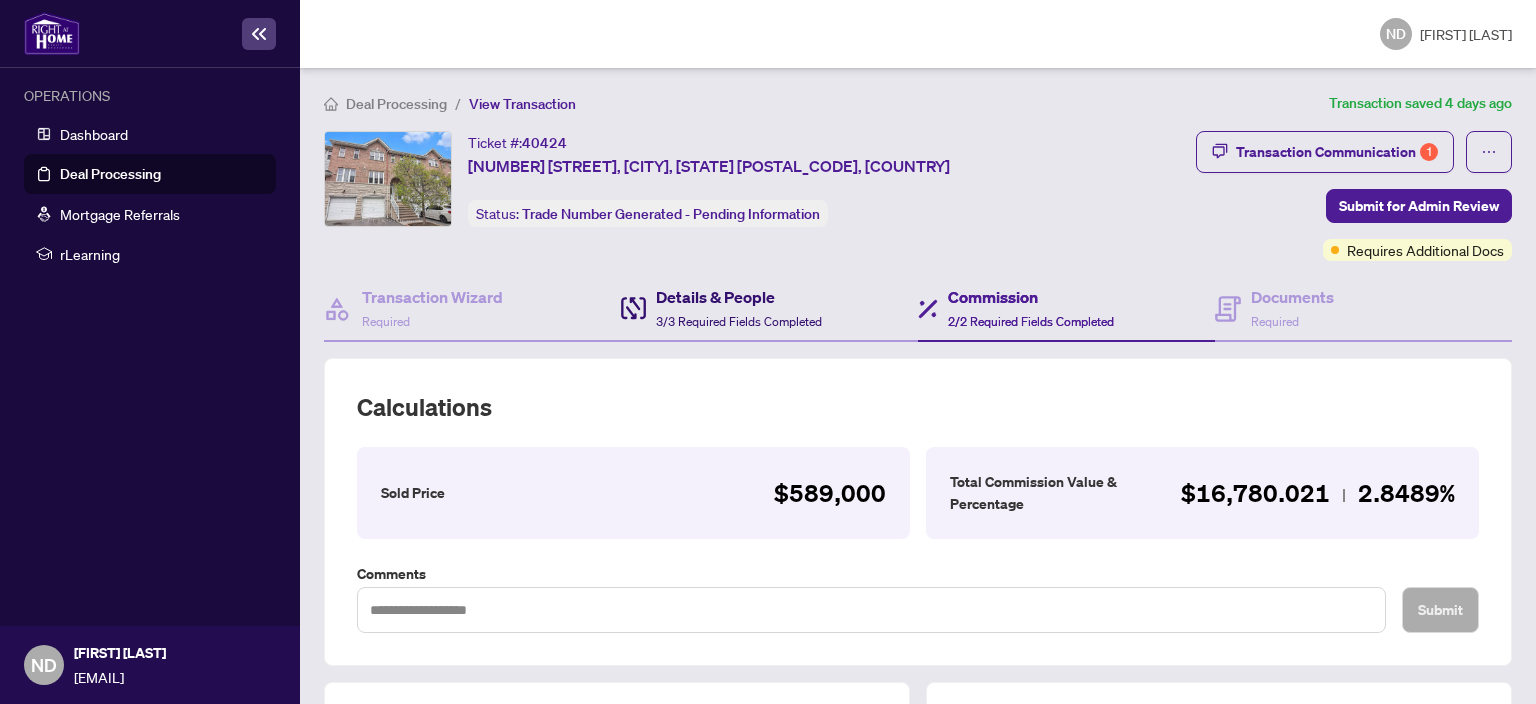 click on "Details & People" at bounding box center (739, 297) 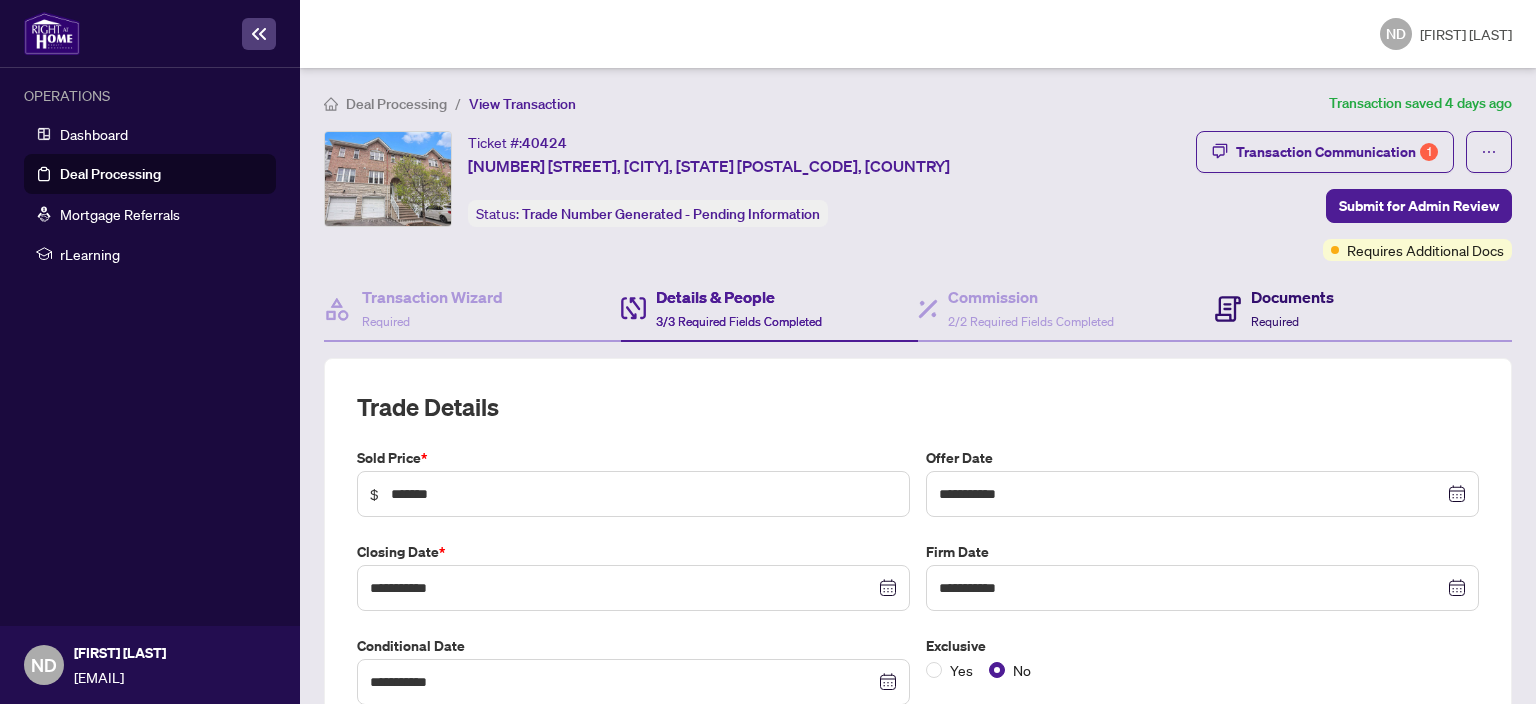 click on "Documents" at bounding box center [1292, 297] 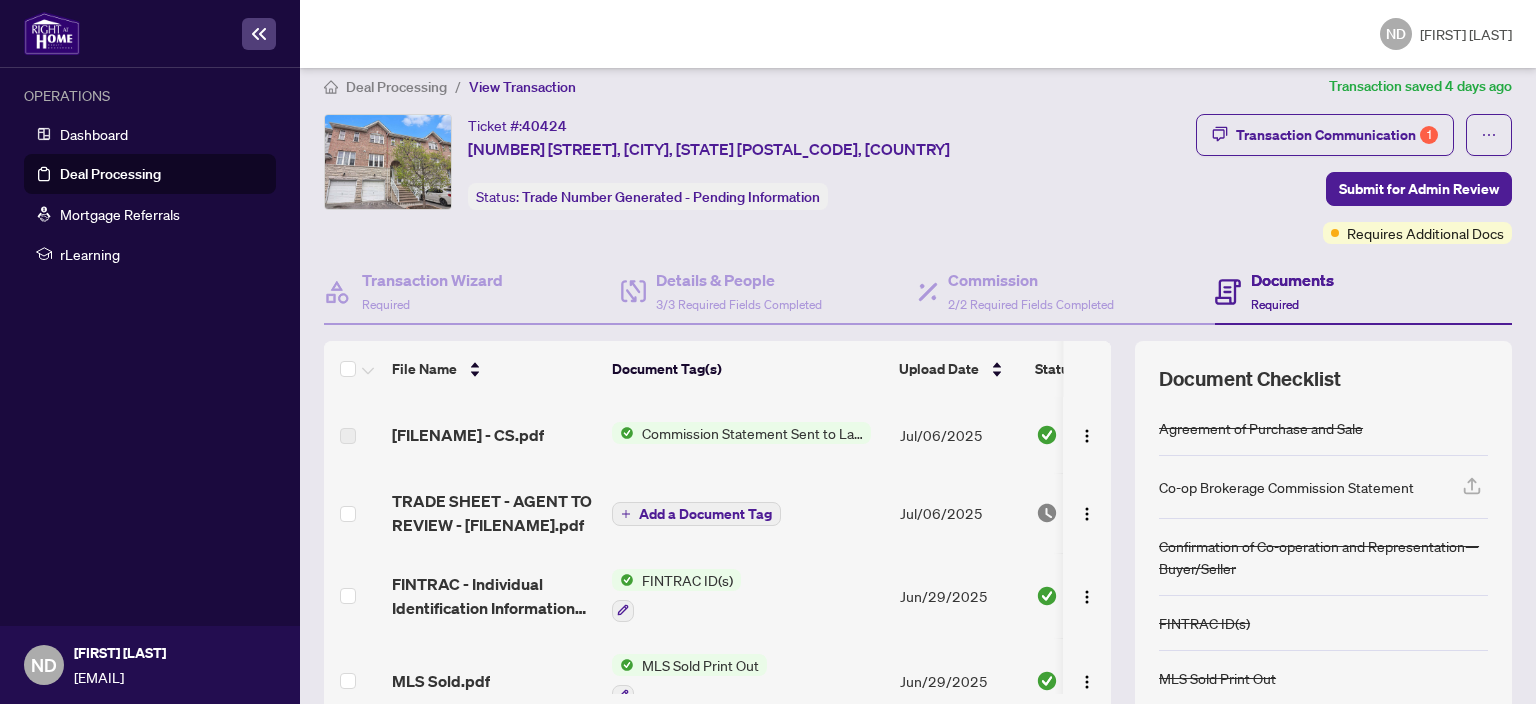 scroll, scrollTop: 0, scrollLeft: 0, axis: both 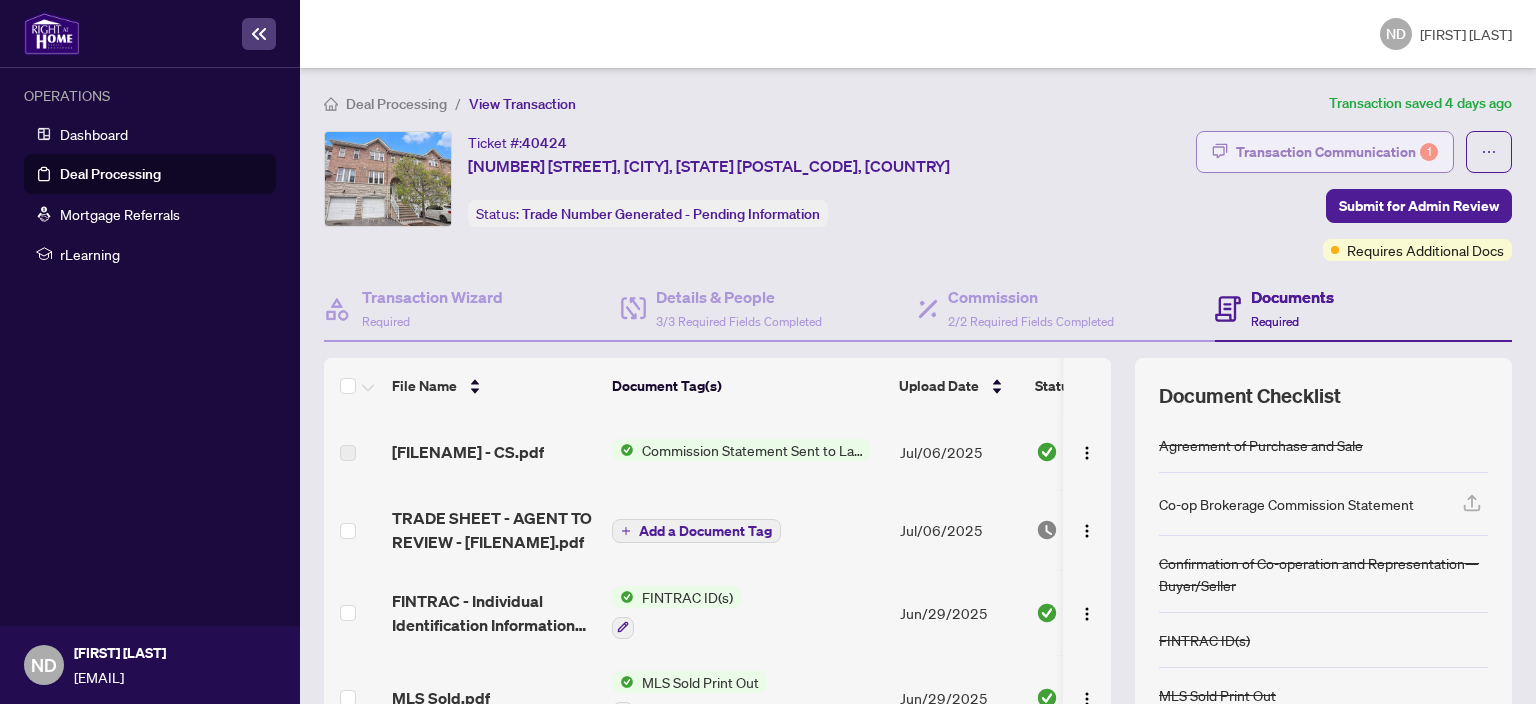 click on "Transaction Communication 1" at bounding box center [1337, 152] 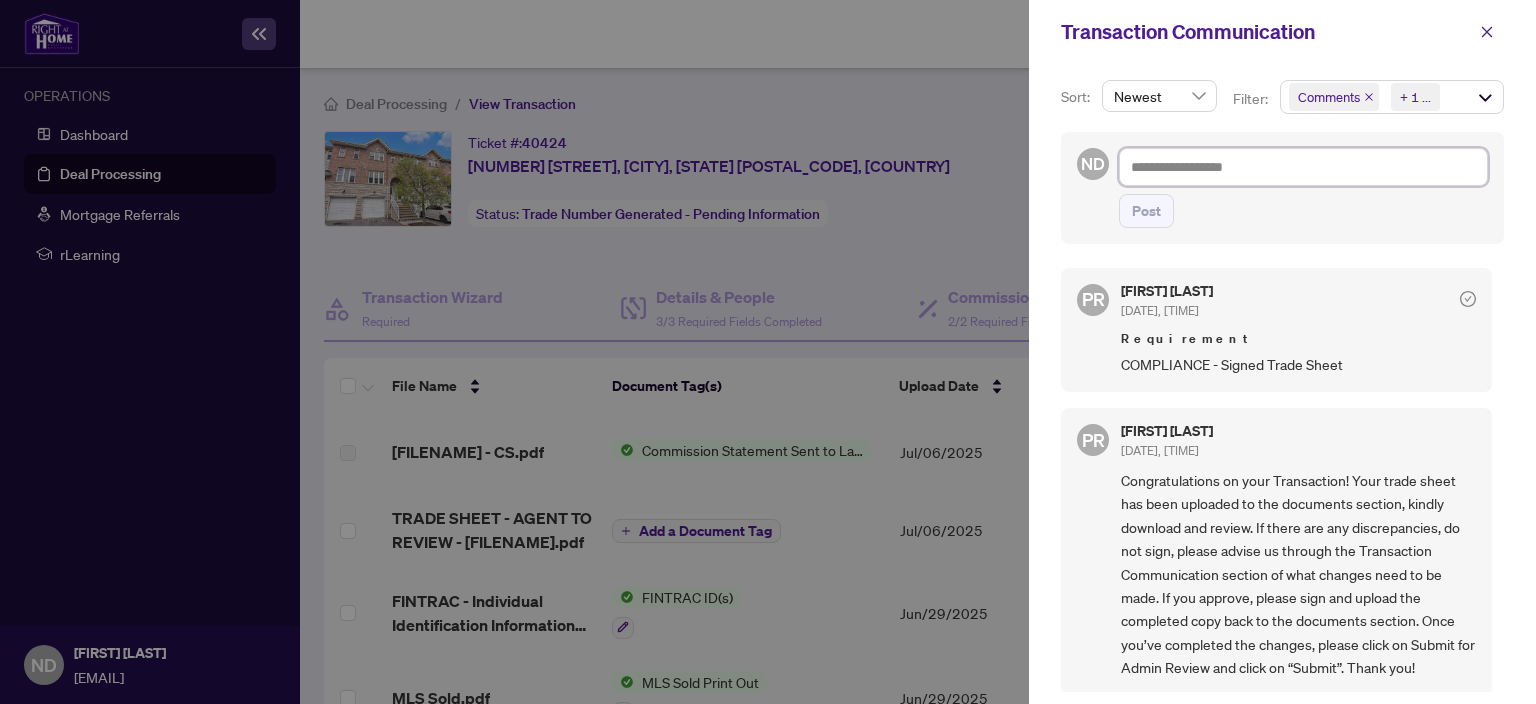 click at bounding box center [1303, 167] 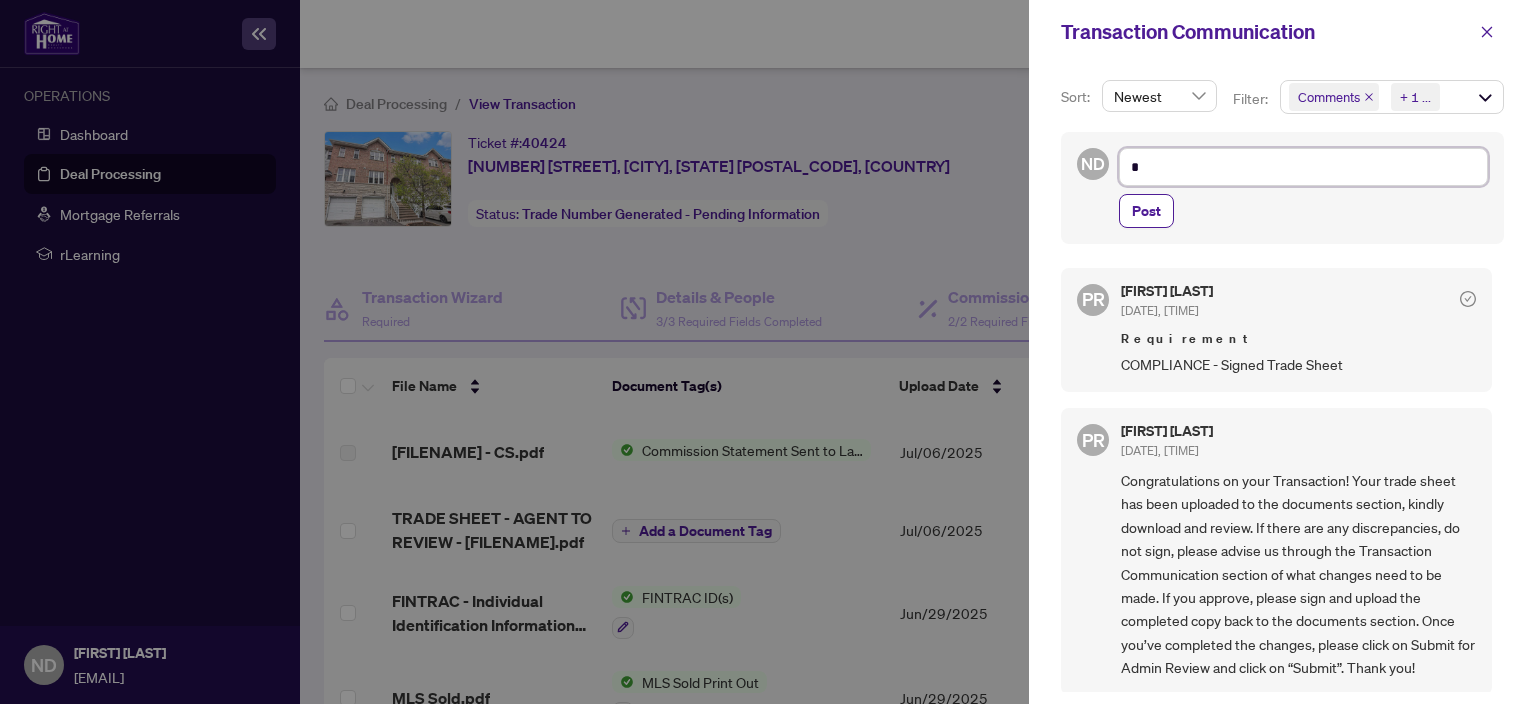 type on "**" 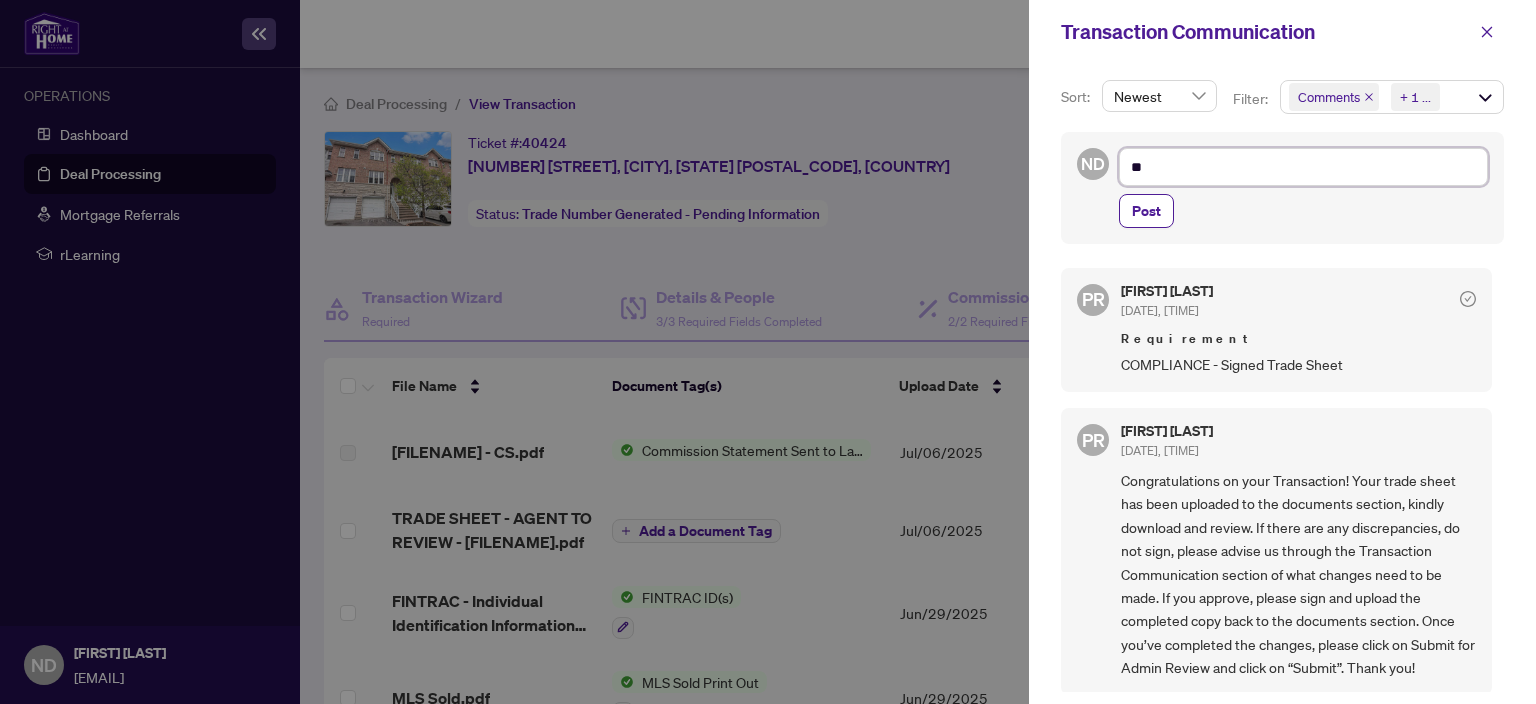 type on "***" 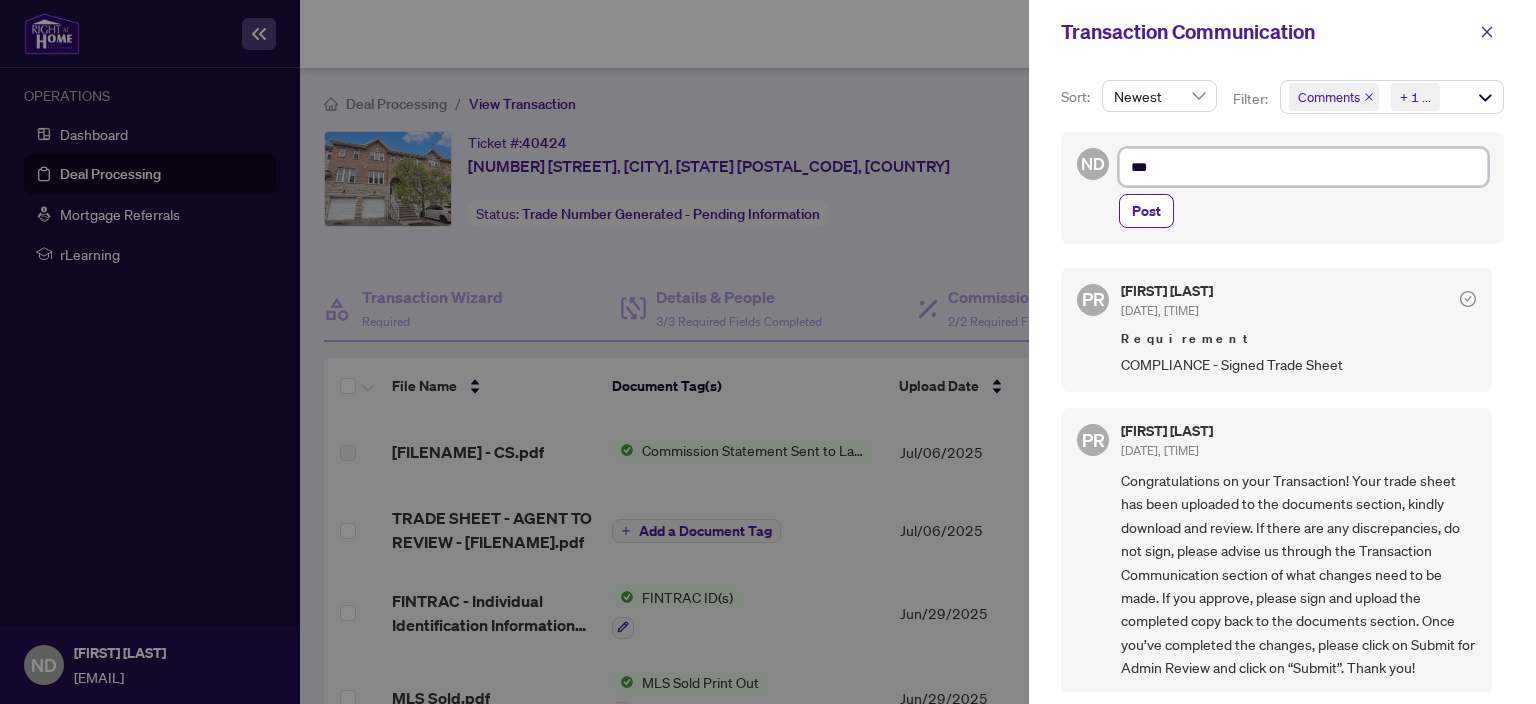 type on "***" 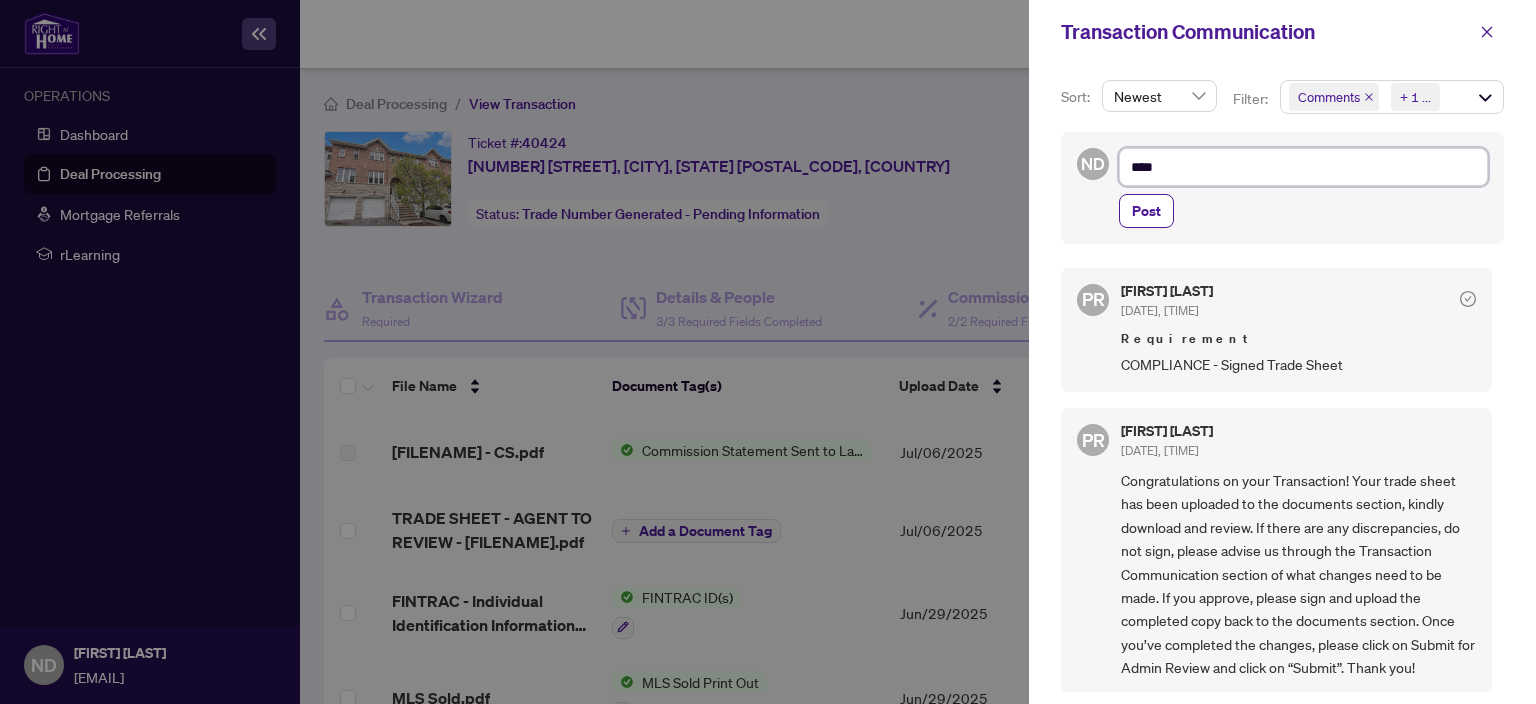 type on "*****" 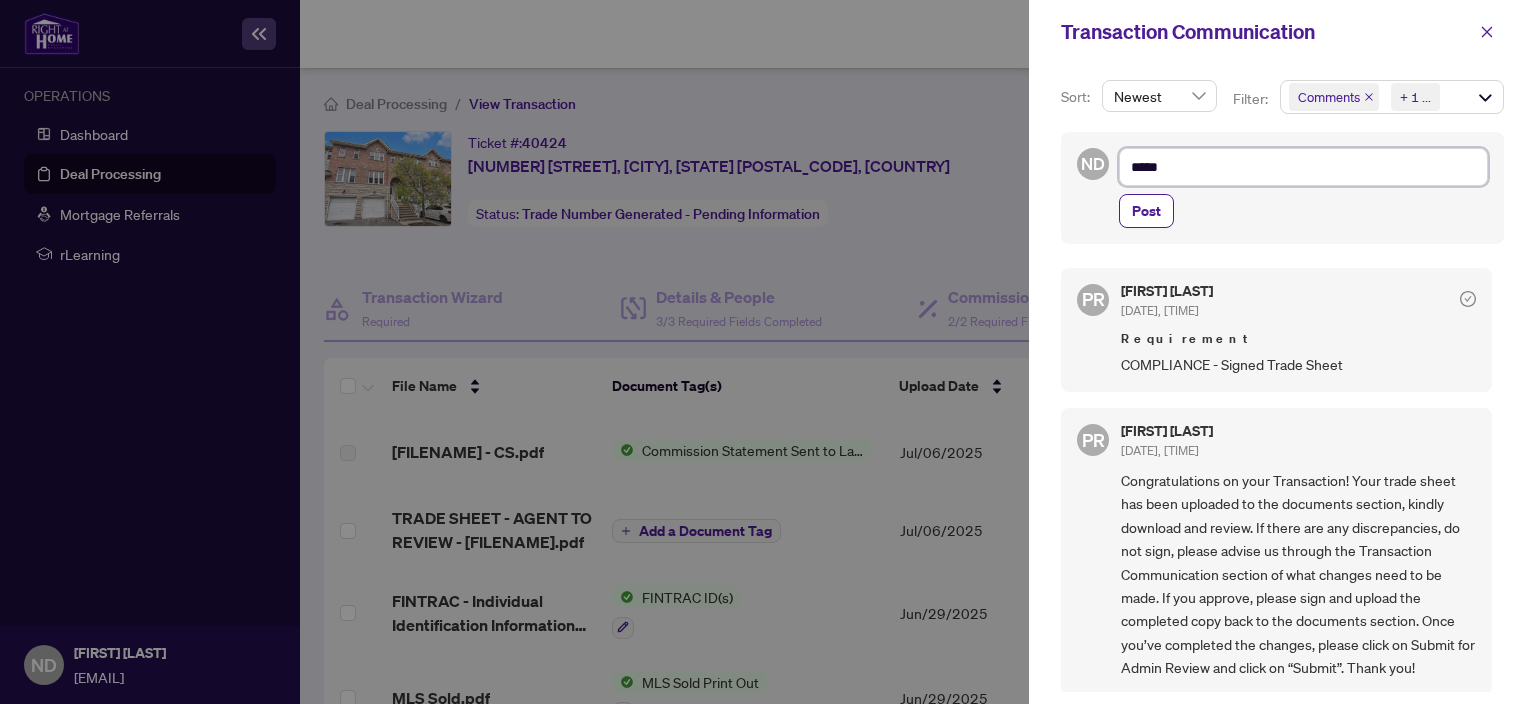 type on "*****" 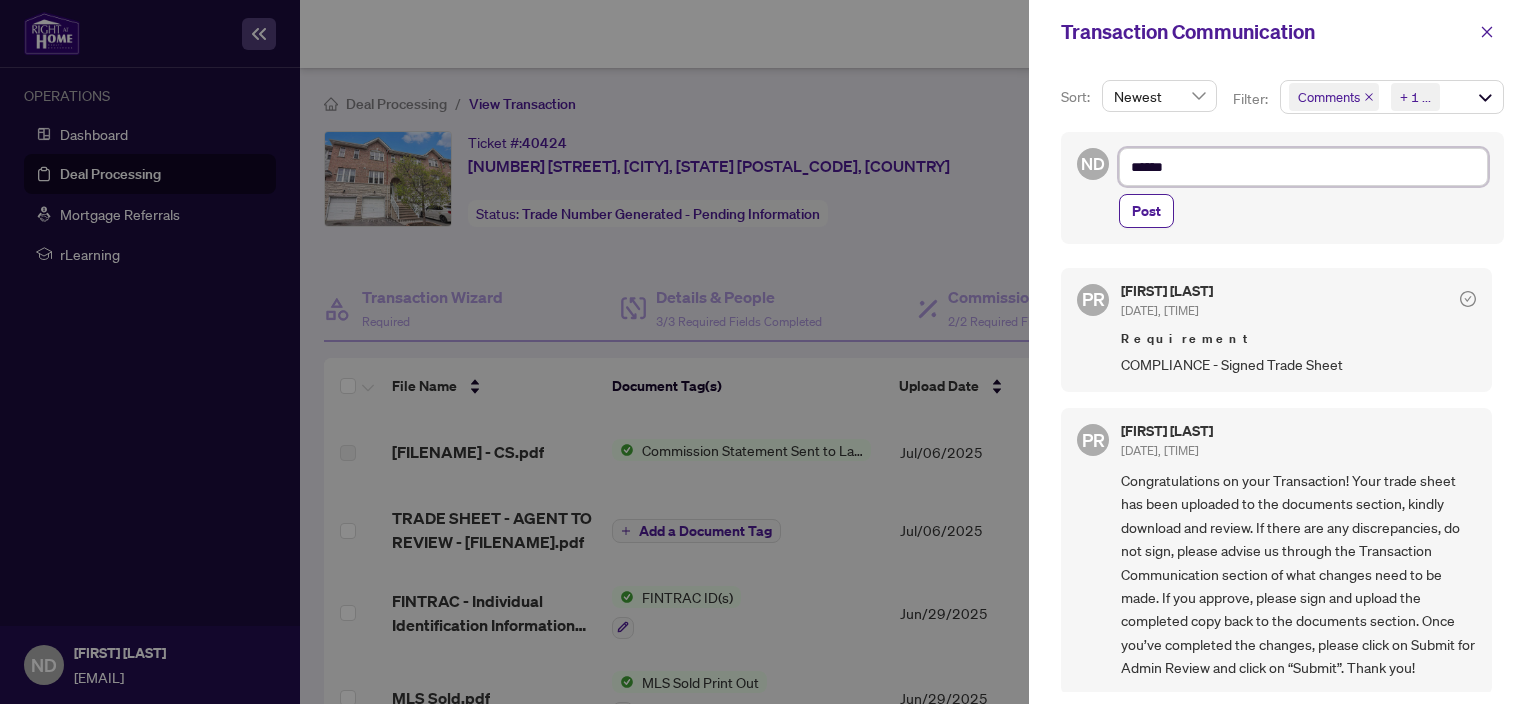 type on "*******" 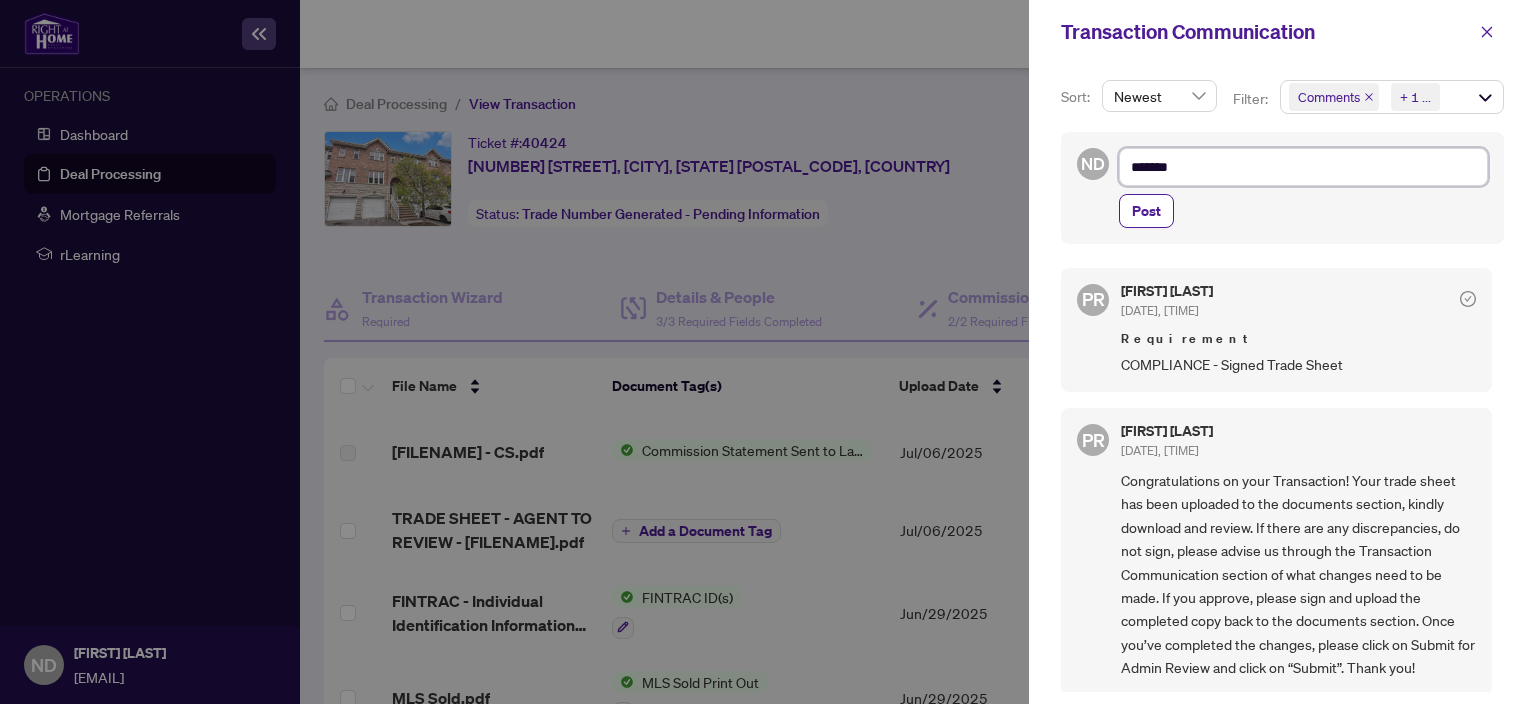 type on "********" 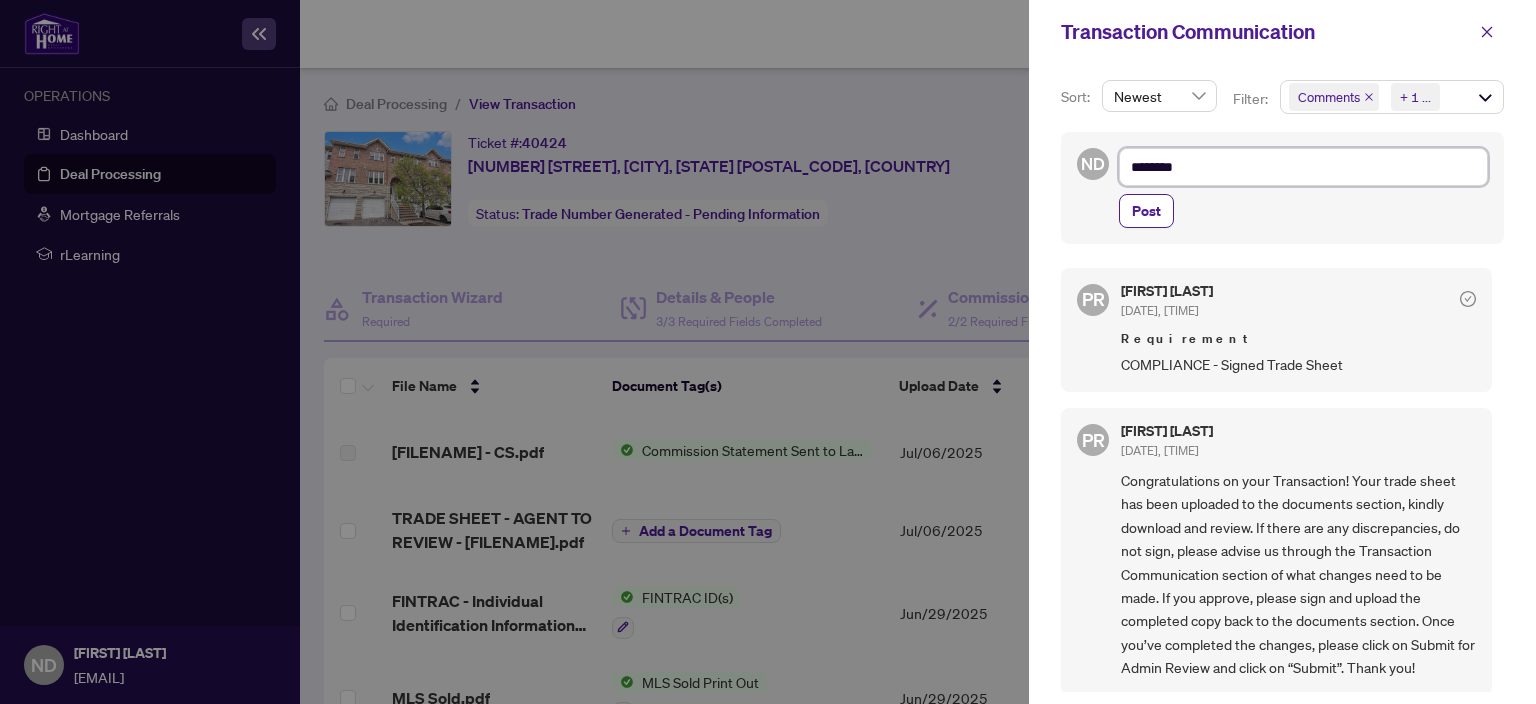 type on "********" 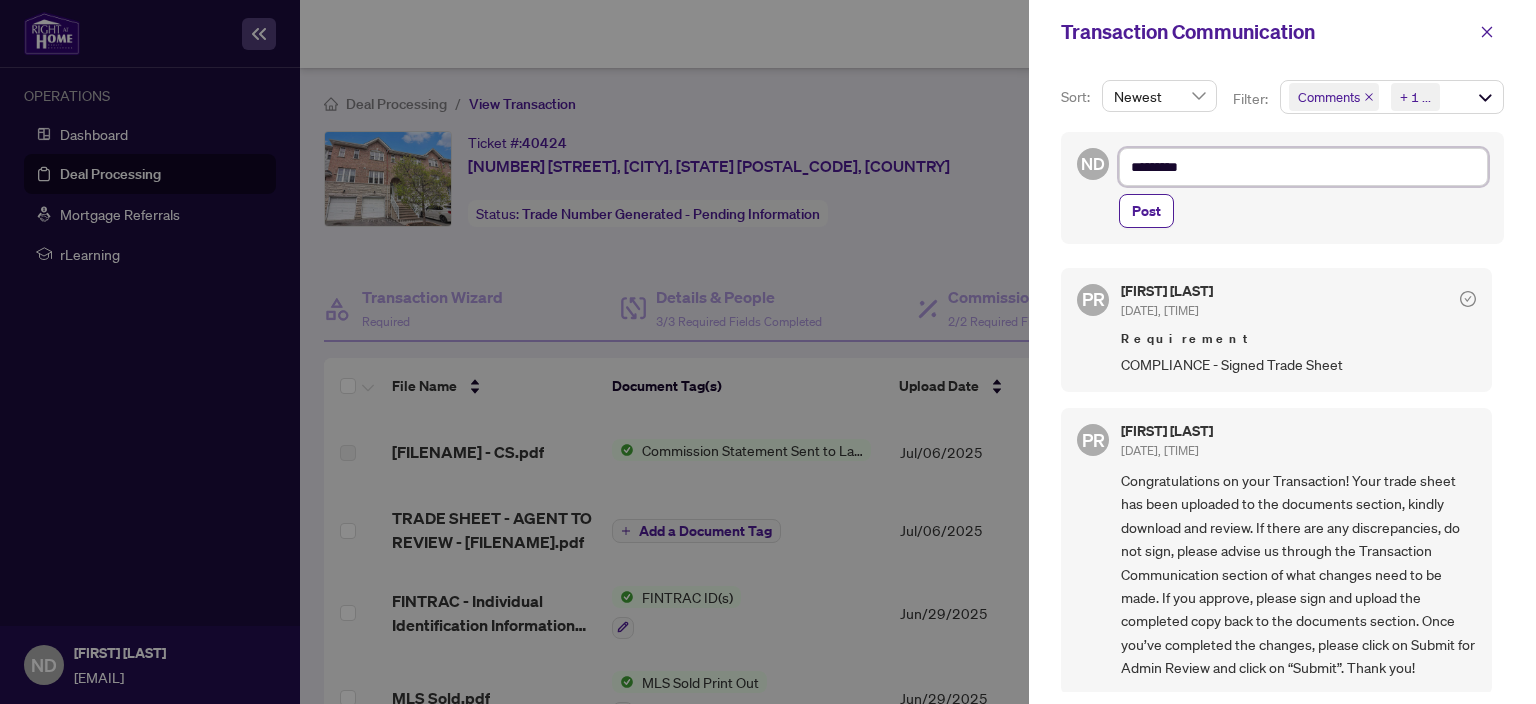 type on "**********" 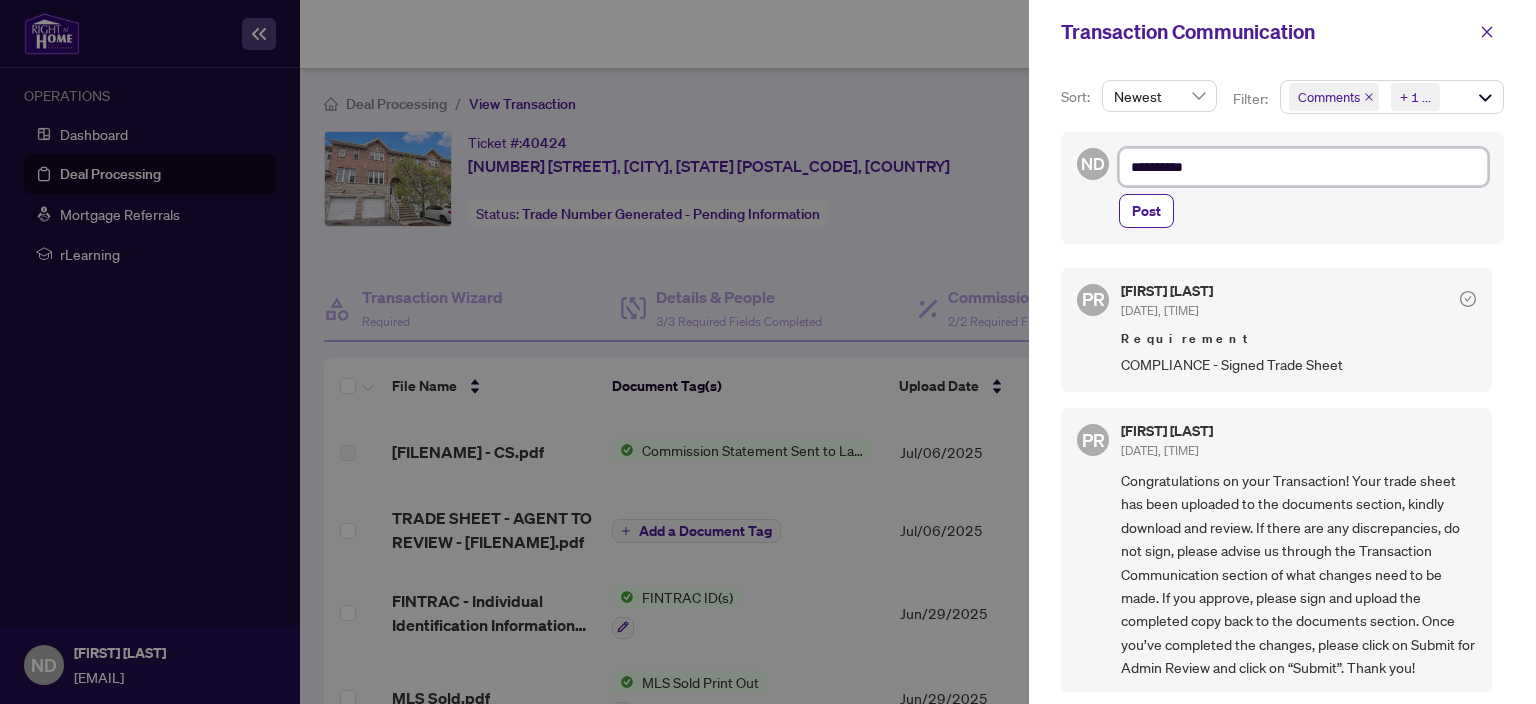 type on "**********" 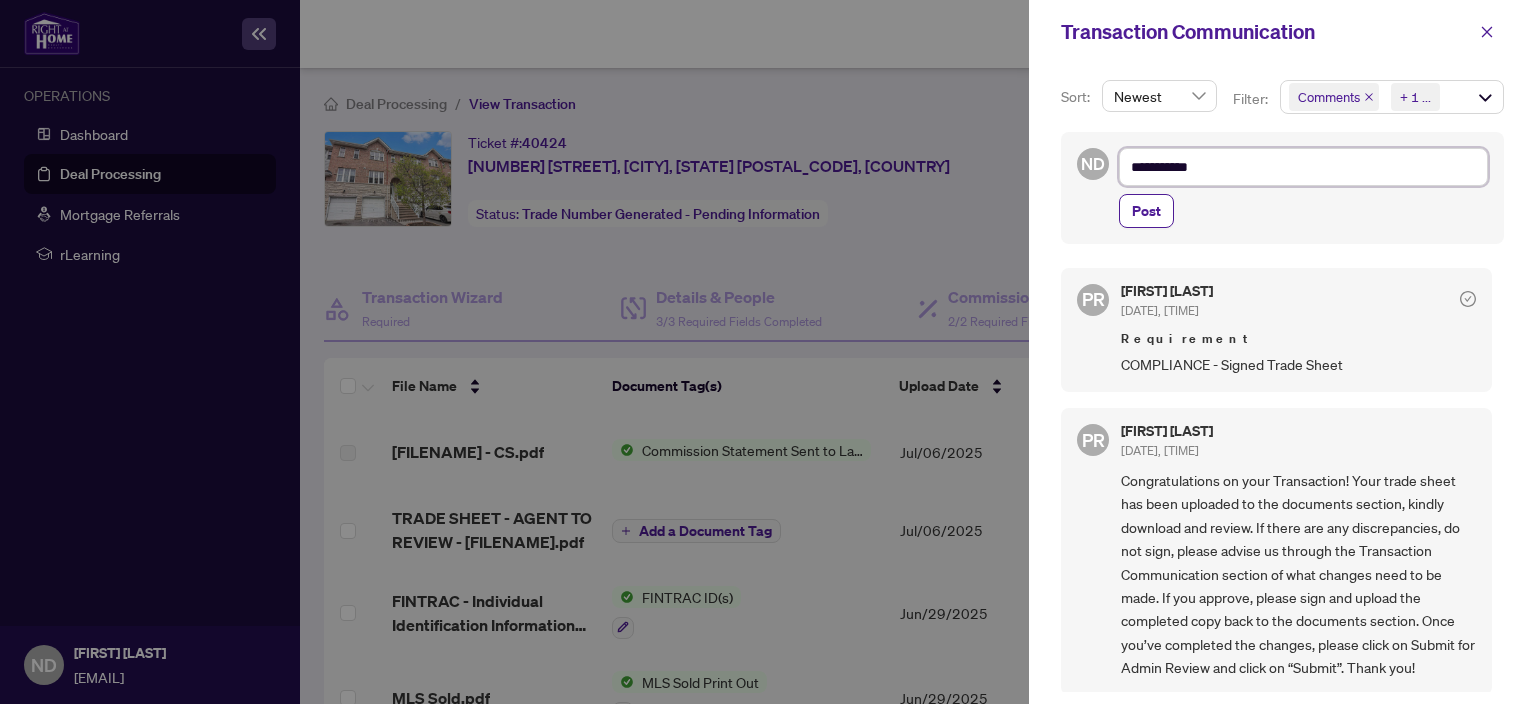 type on "**********" 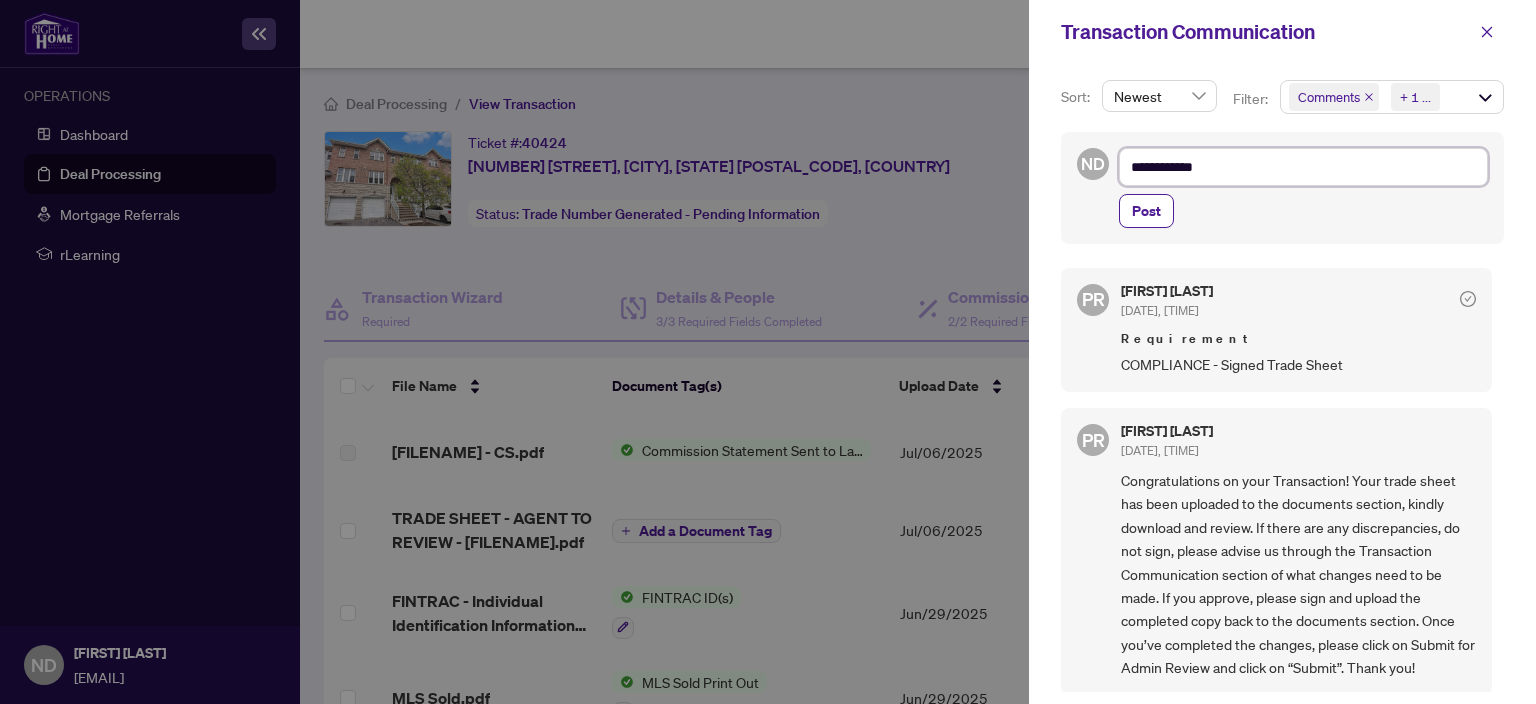 type on "**********" 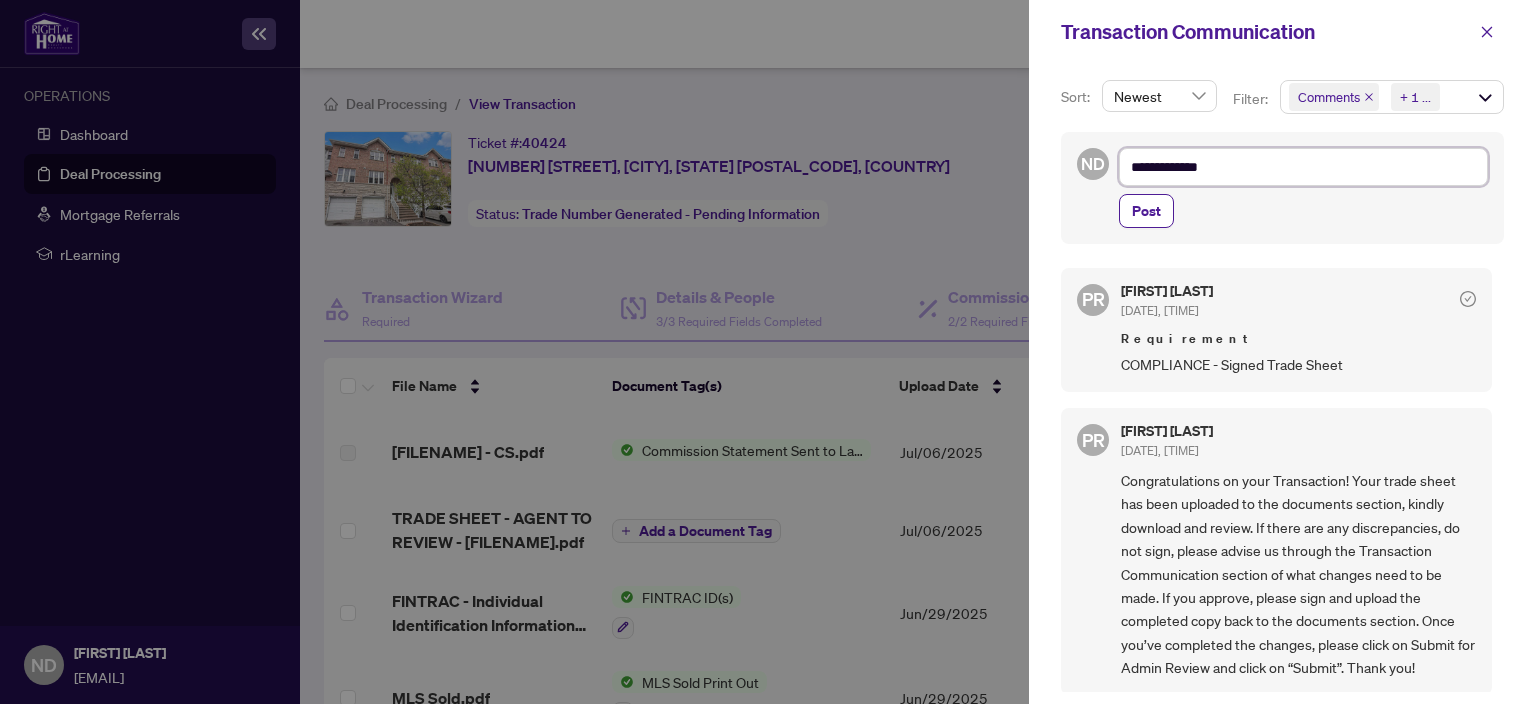 type on "**********" 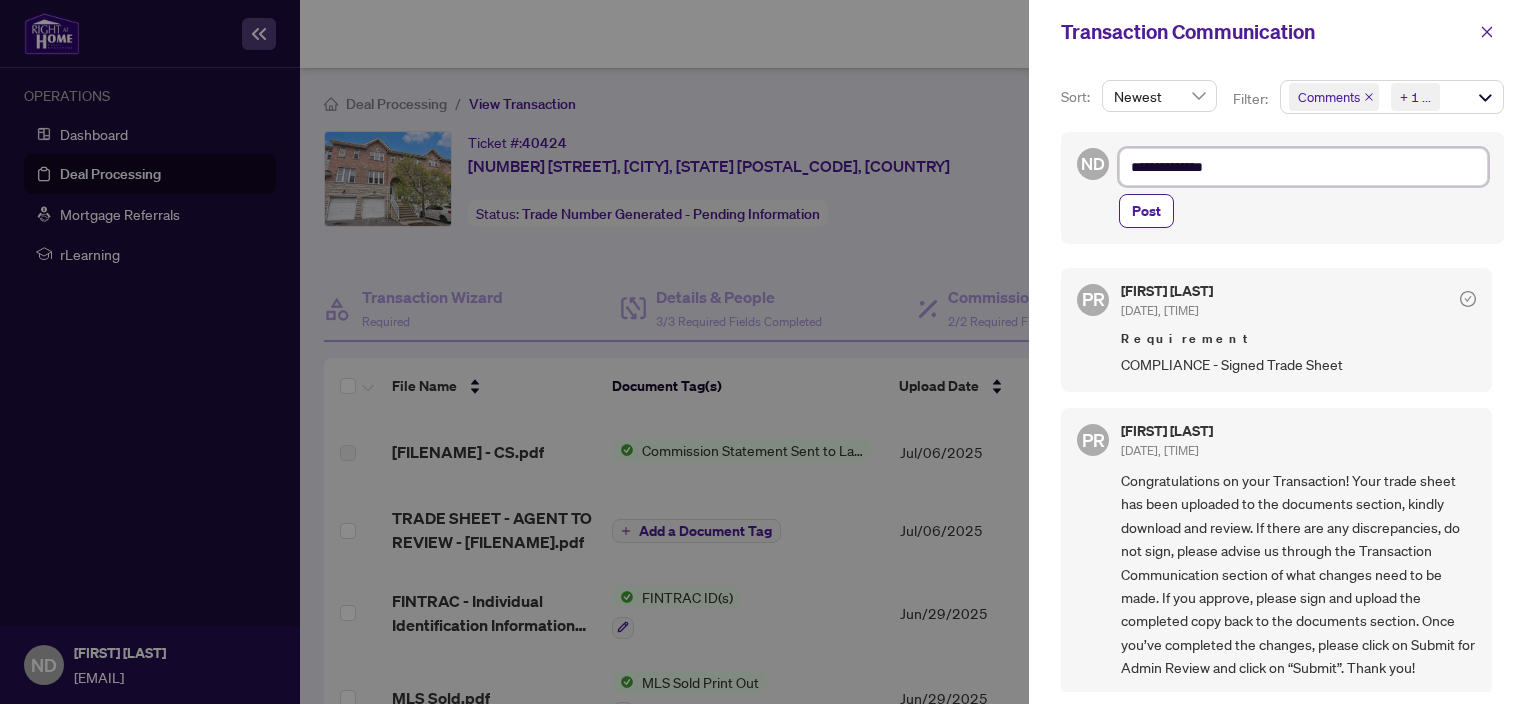 type on "**********" 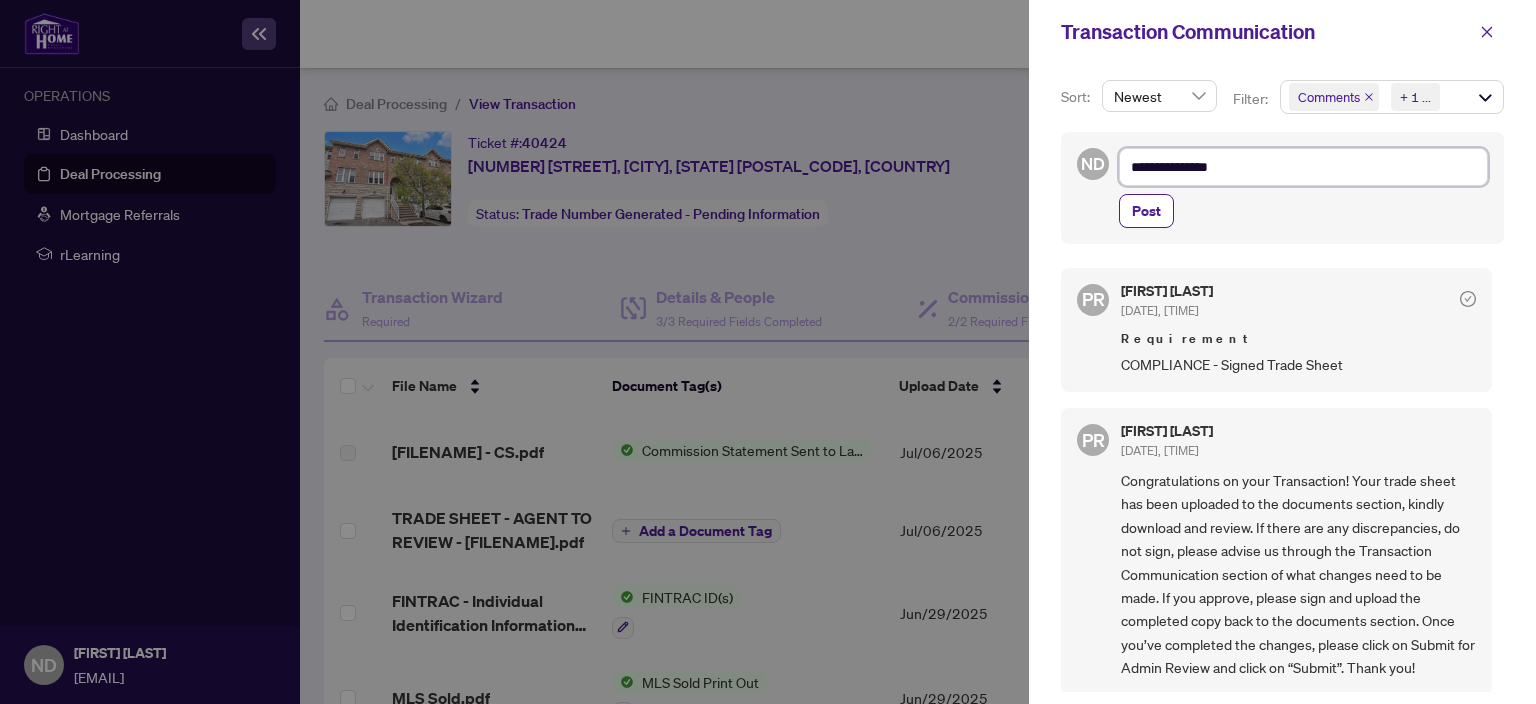type on "**********" 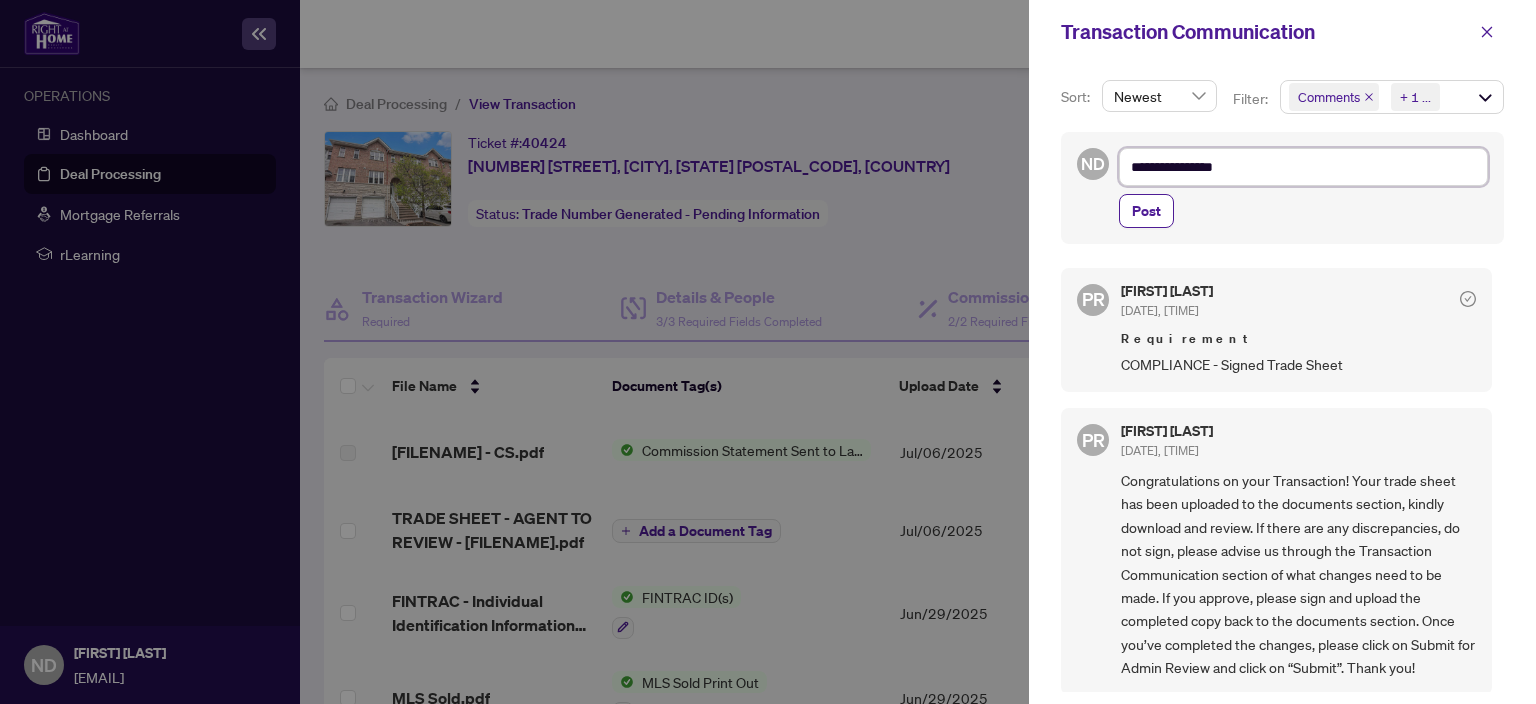 type on "**********" 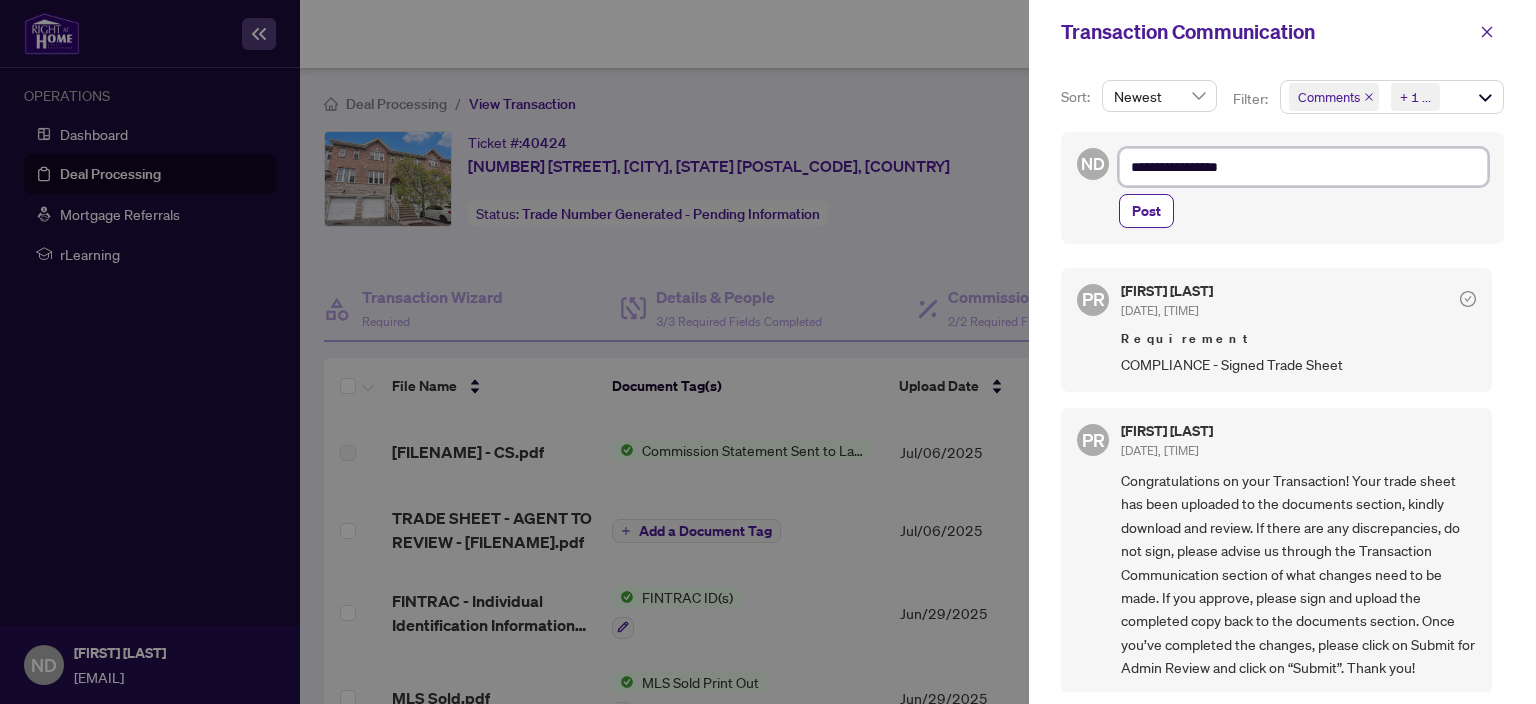 type on "**********" 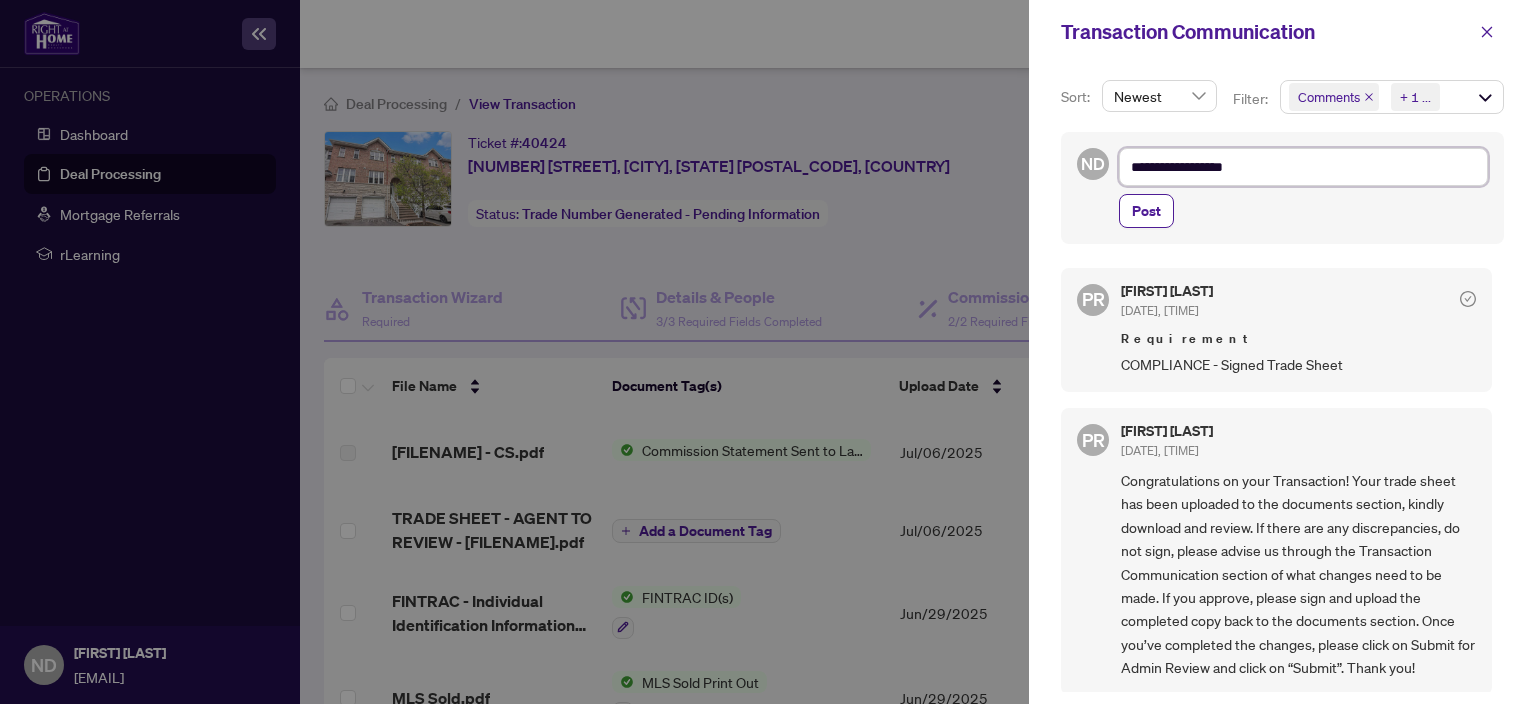 type on "**********" 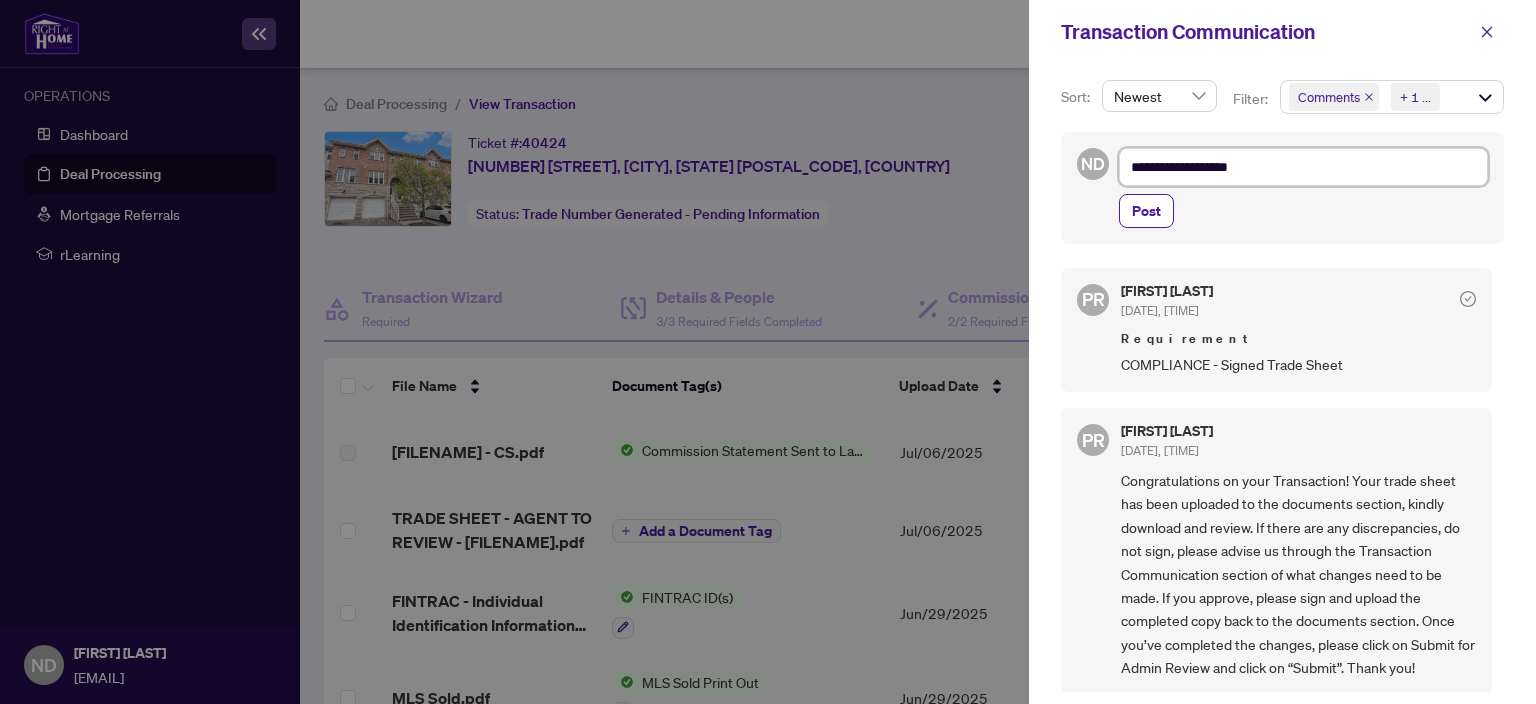type on "**********" 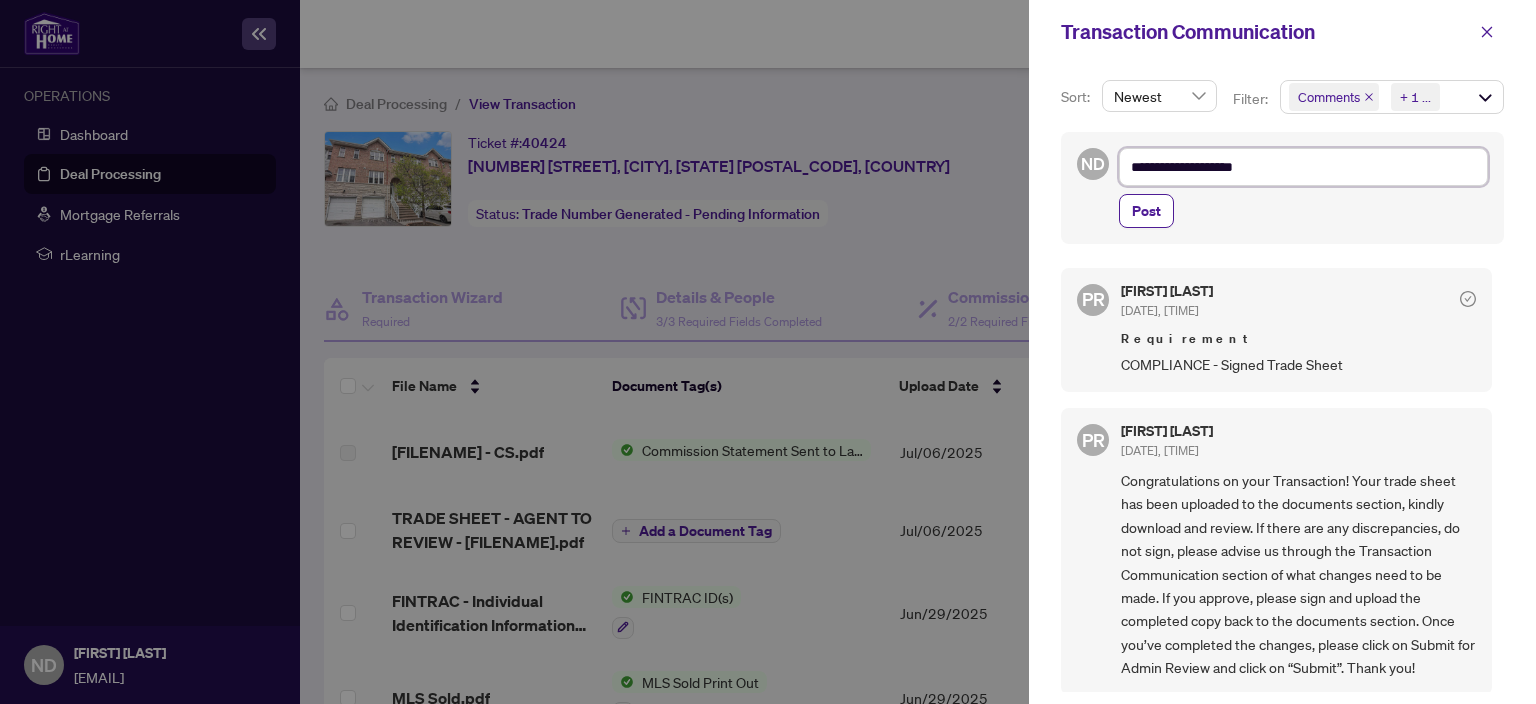 type on "**********" 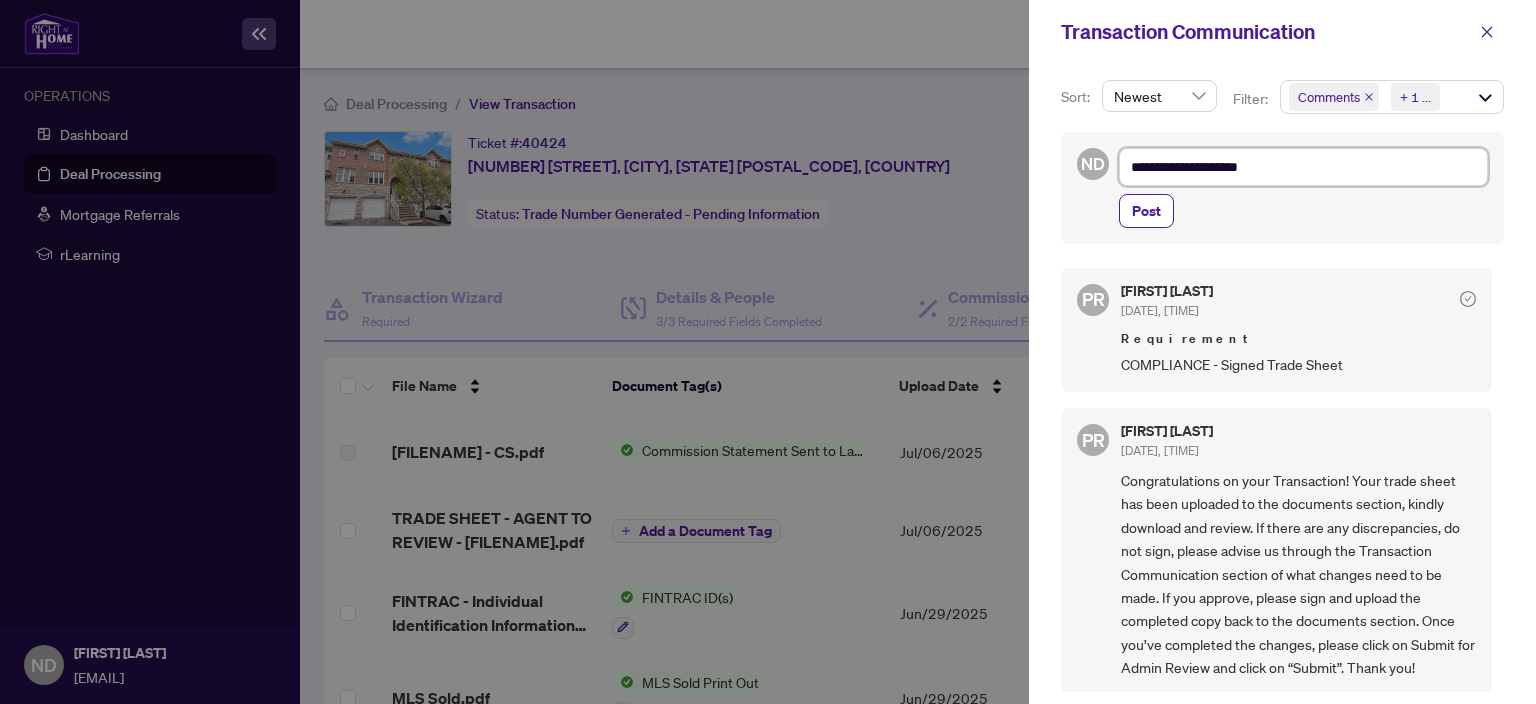 type on "**********" 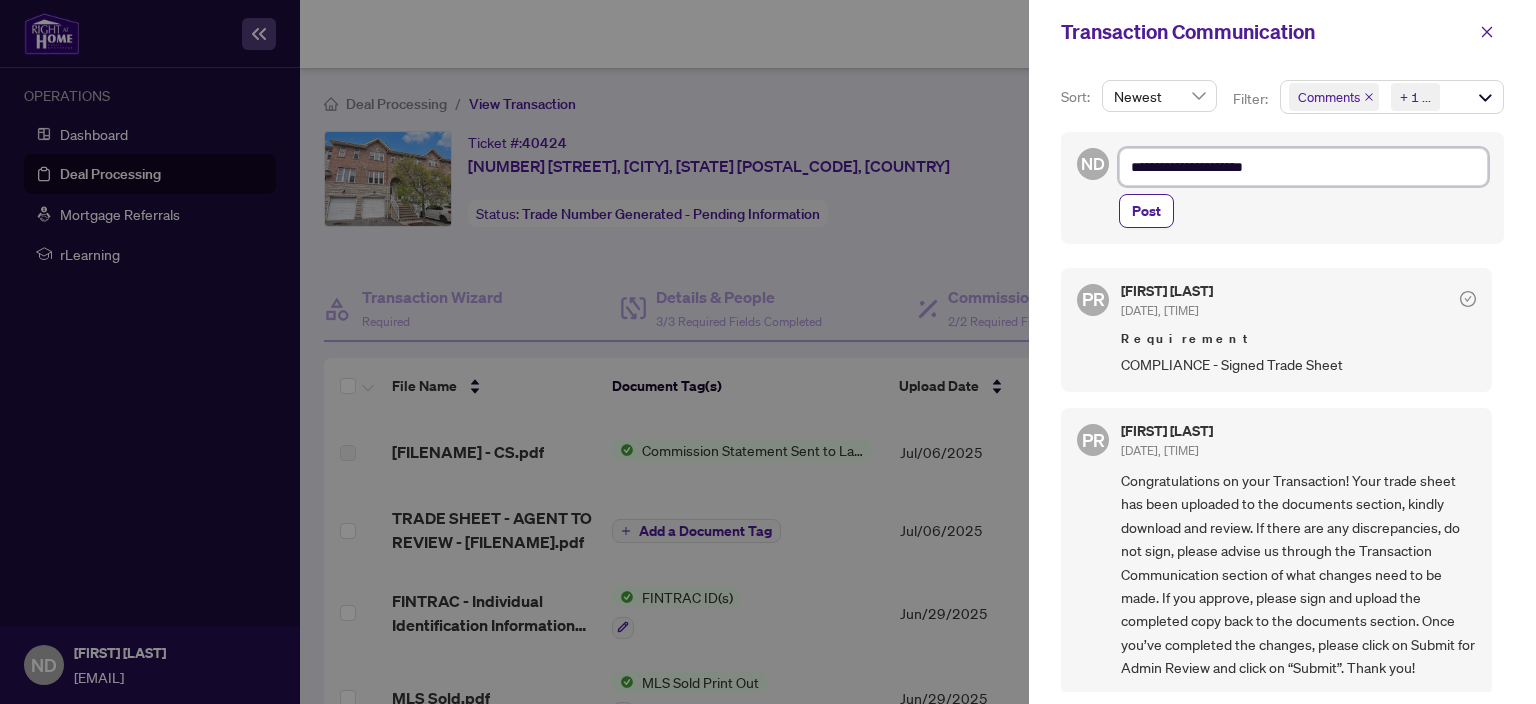 type on "**********" 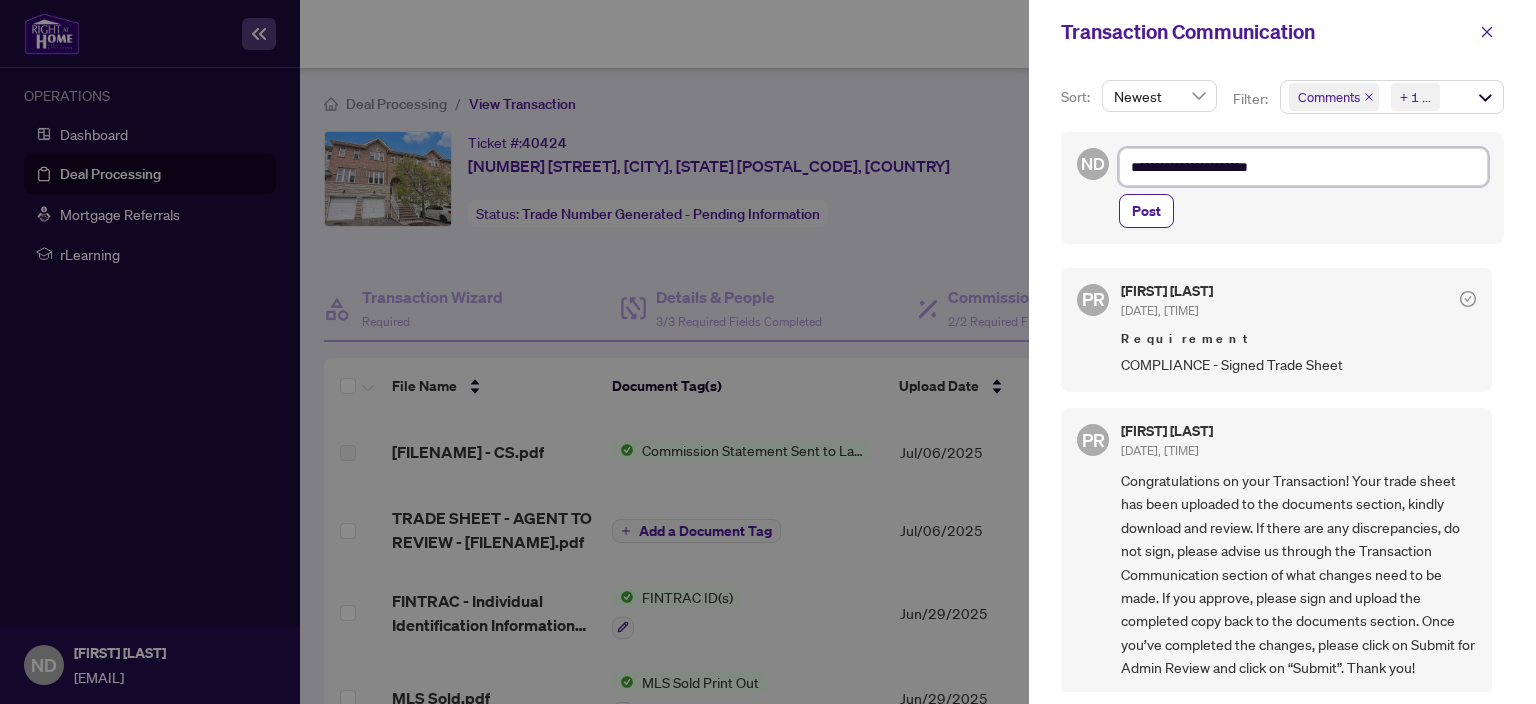type on "**********" 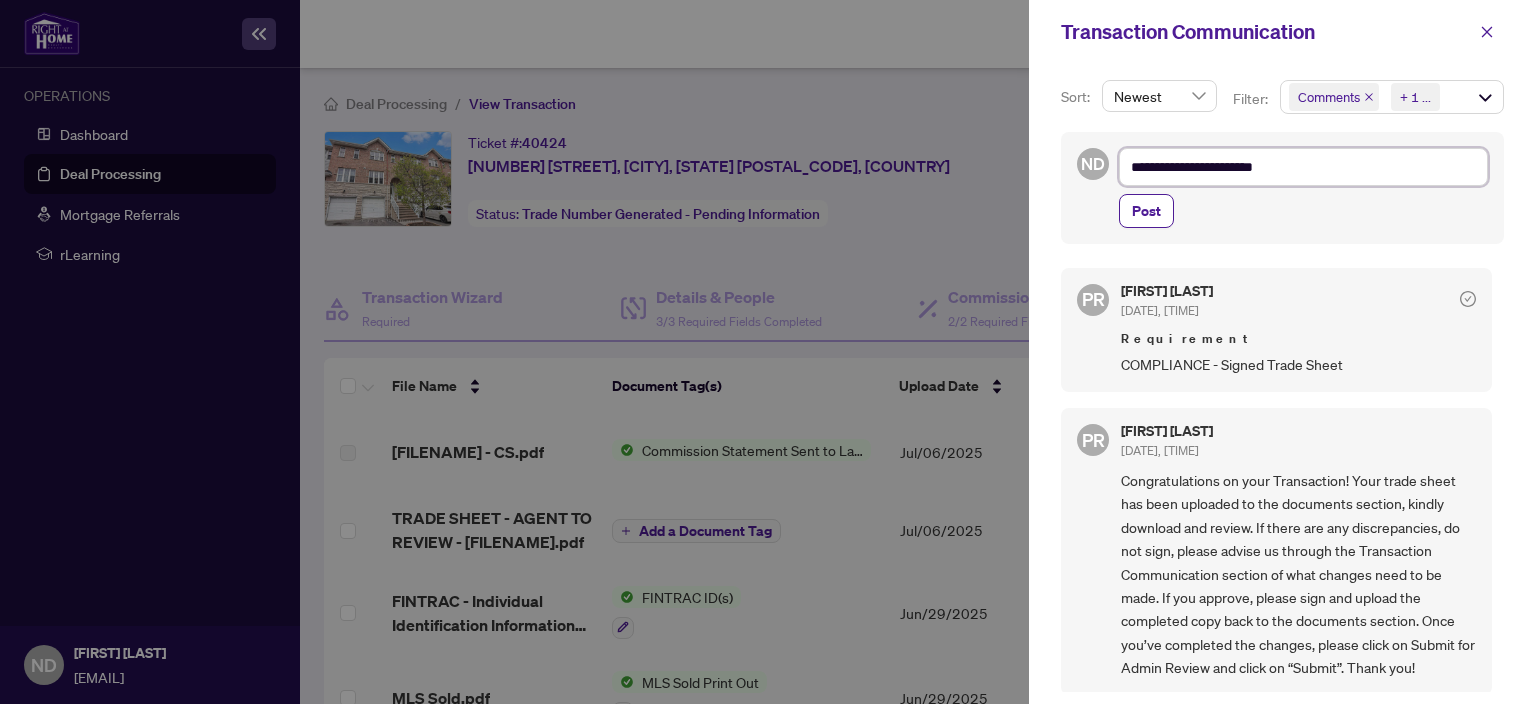 type on "**********" 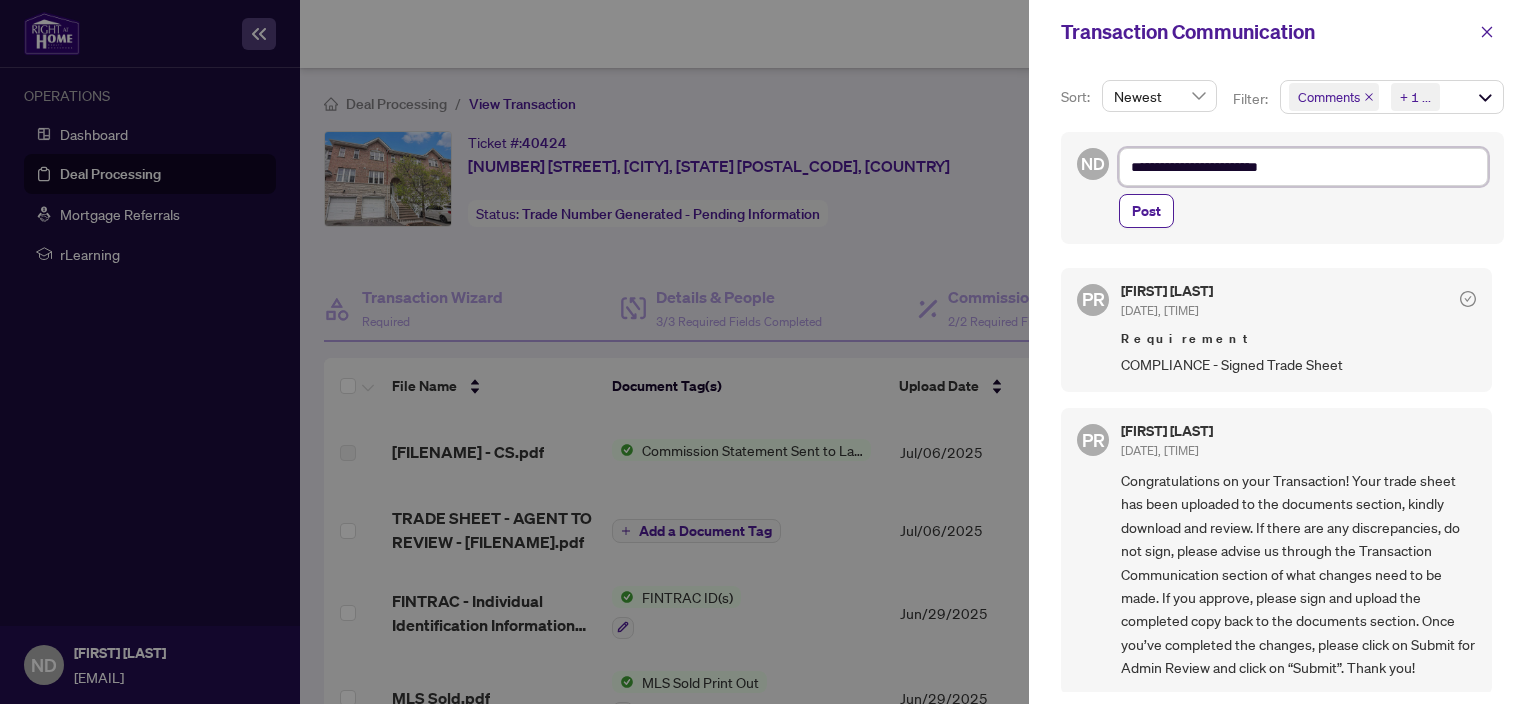 type on "**********" 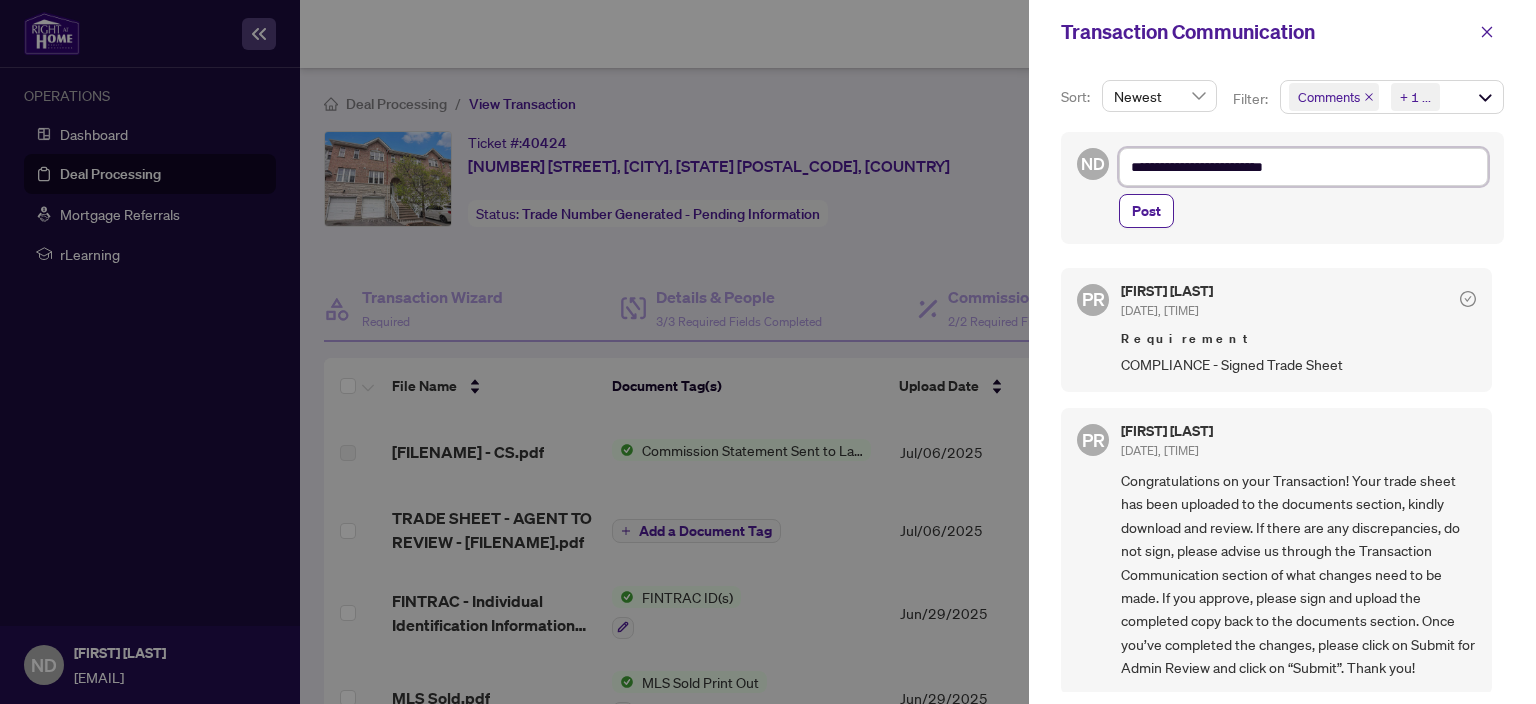 type on "**********" 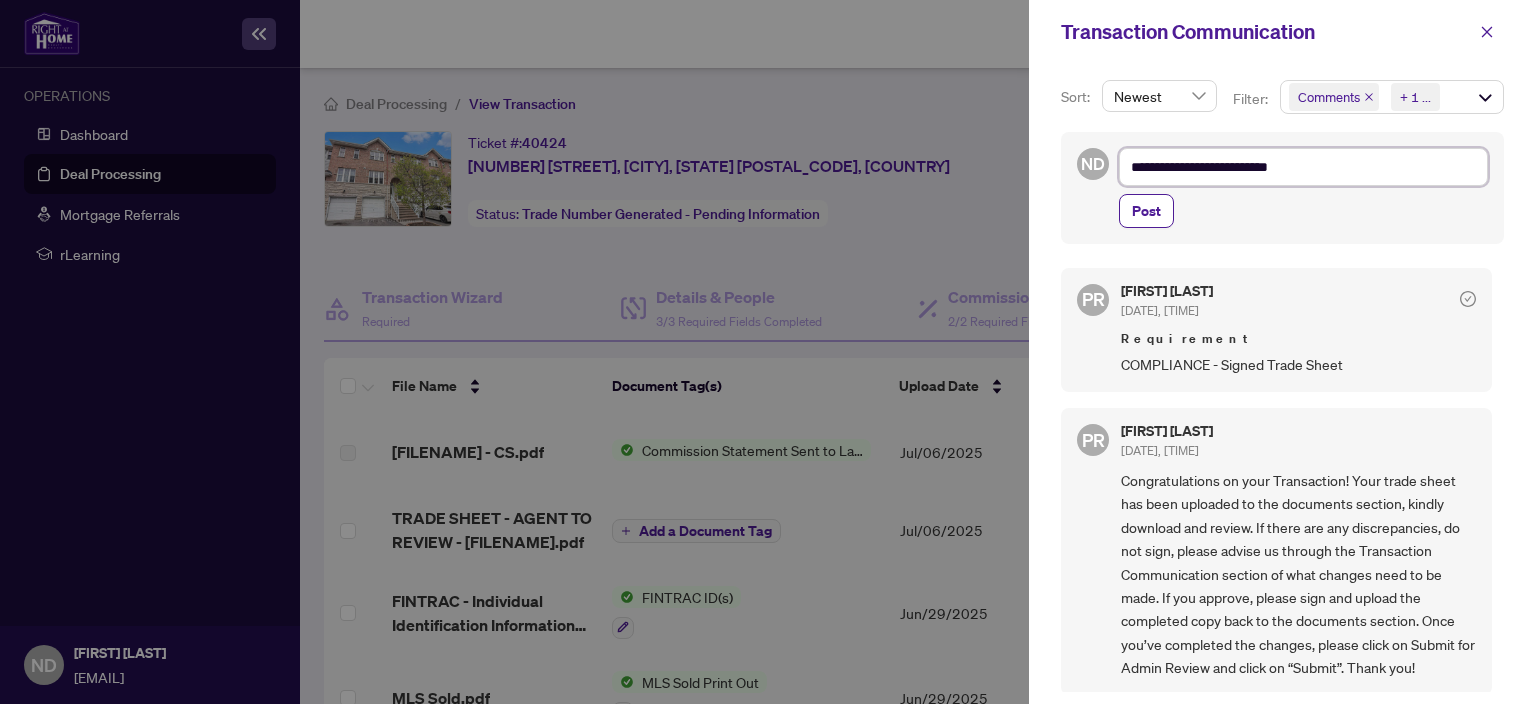 type on "**********" 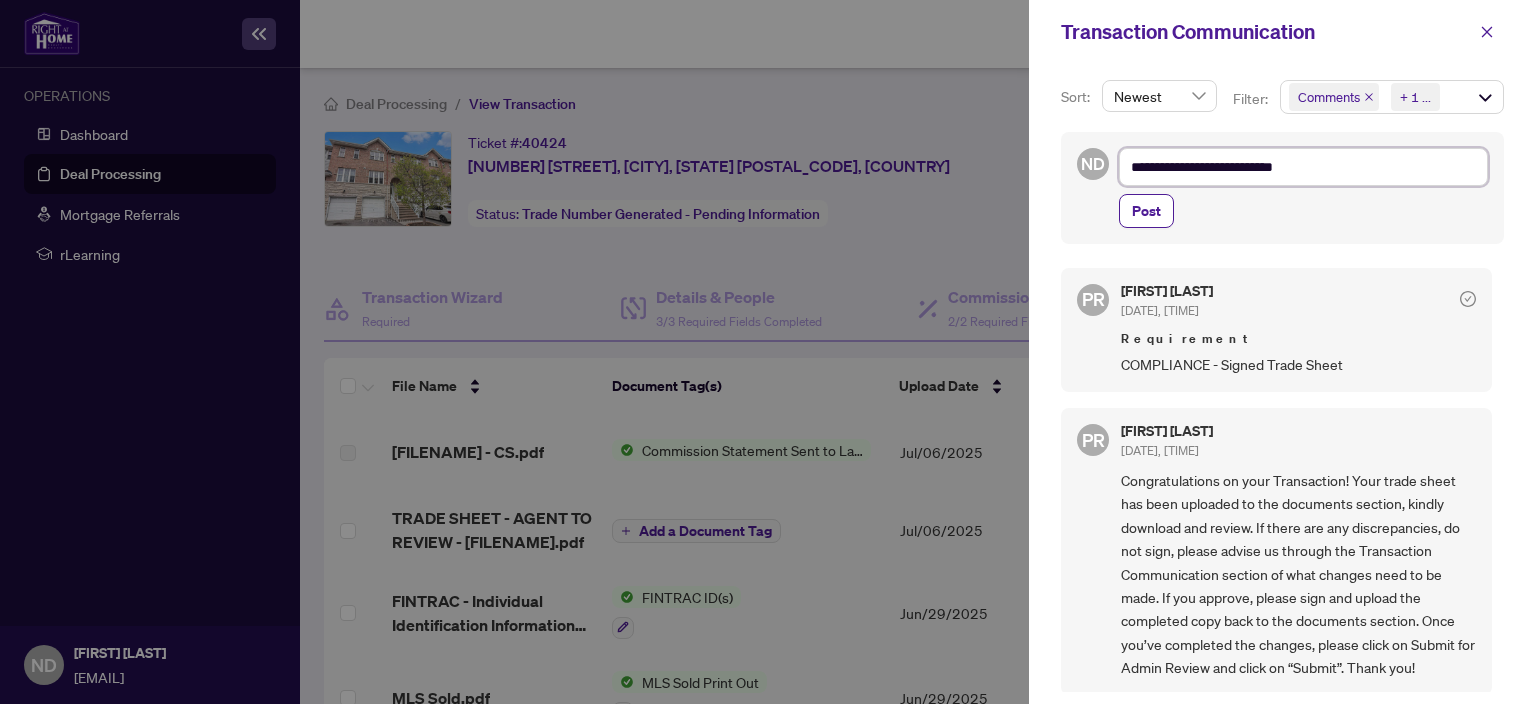 type on "**********" 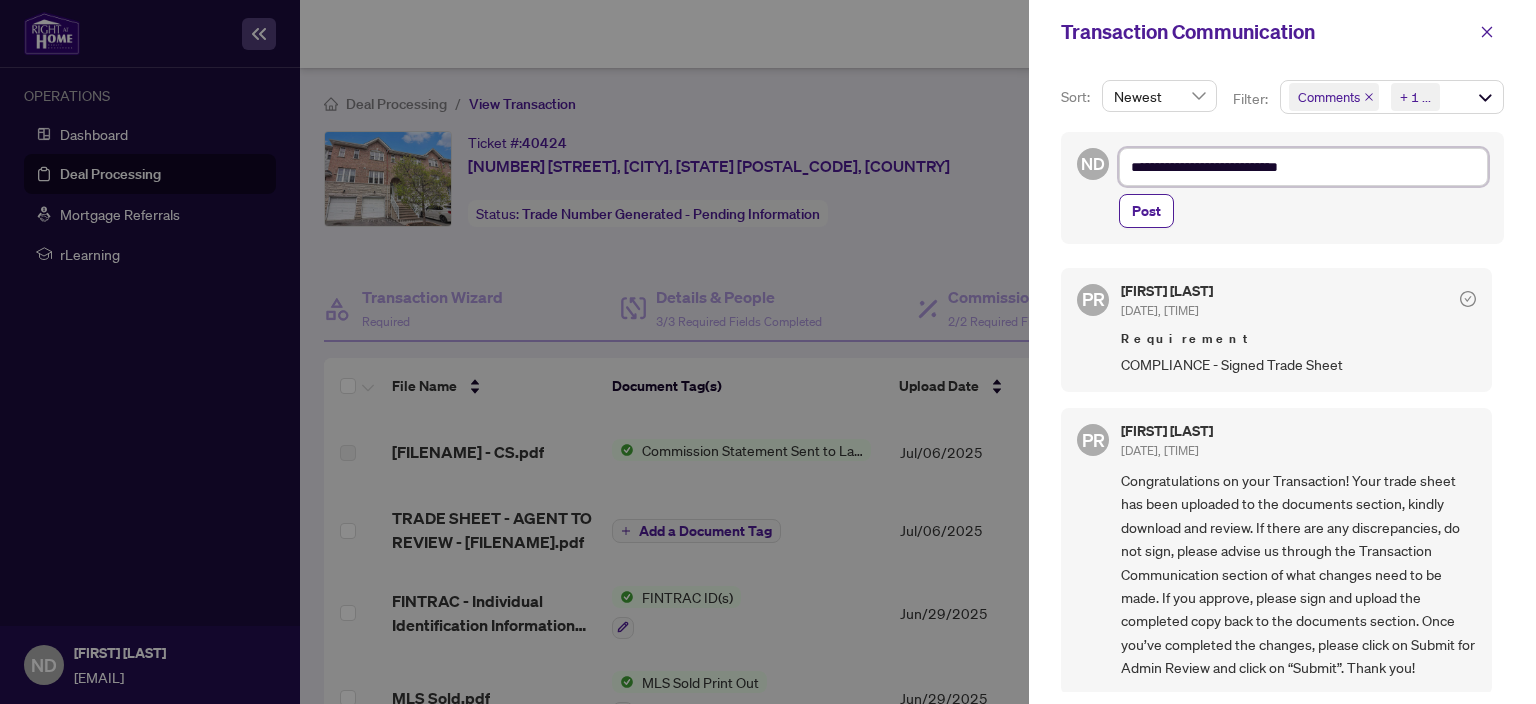 type on "**********" 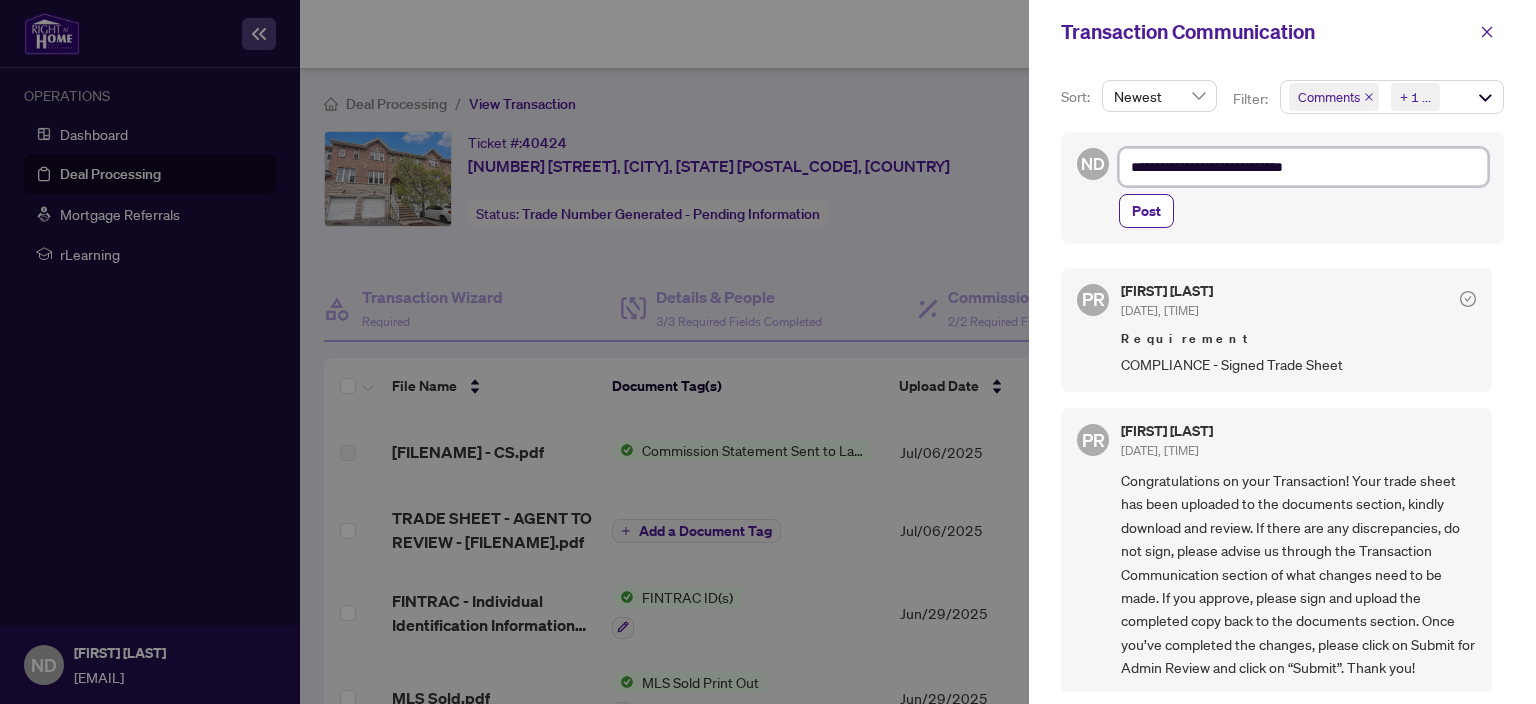 type on "**********" 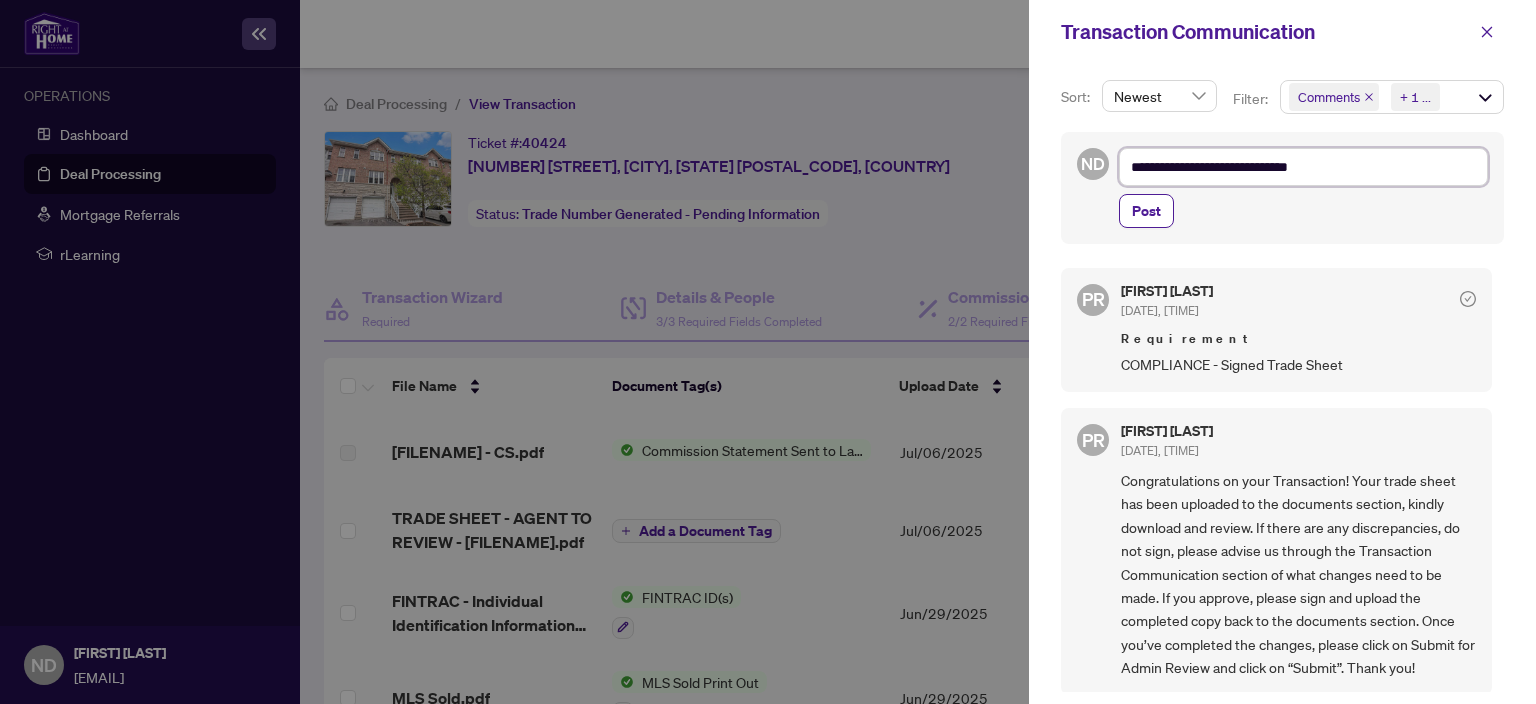 type on "**********" 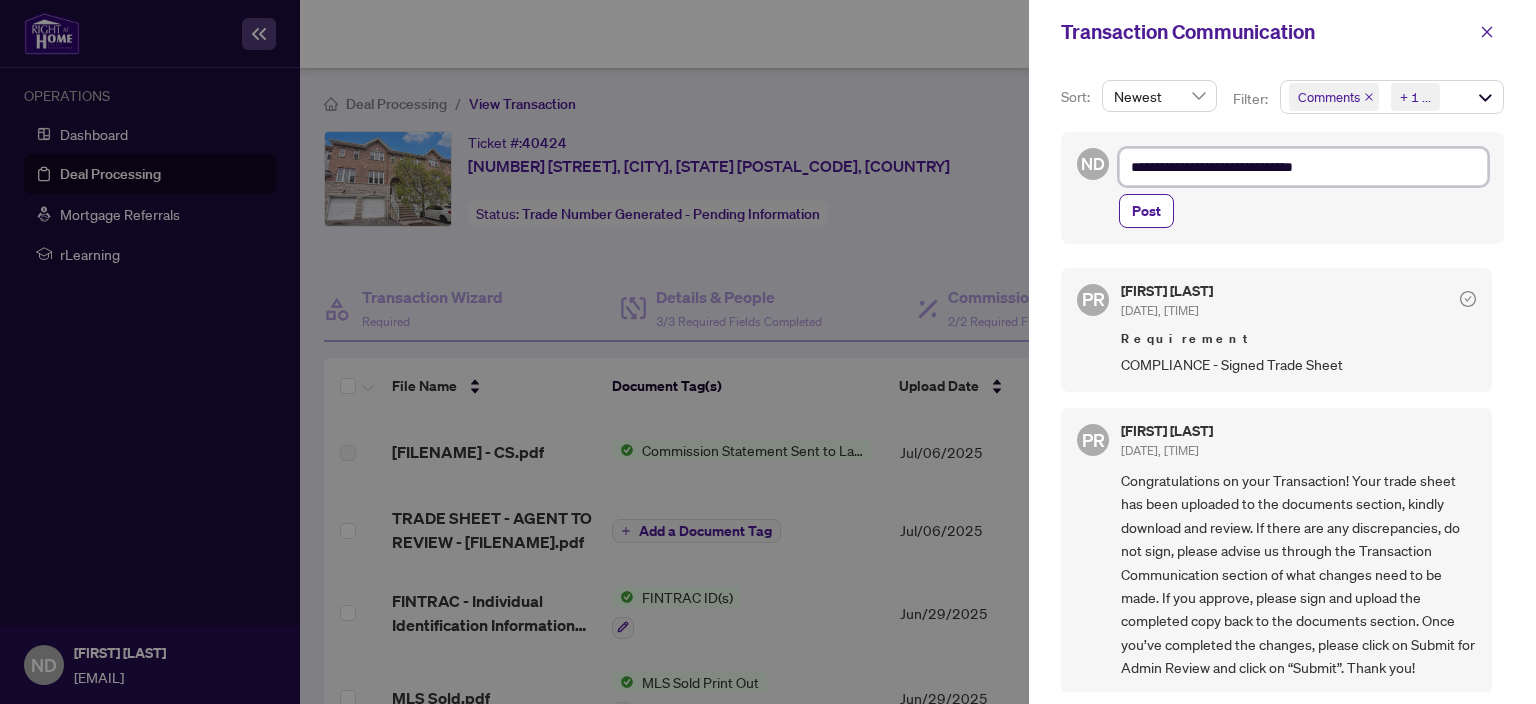 type on "**********" 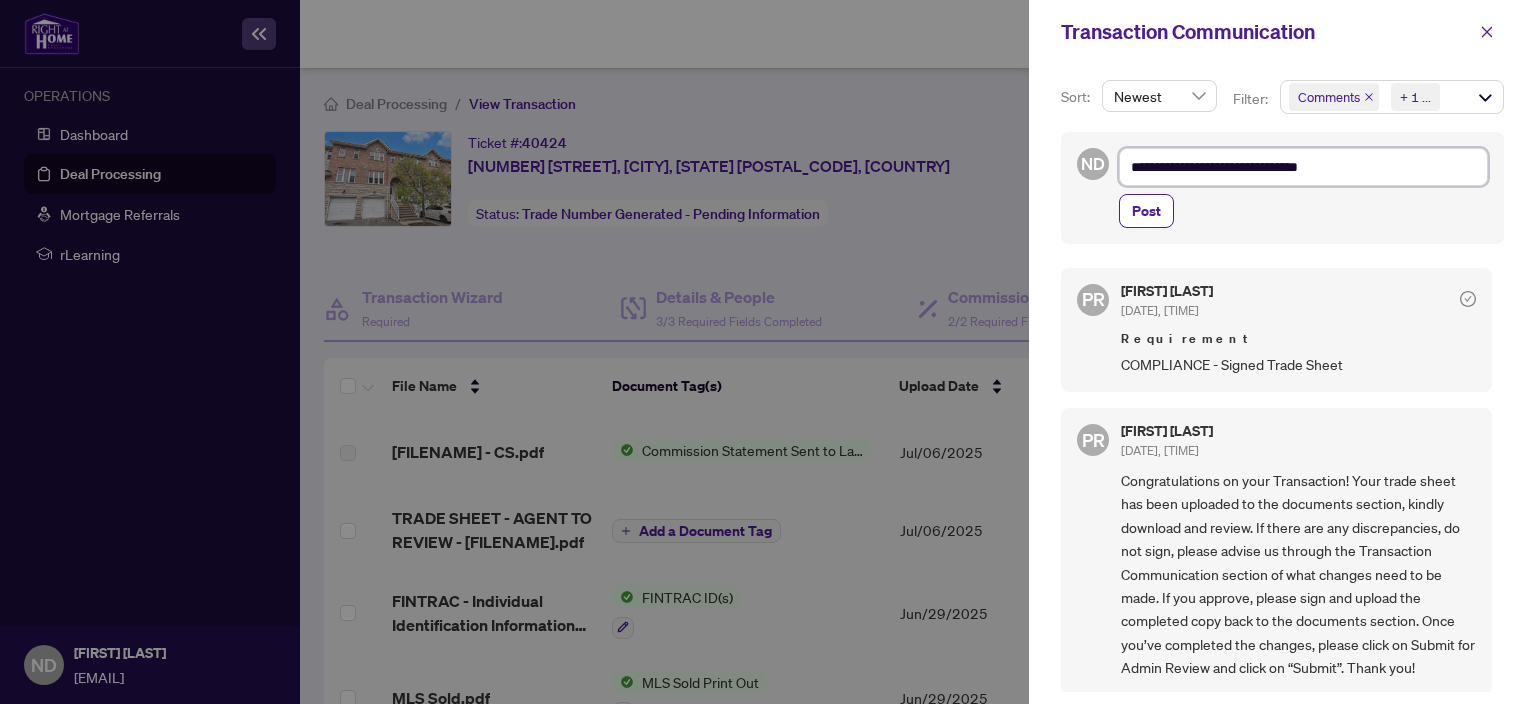 type on "**********" 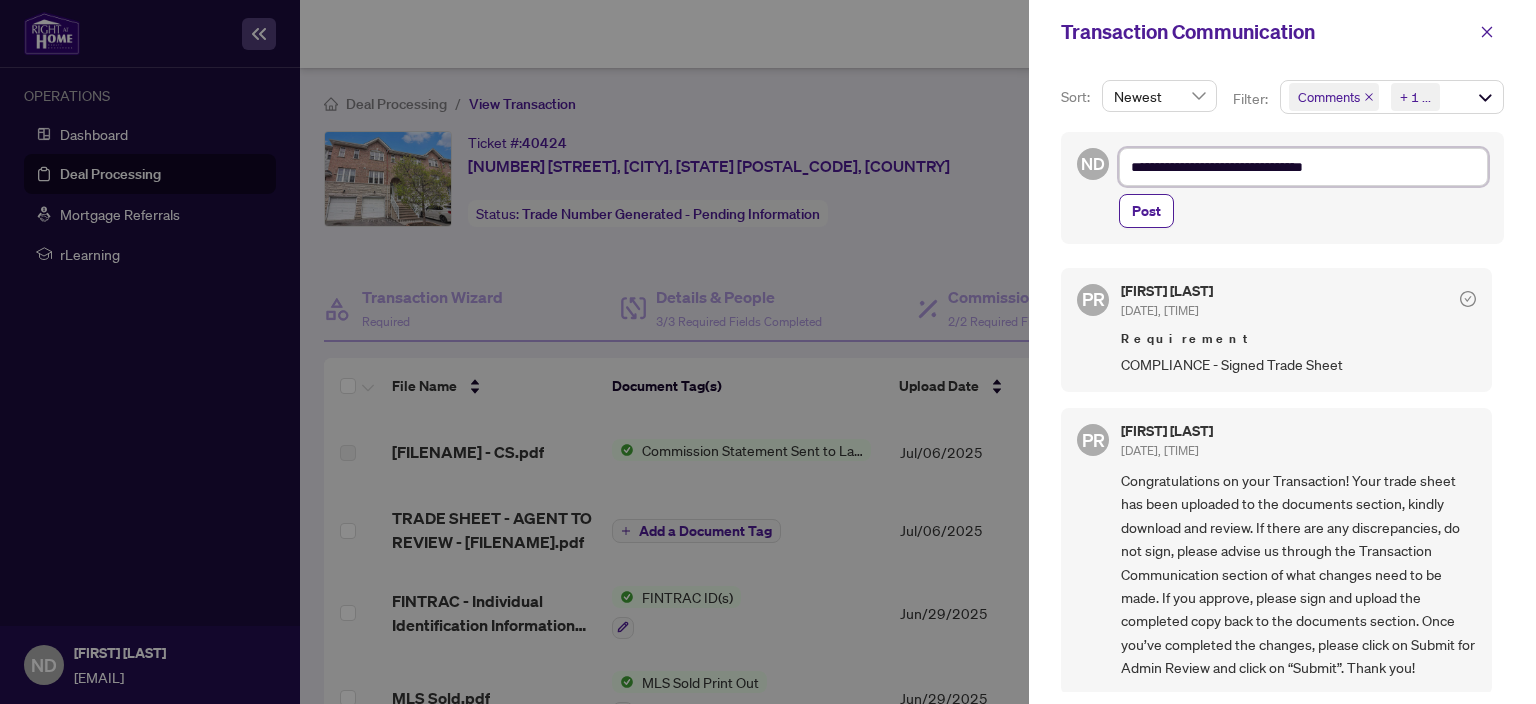type on "**********" 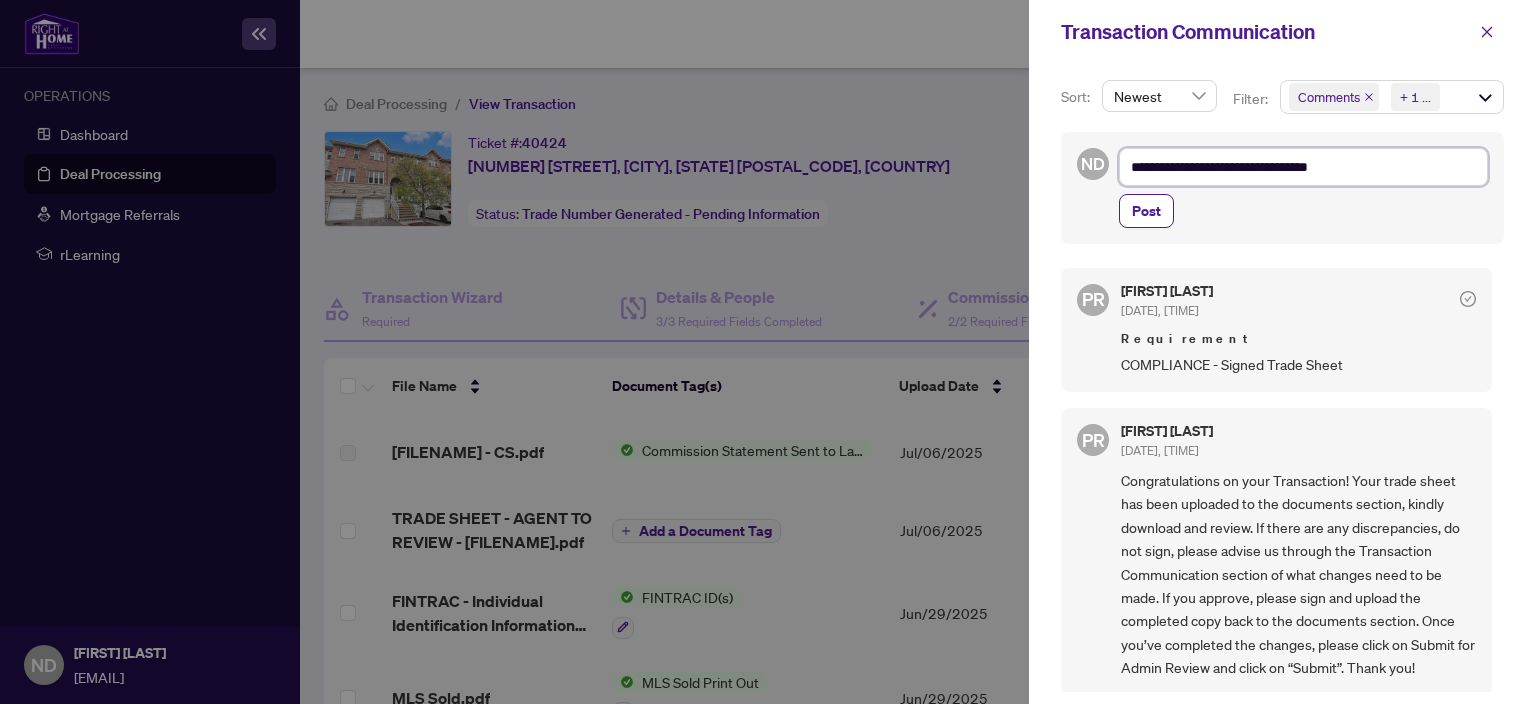 type on "**********" 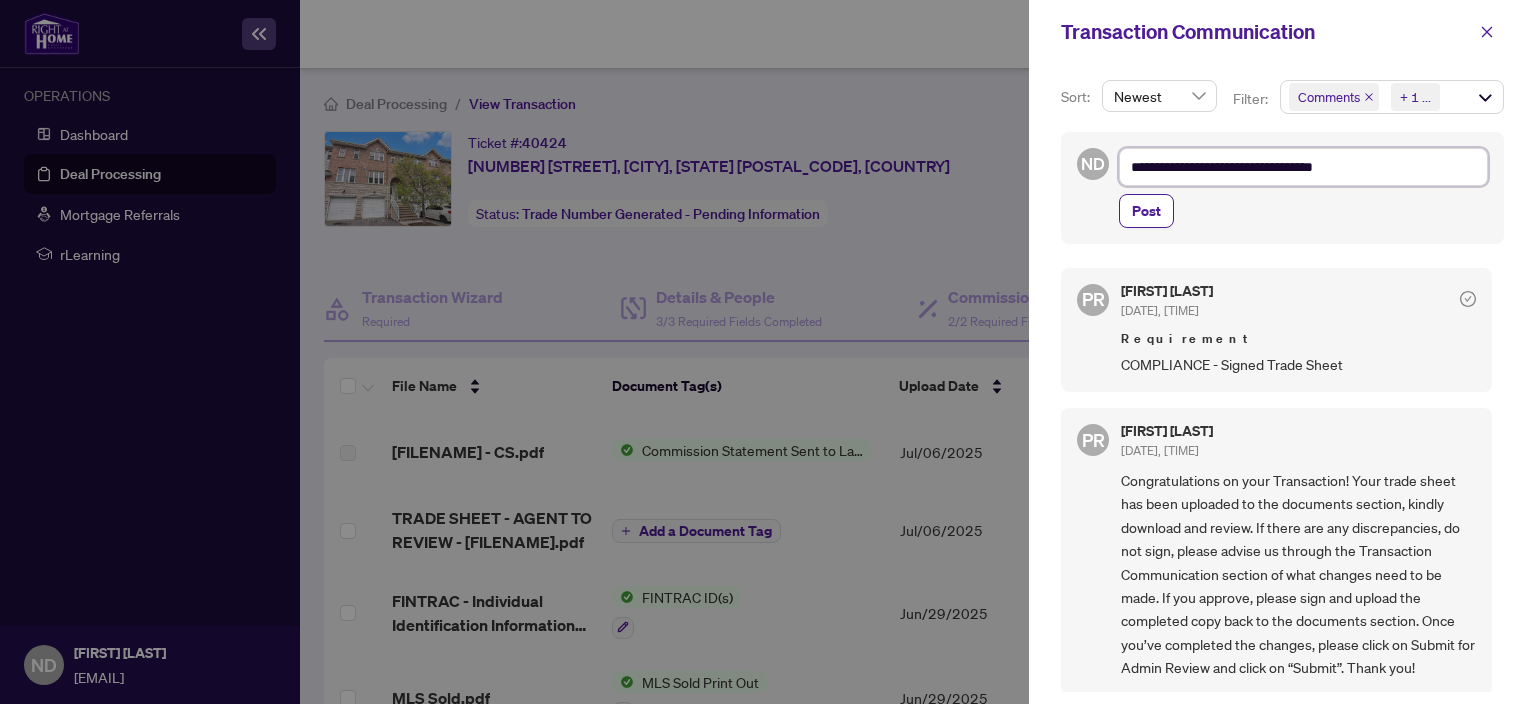 type on "**********" 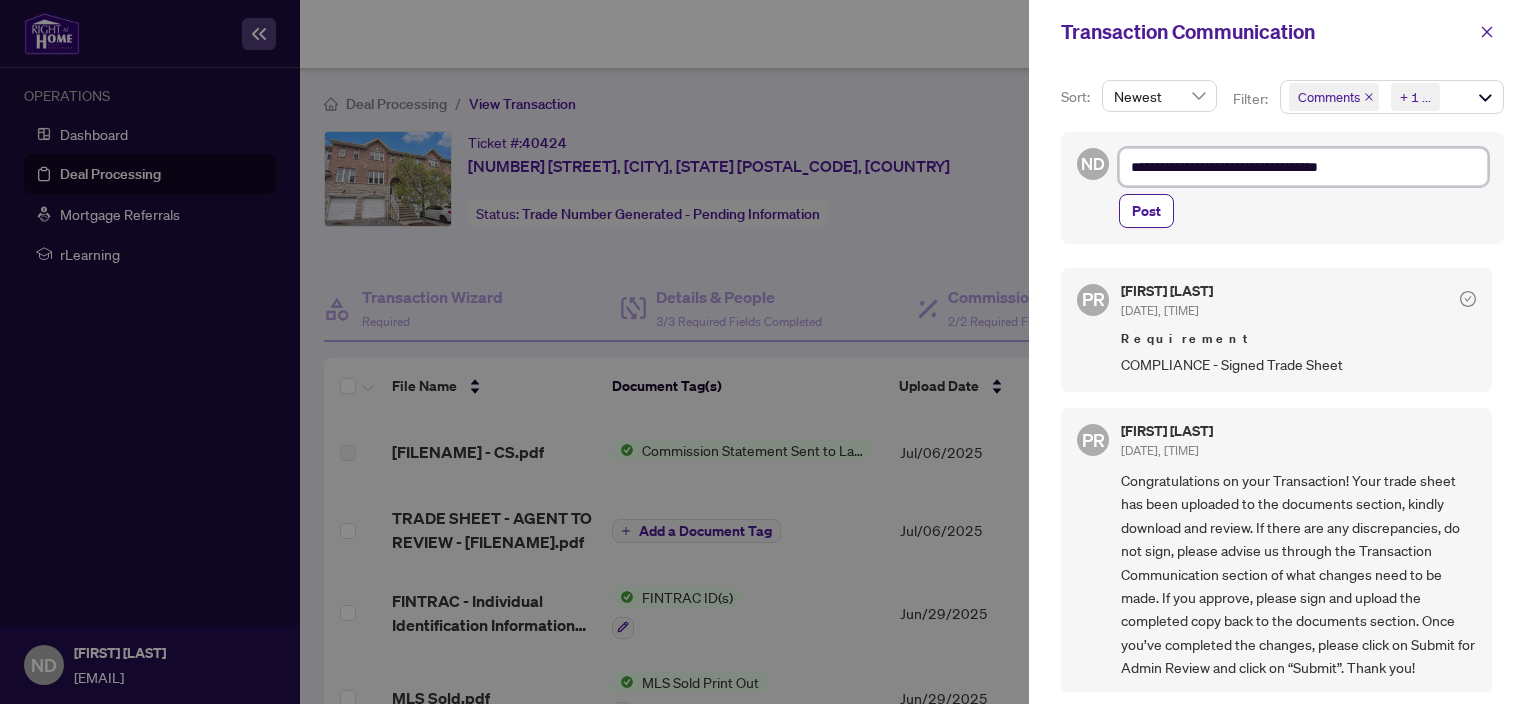 type on "**********" 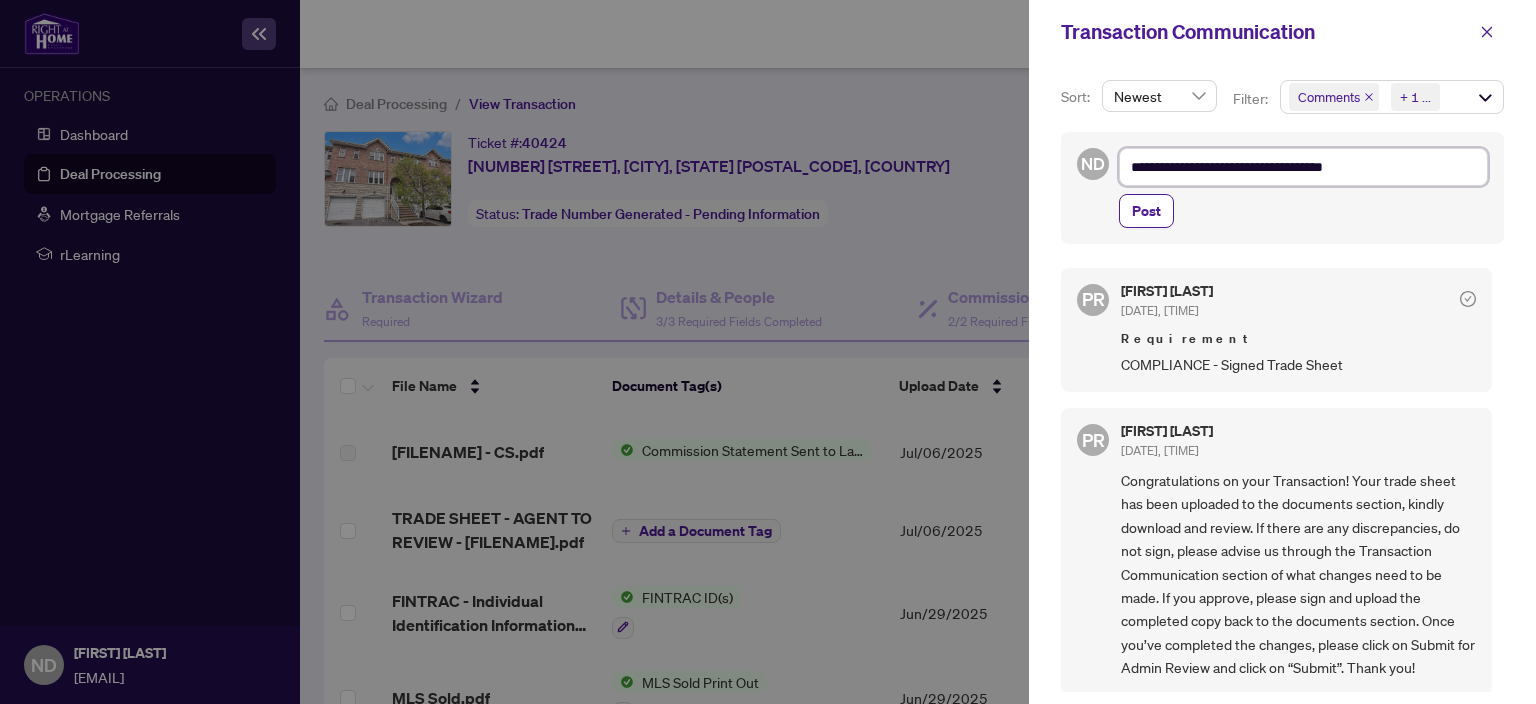 type on "**********" 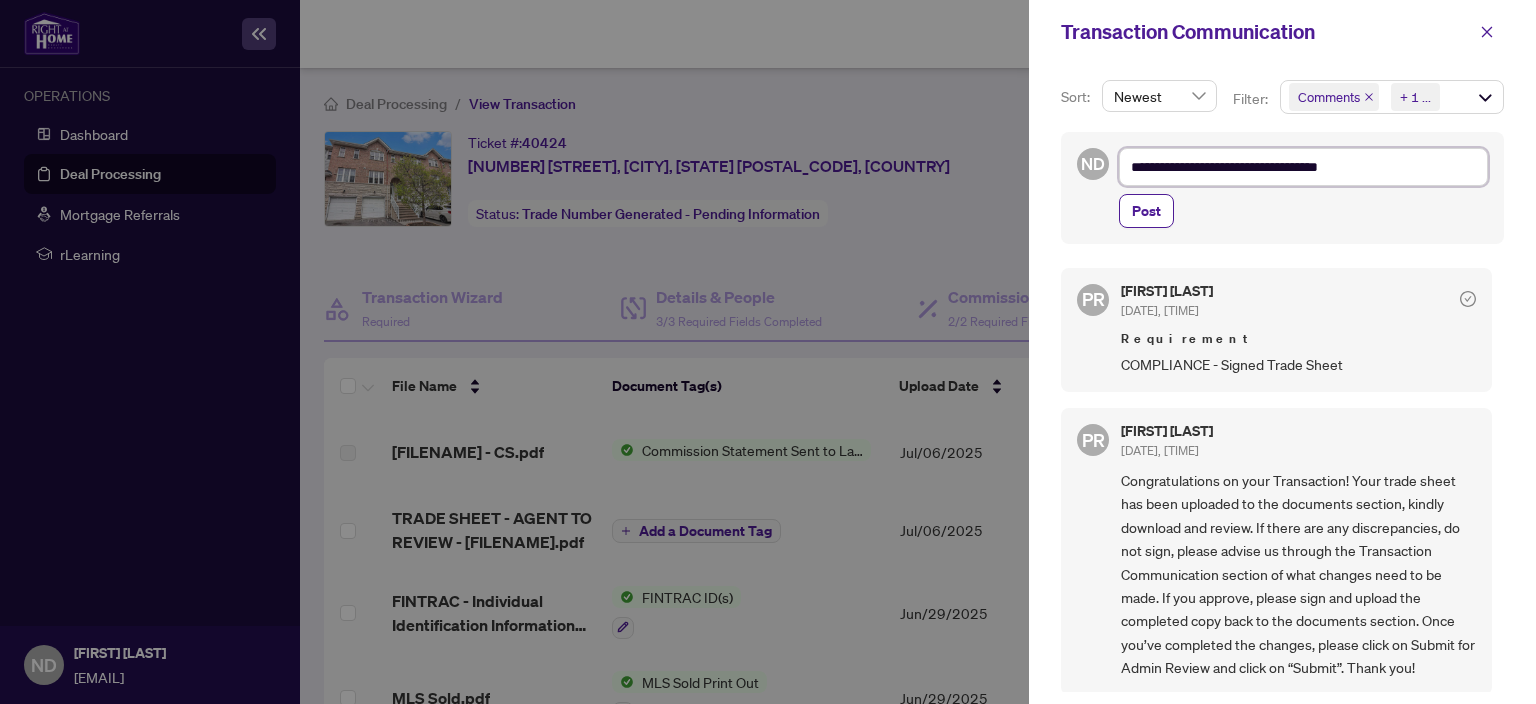 type on "**********" 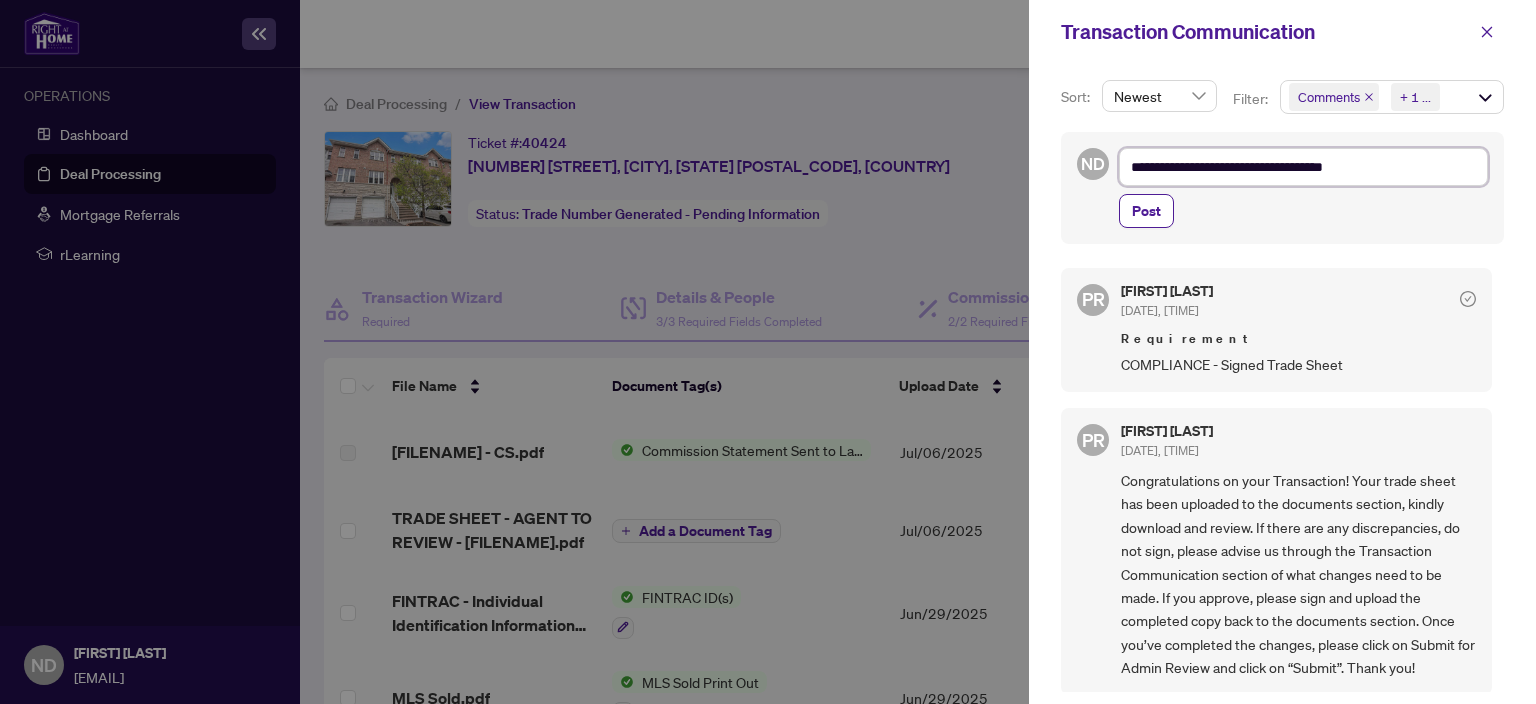 type on "**********" 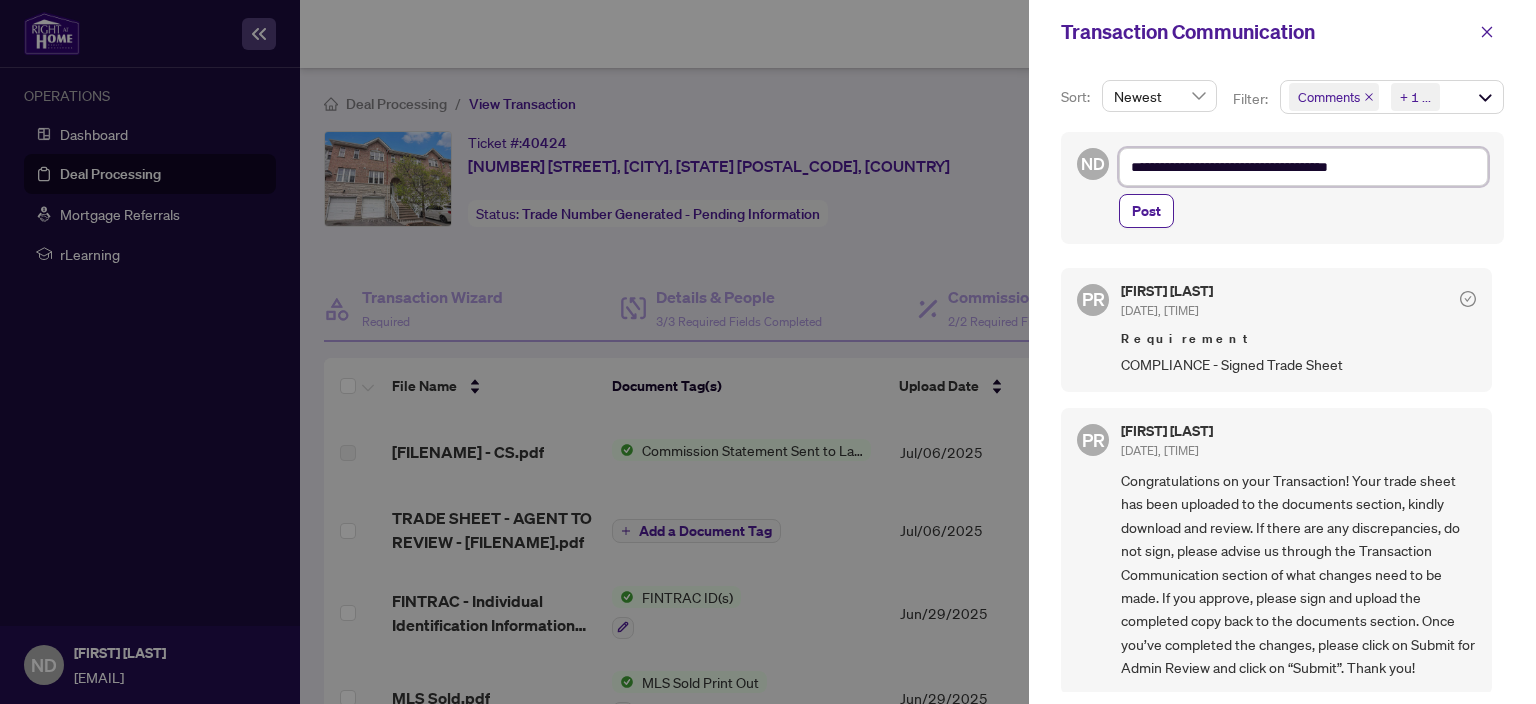 type on "**********" 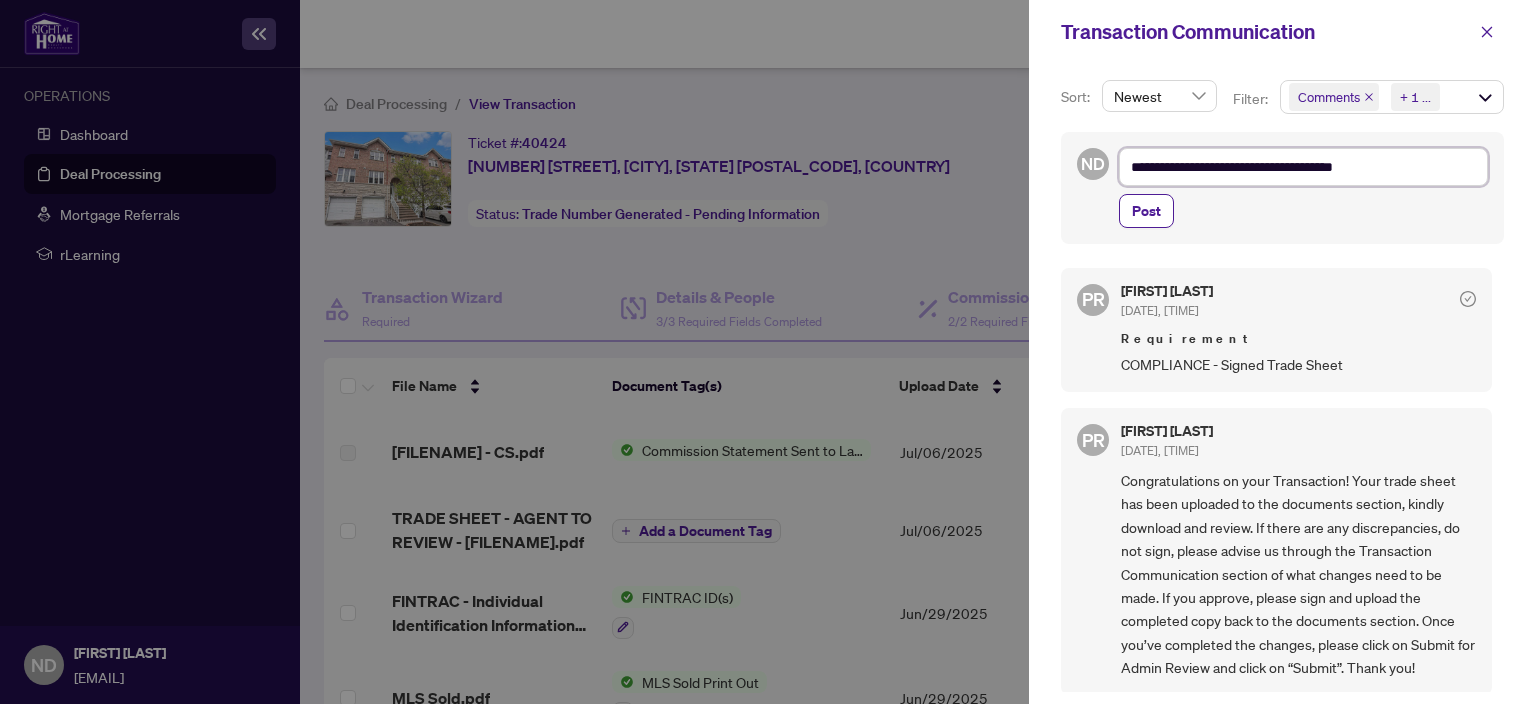 type on "**********" 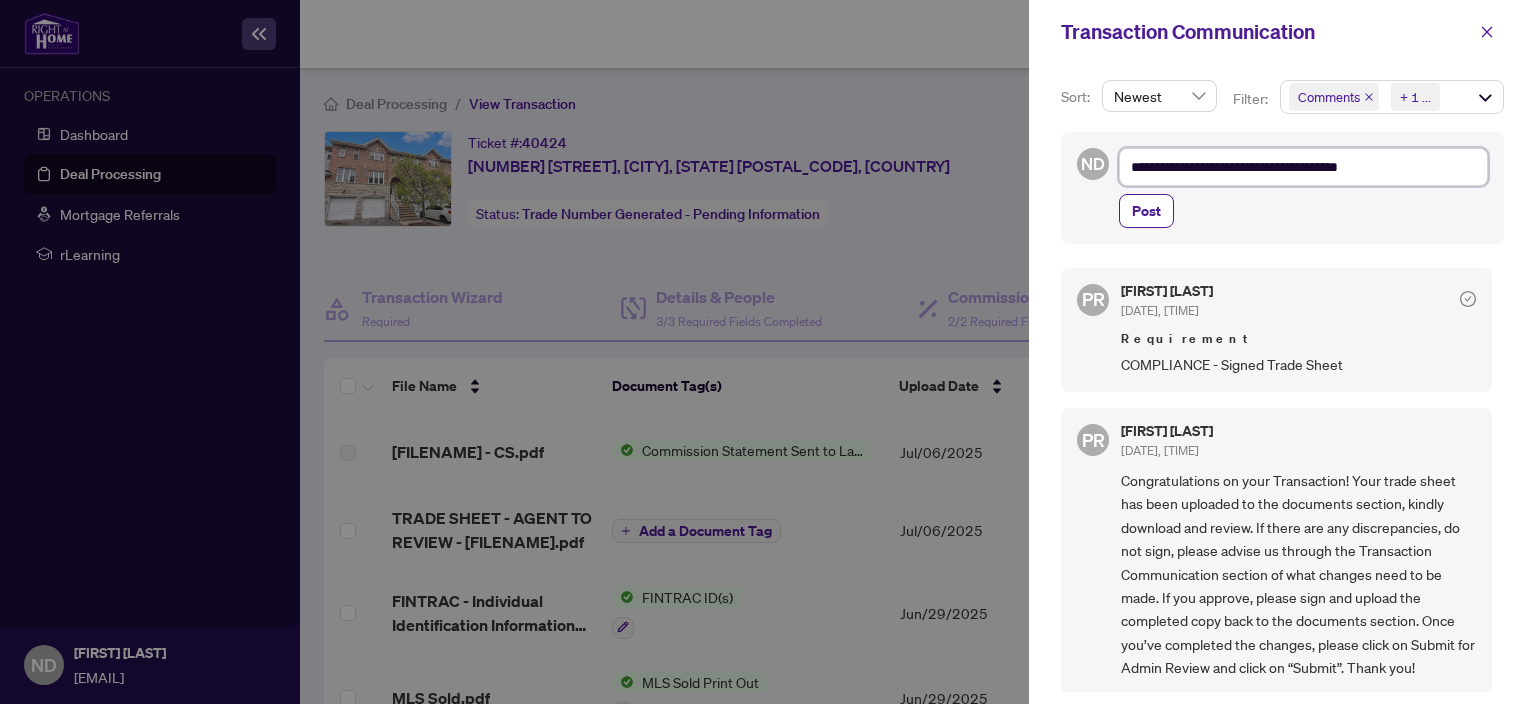 type on "**********" 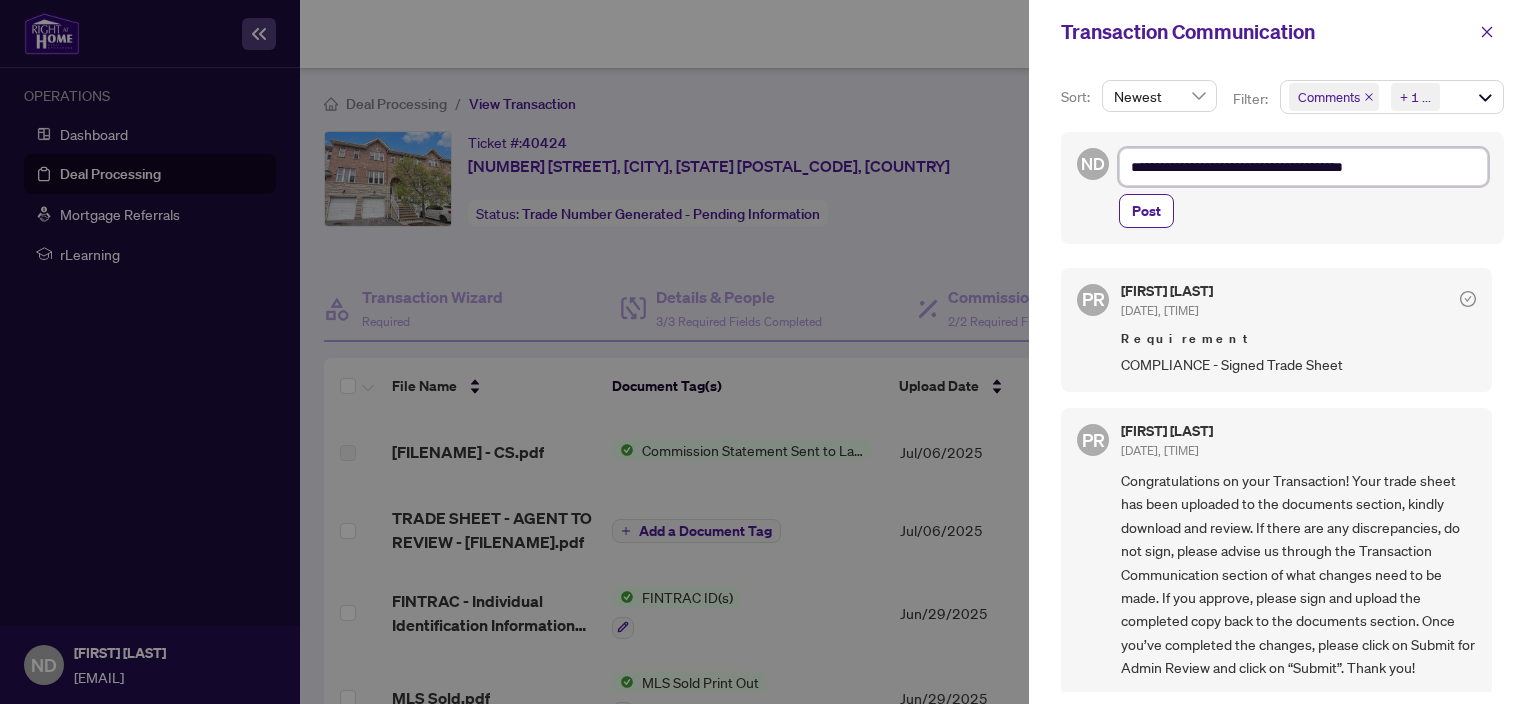 type on "**********" 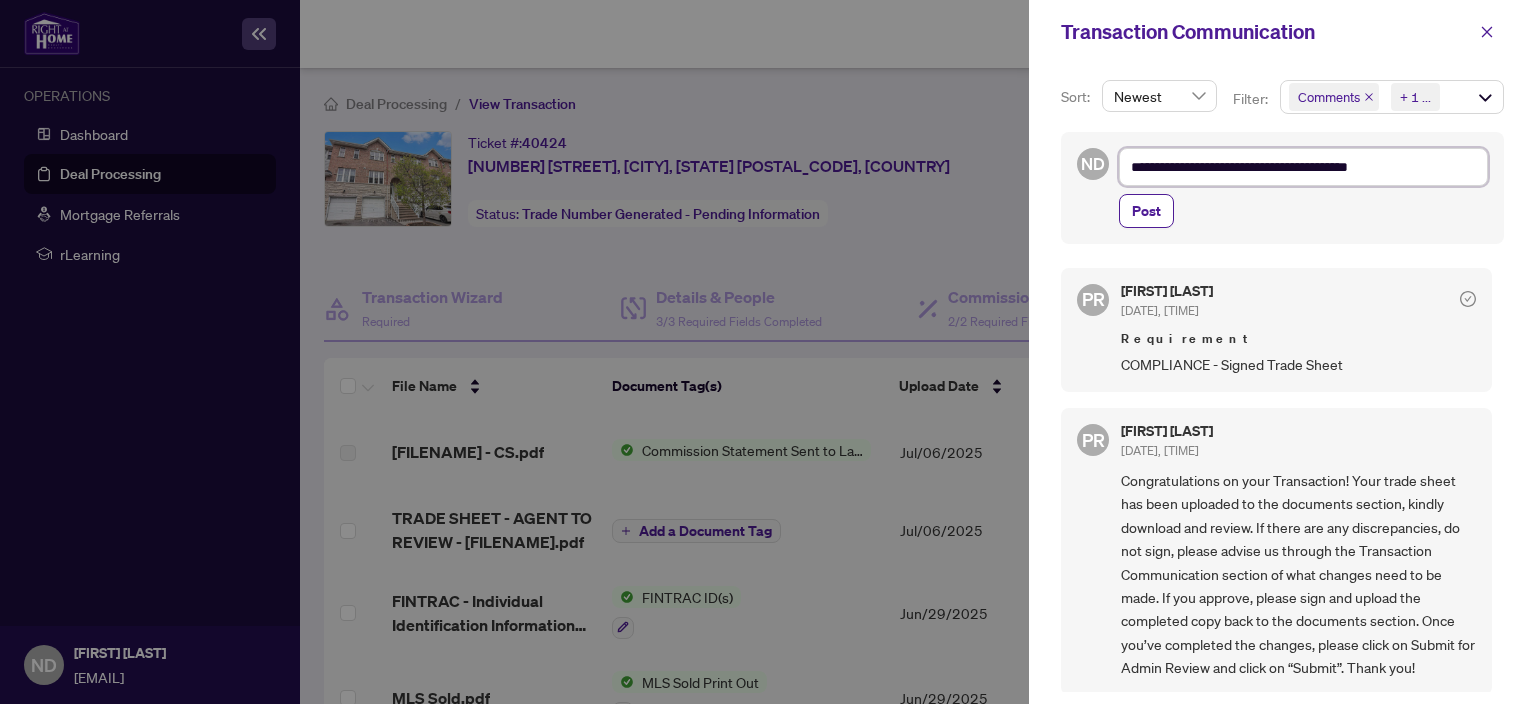 type on "**********" 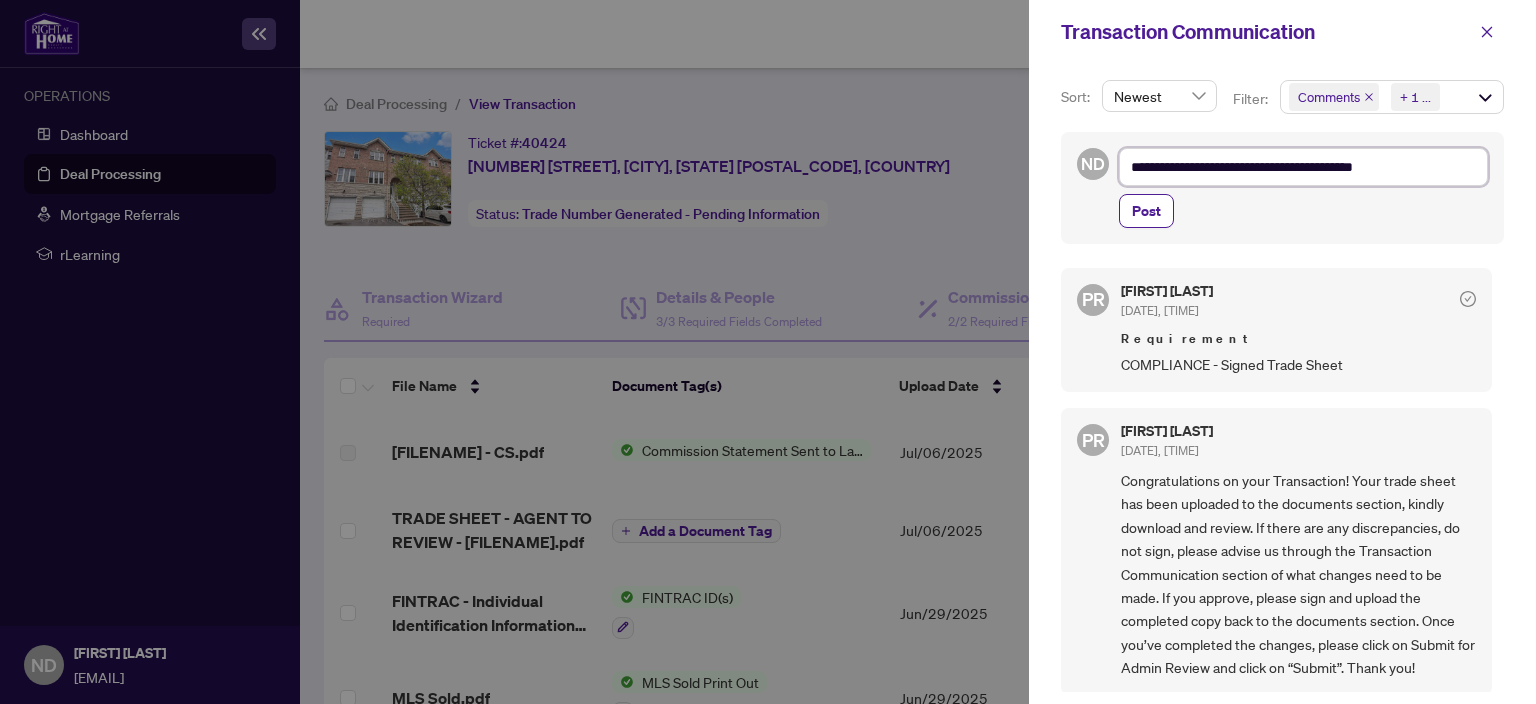 type on "**********" 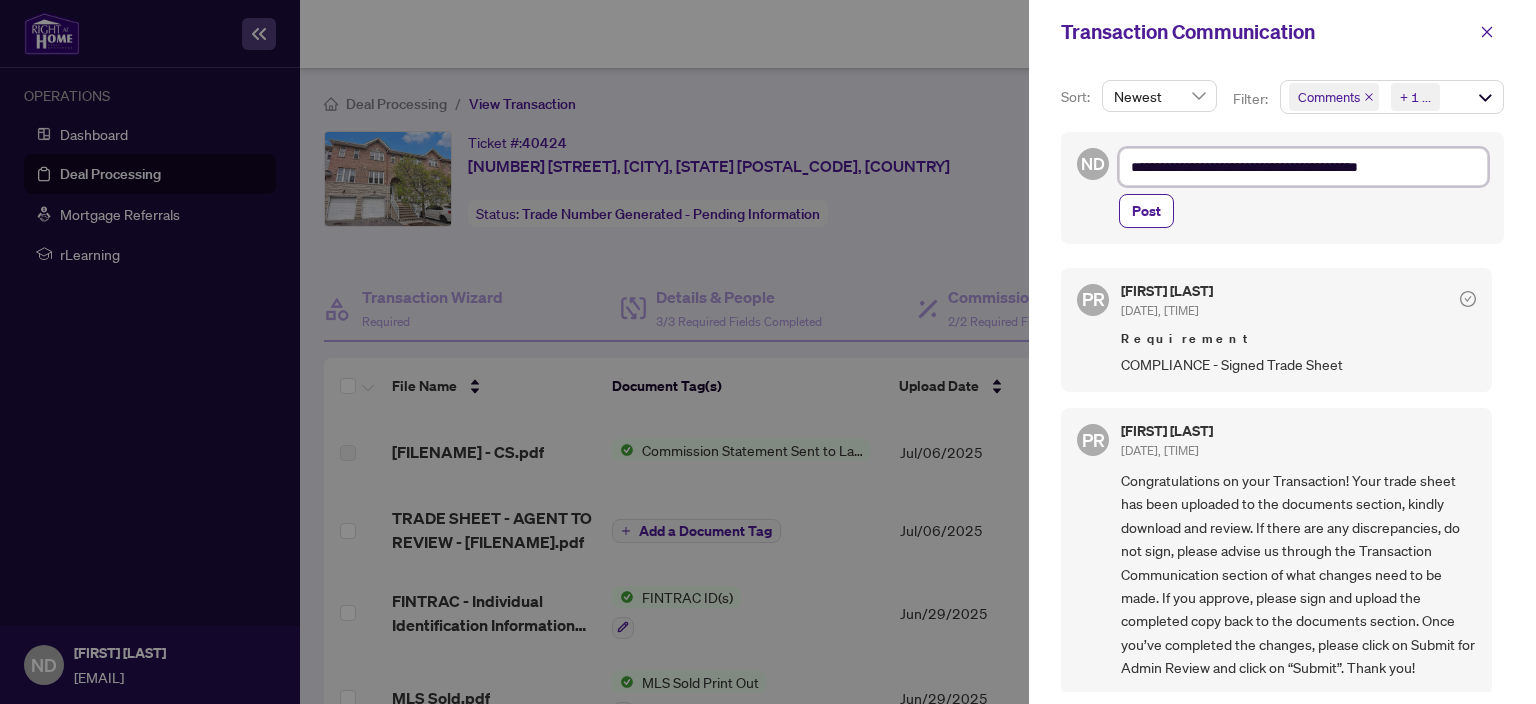 type on "**********" 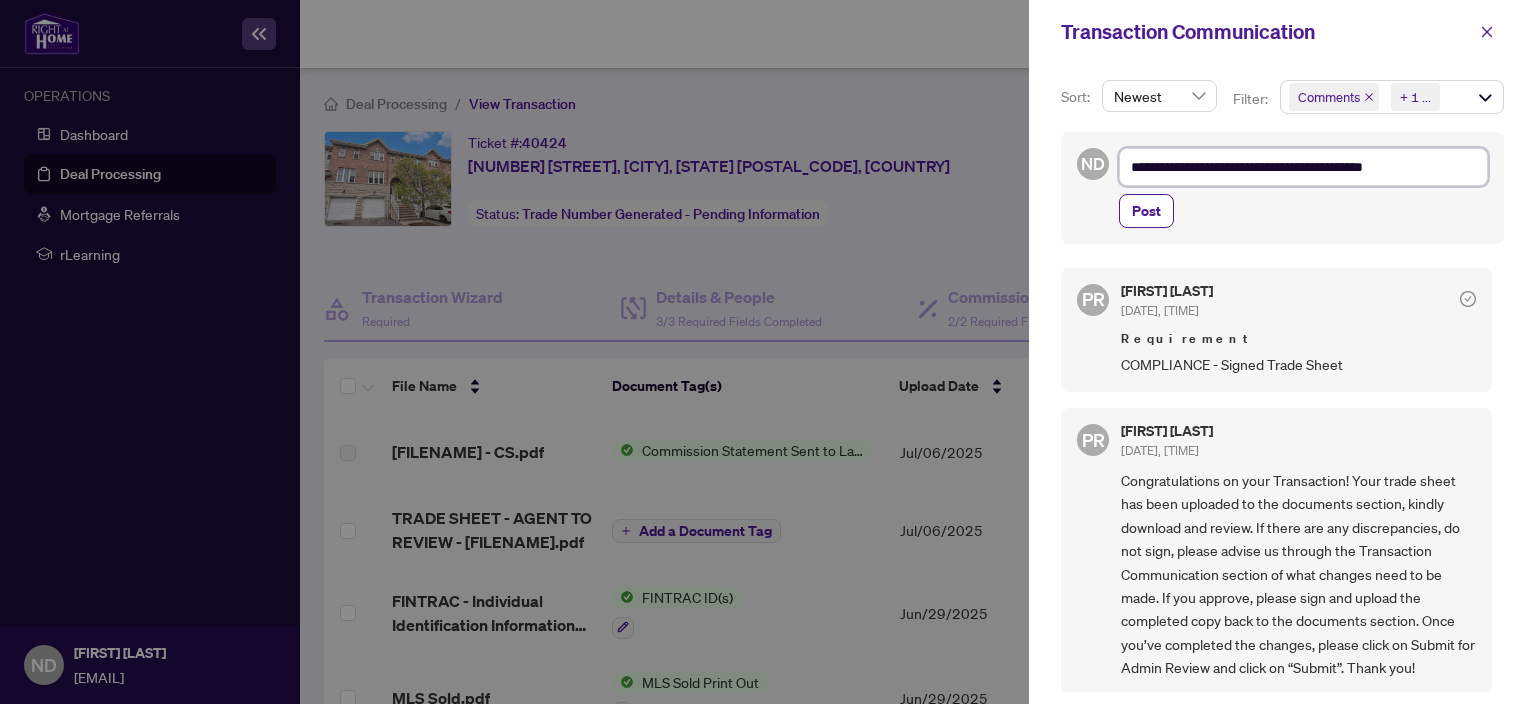 type on "**********" 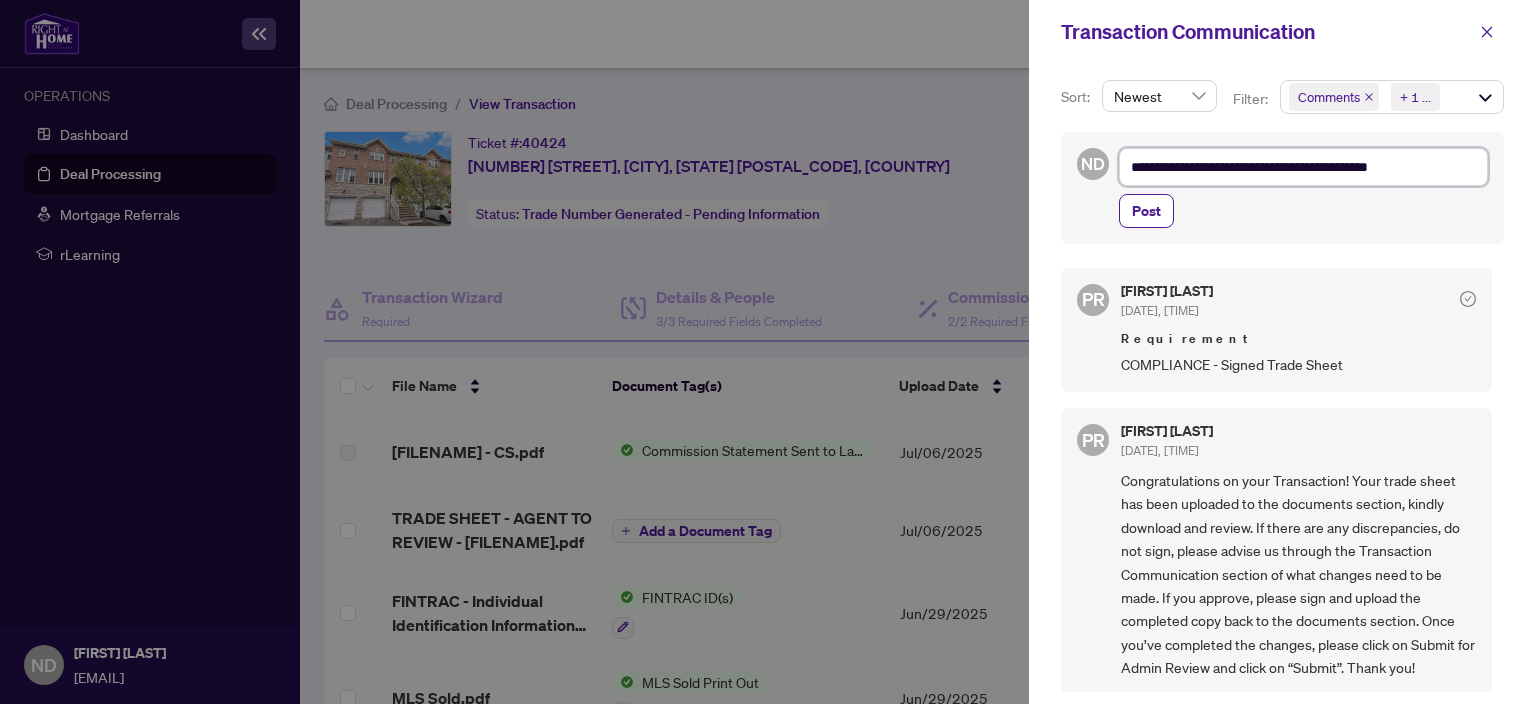 type on "**********" 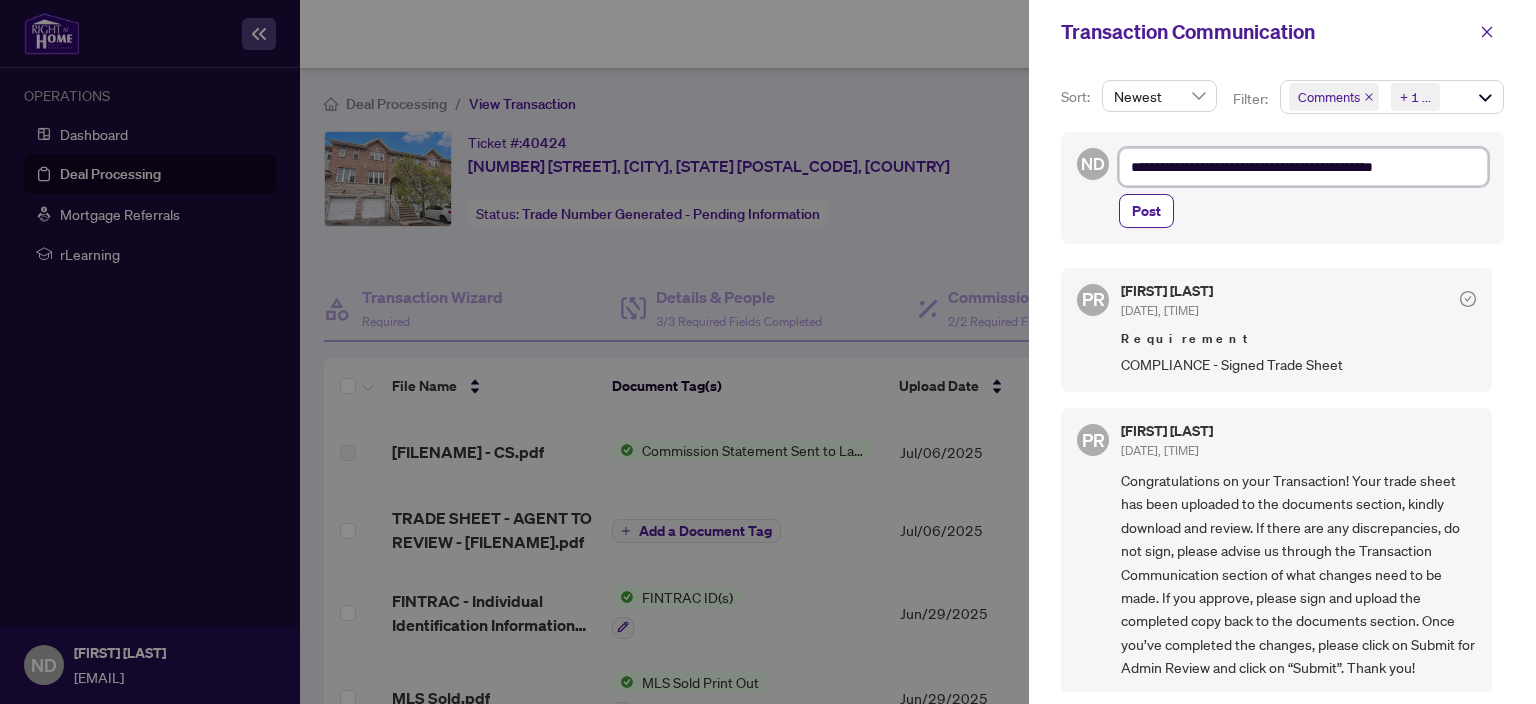 type on "**********" 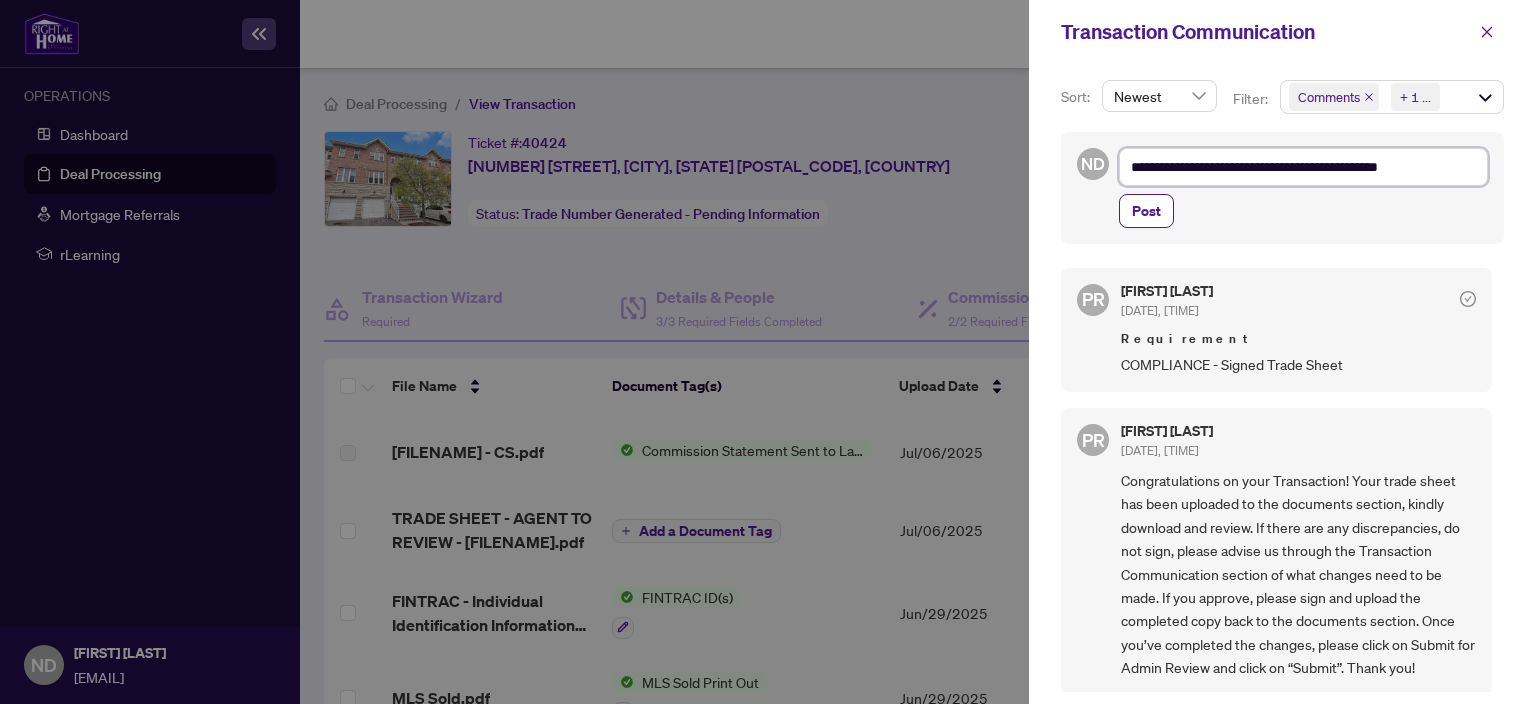 type on "**********" 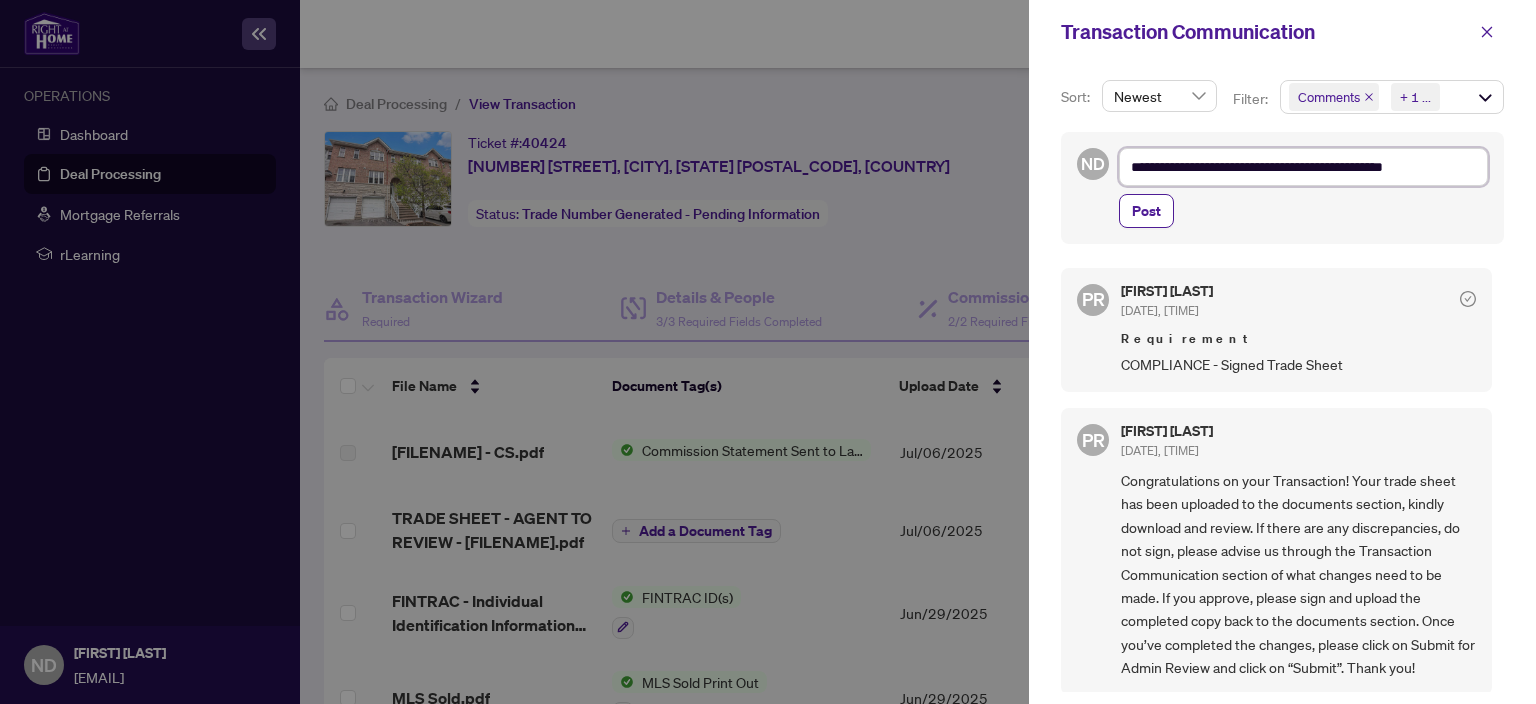 type on "**********" 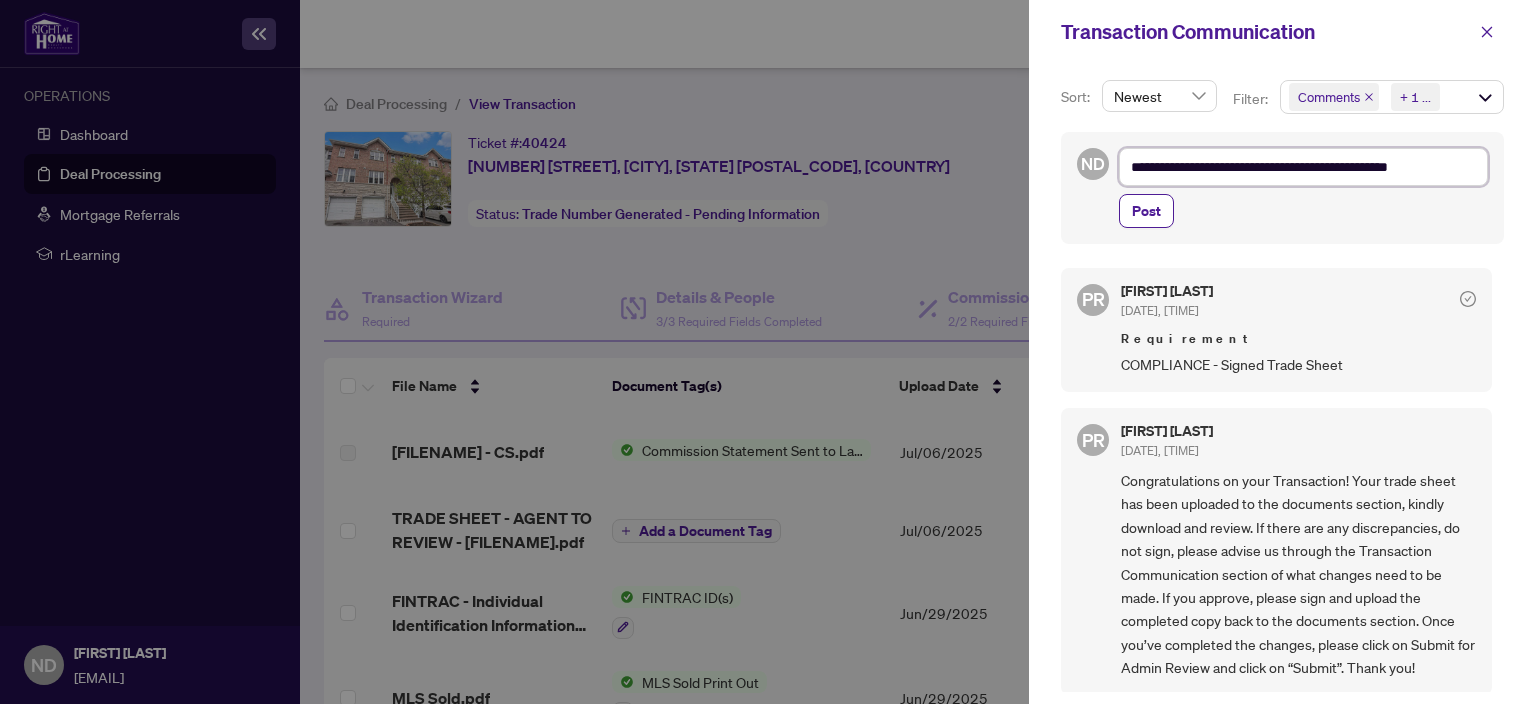 type on "**********" 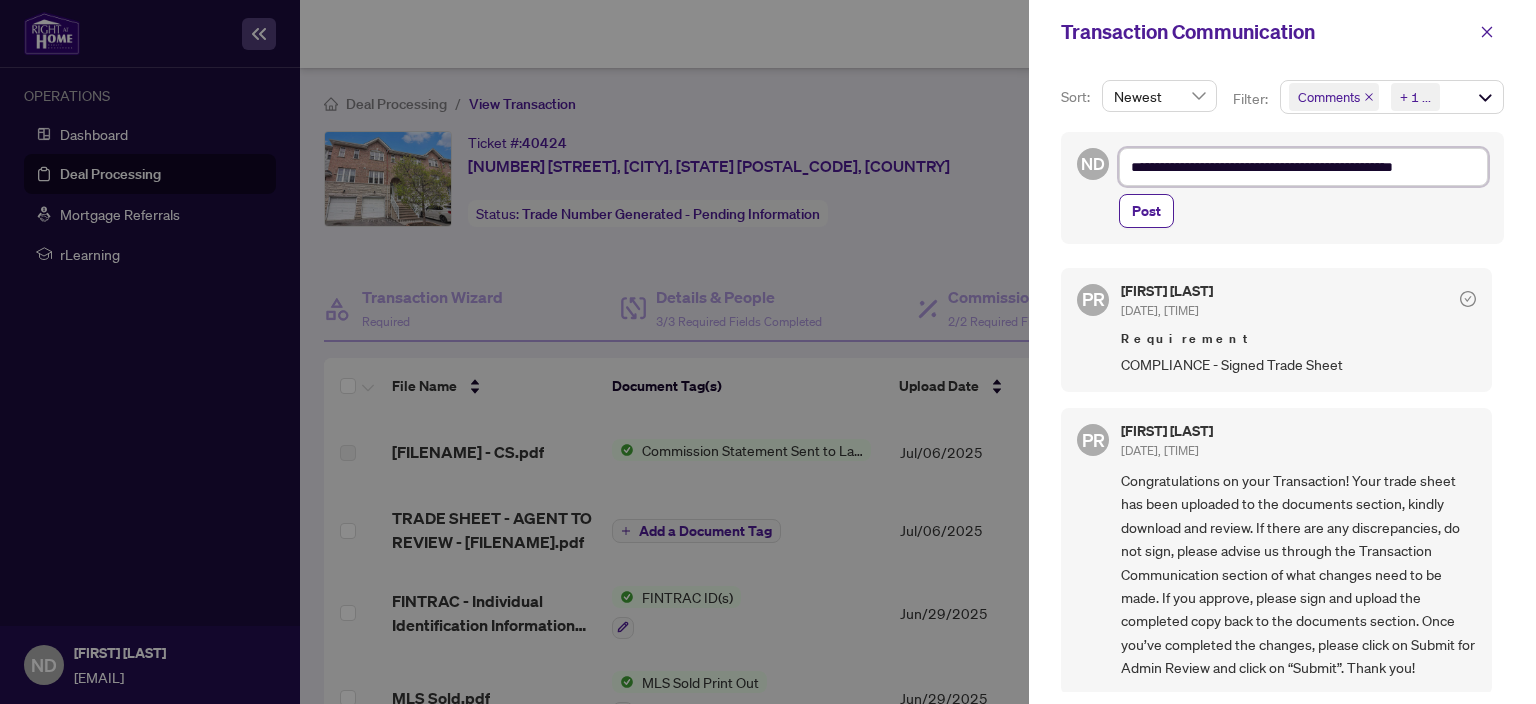 type on "**********" 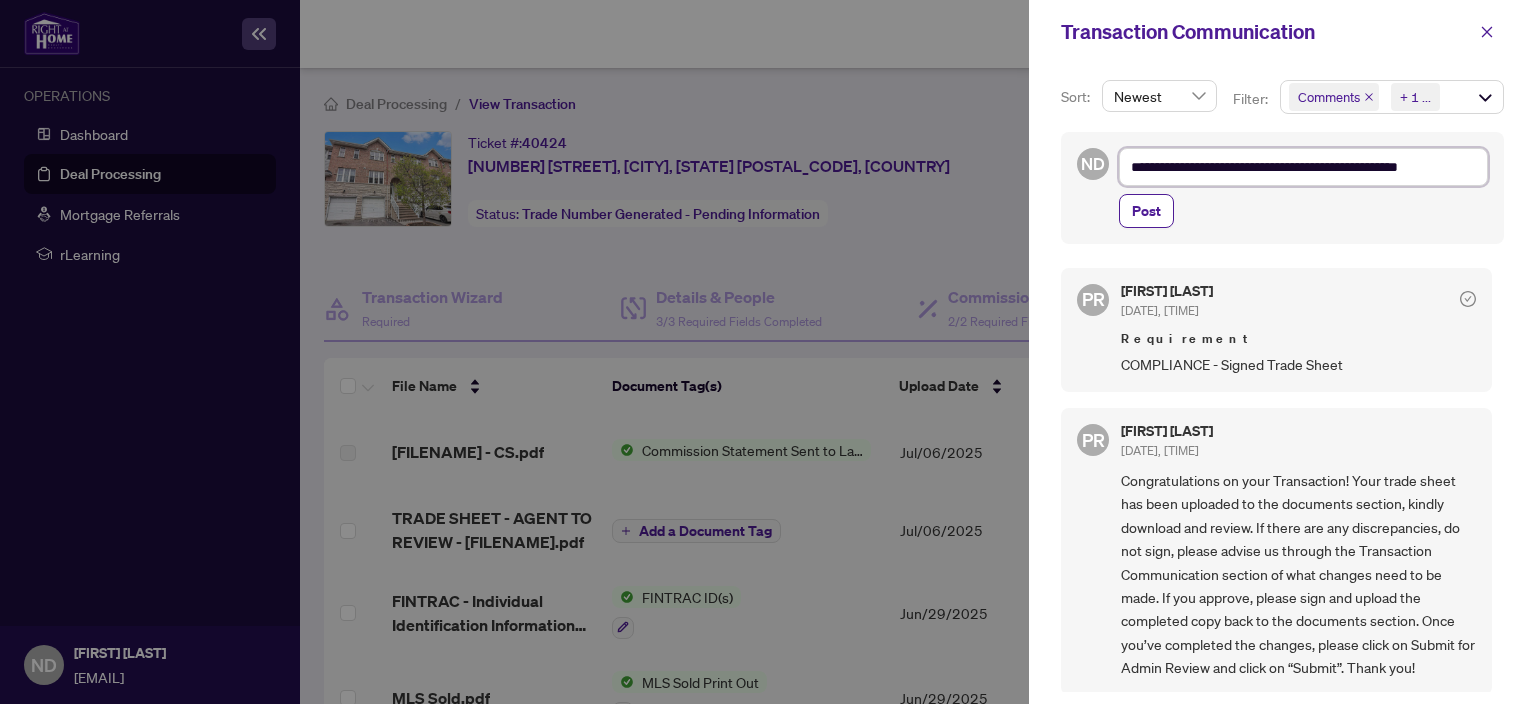 type on "**********" 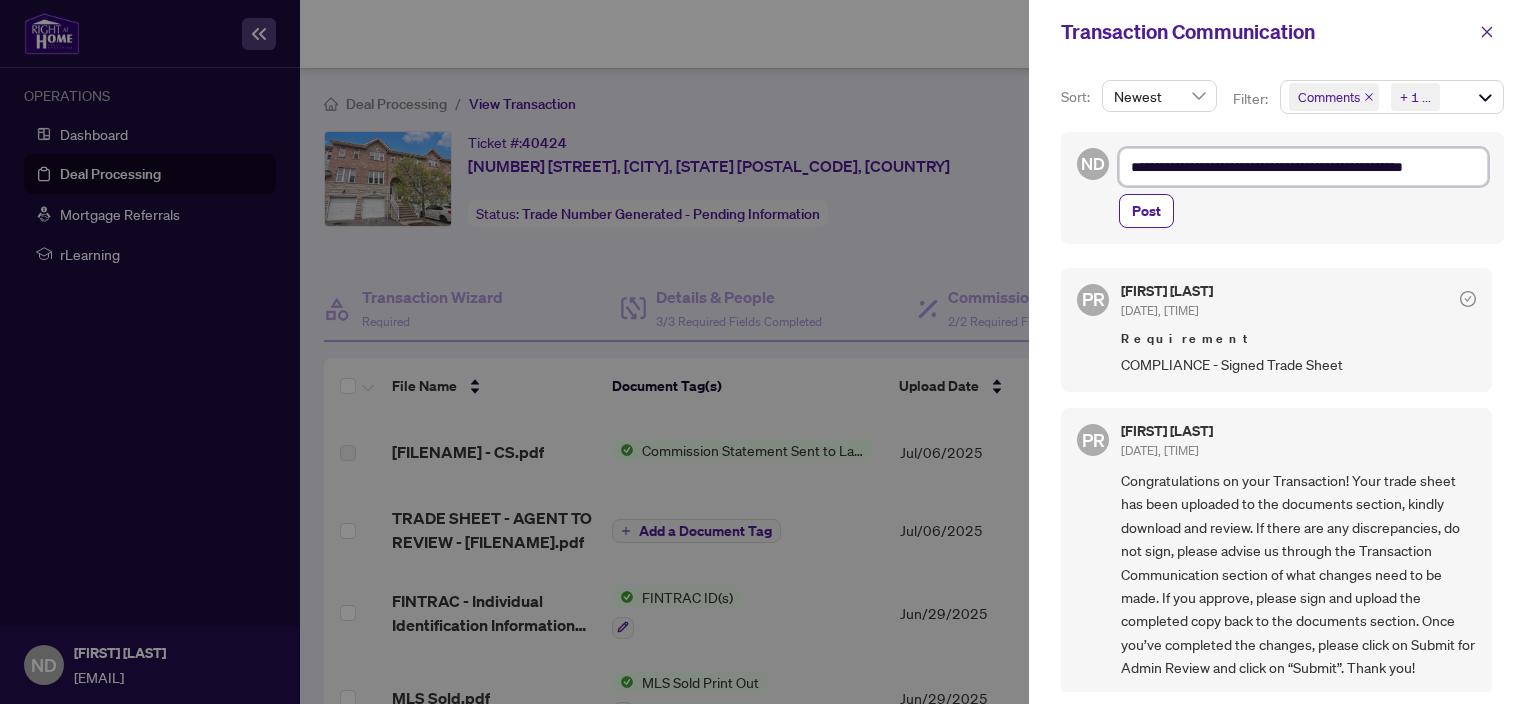 type on "**********" 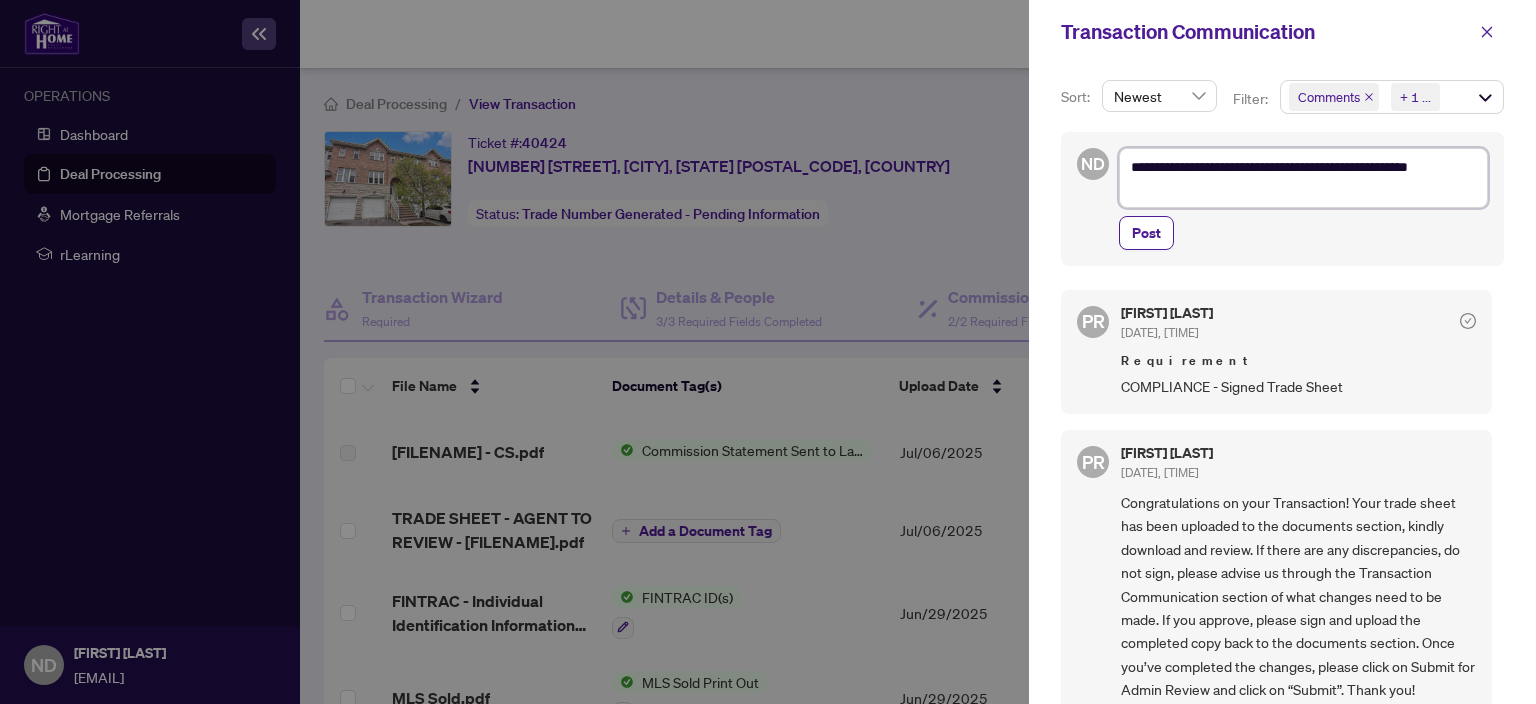 type on "**********" 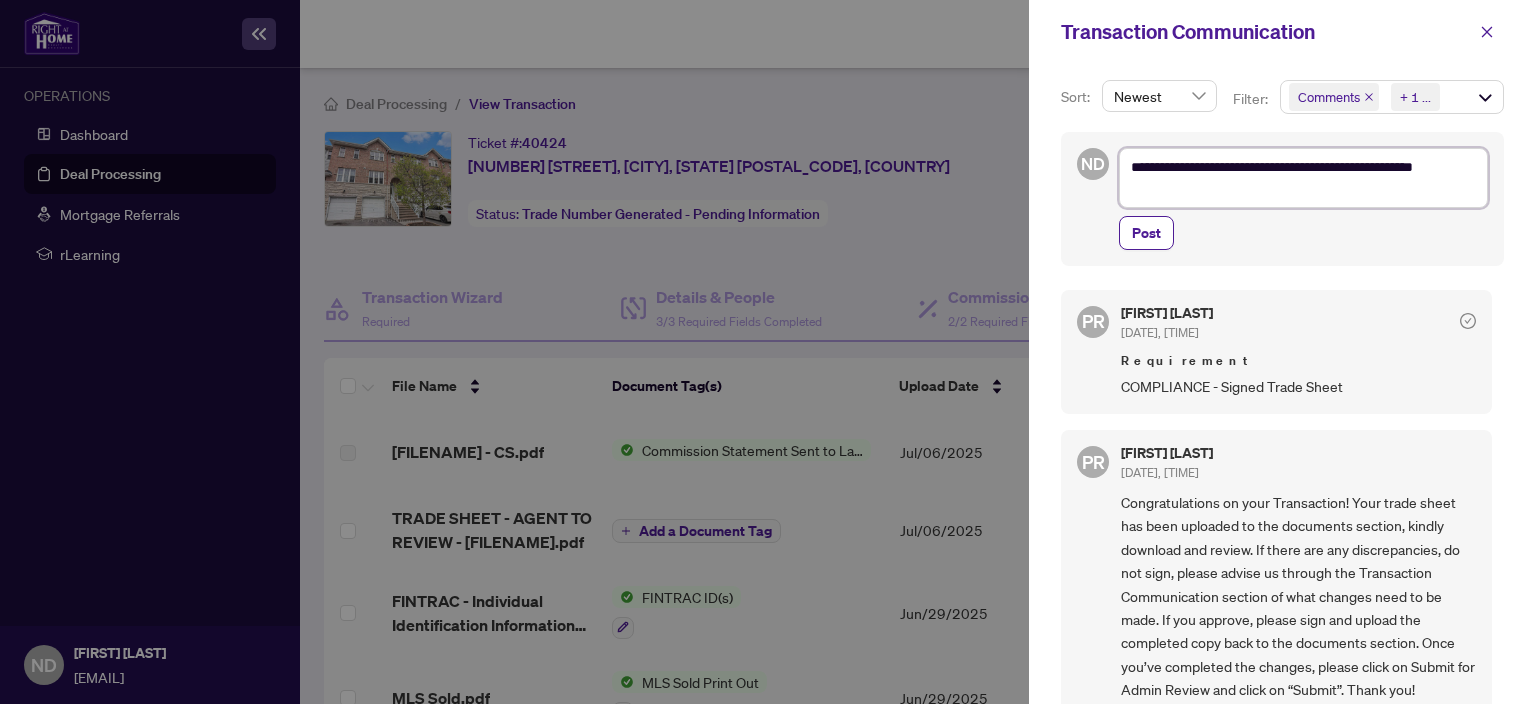 type on "**********" 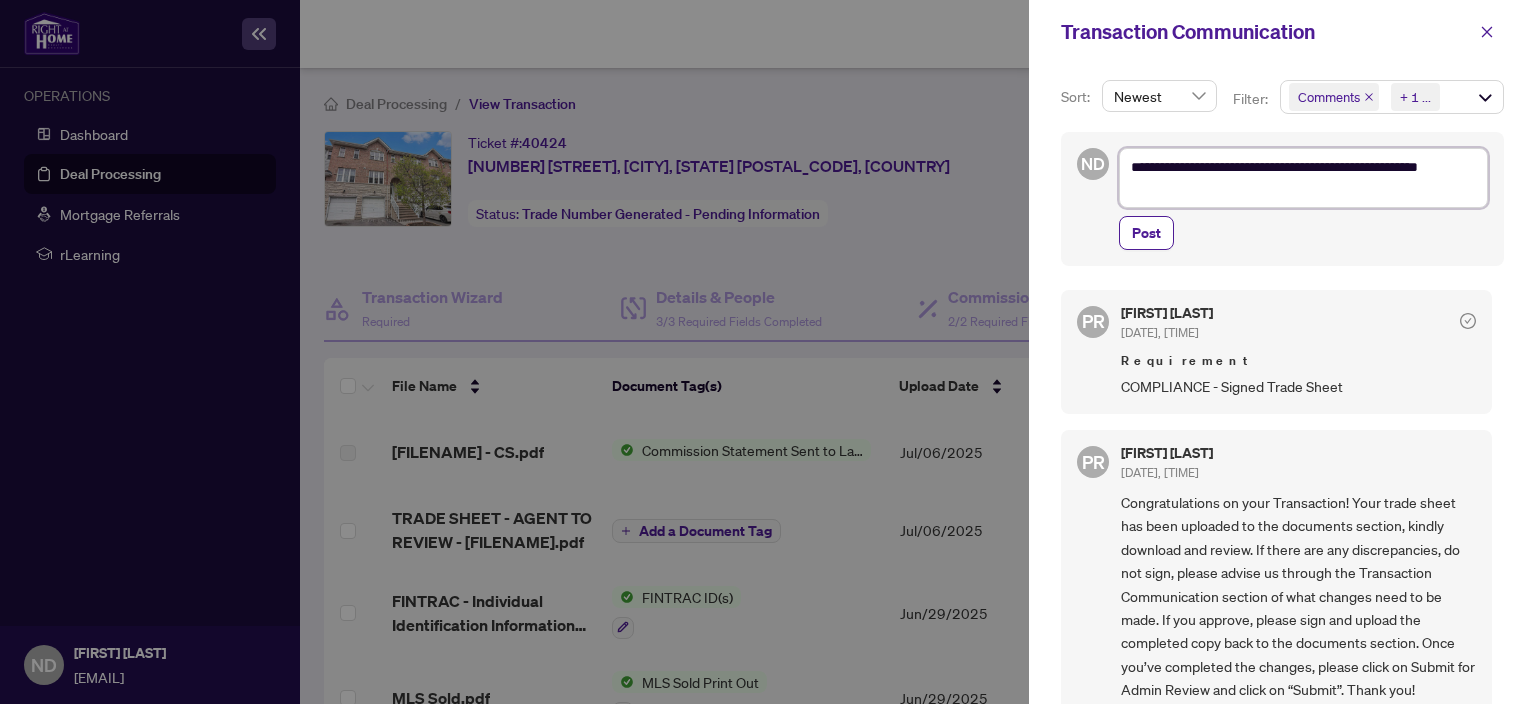 type on "**********" 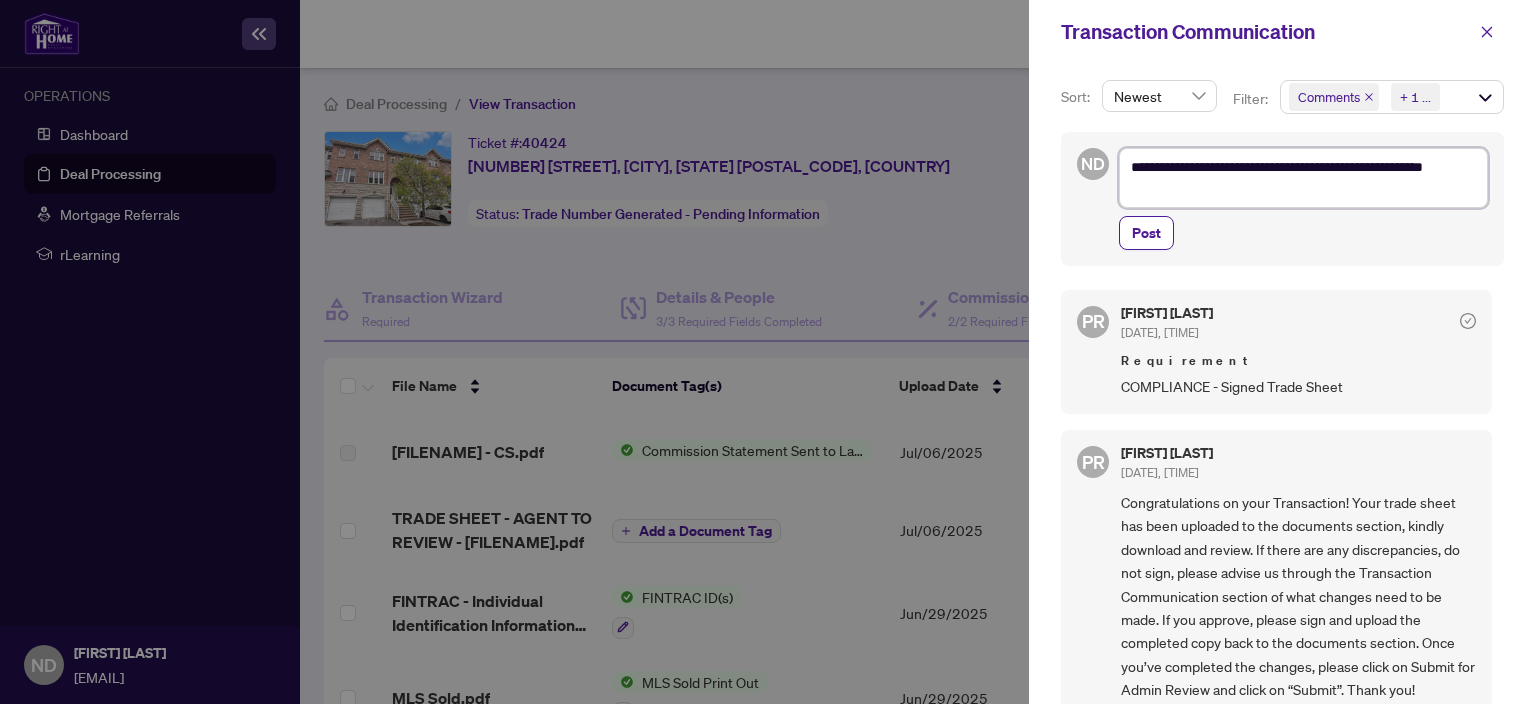 type on "**********" 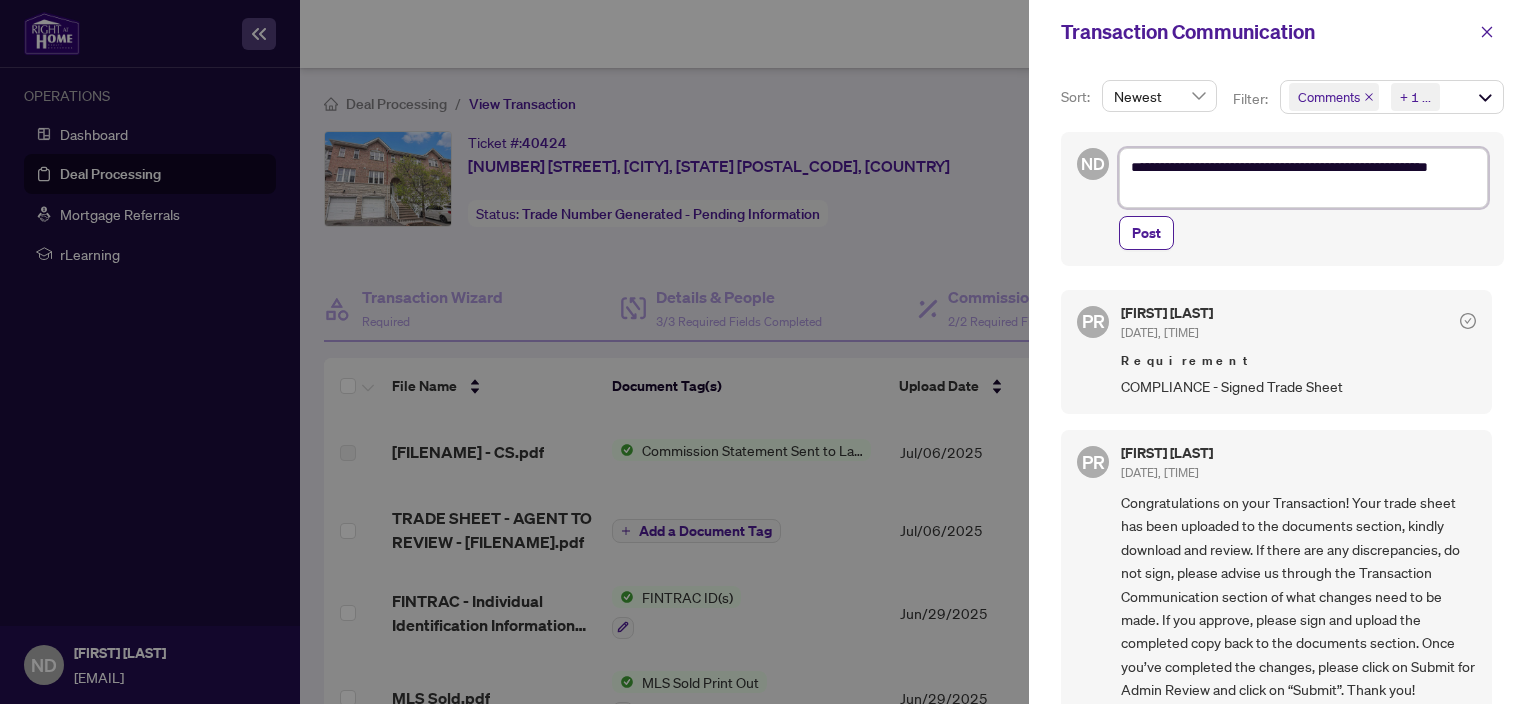 type on "**********" 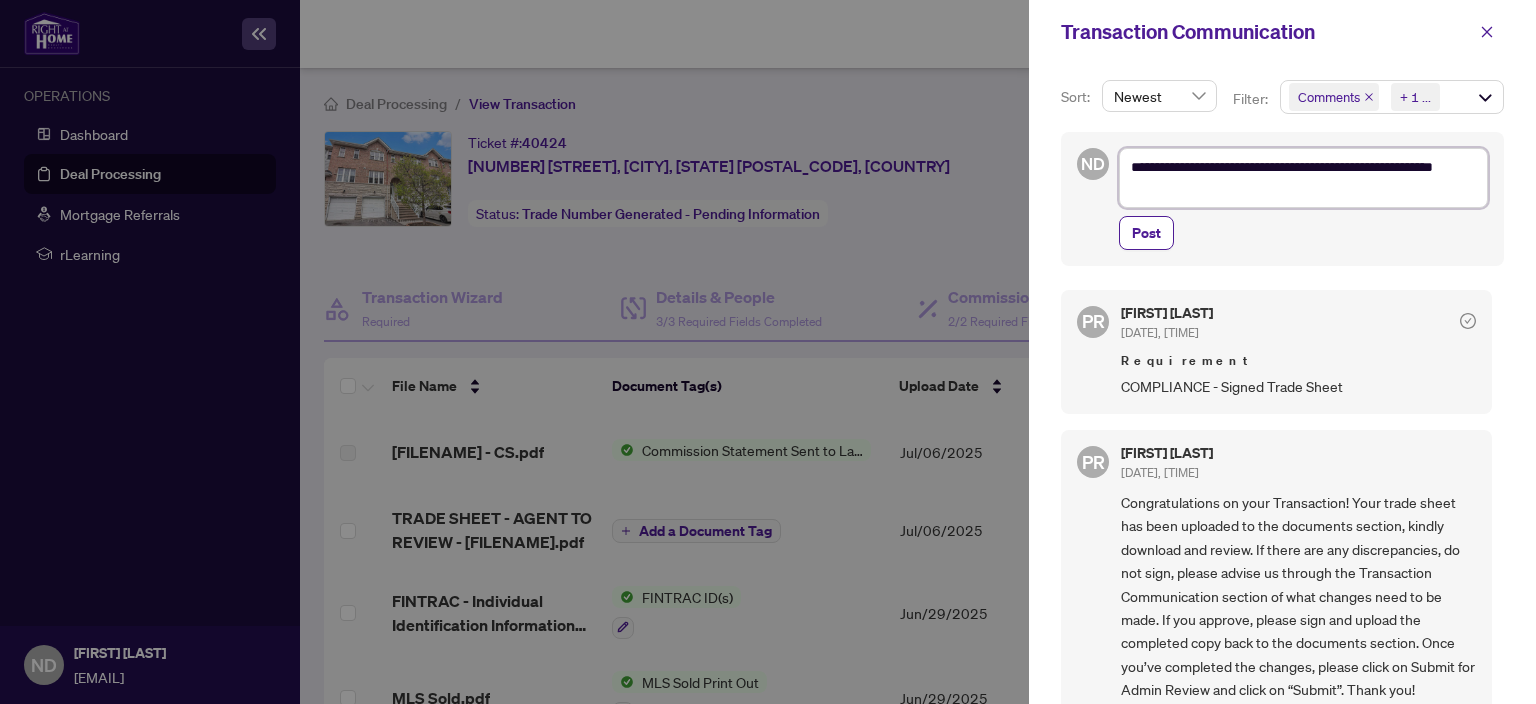 type on "**********" 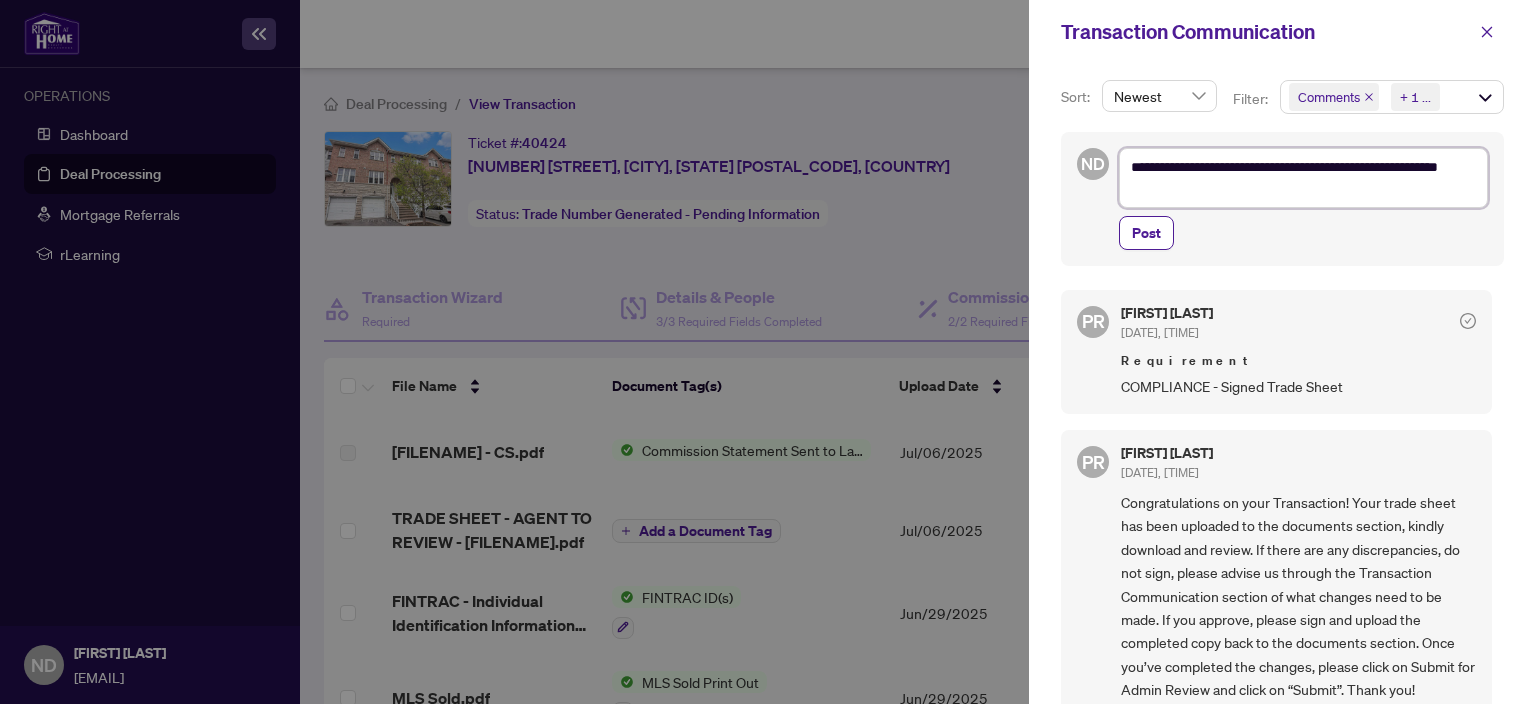 type on "**********" 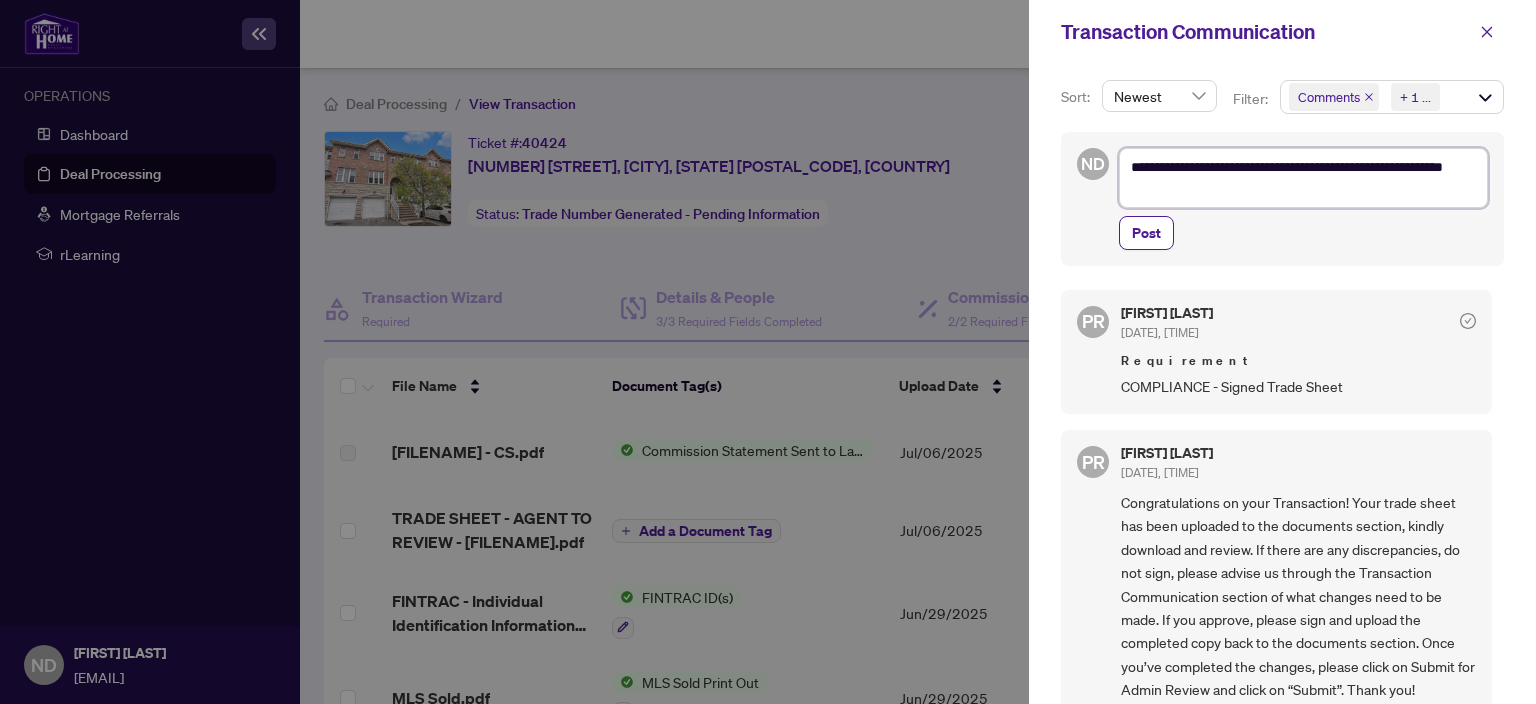 type on "**********" 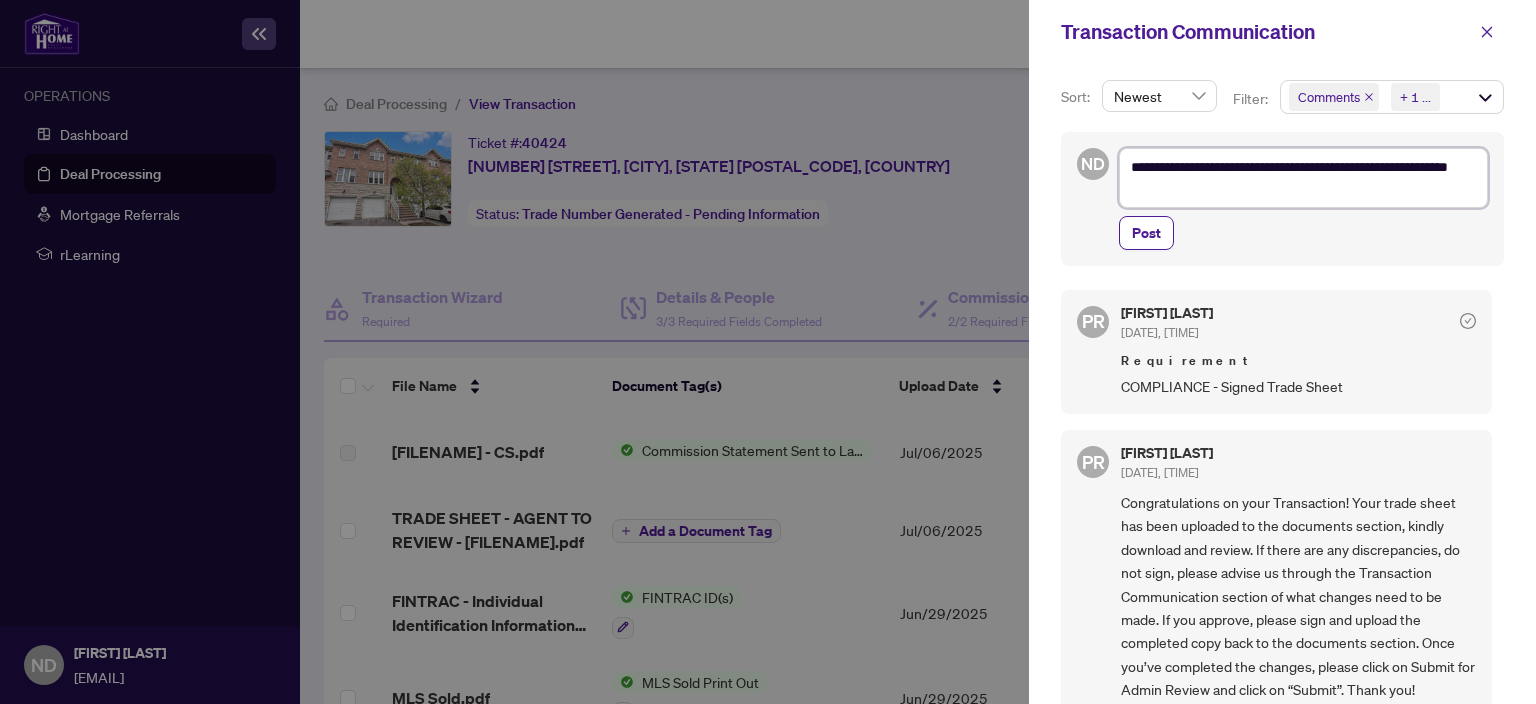 type on "**********" 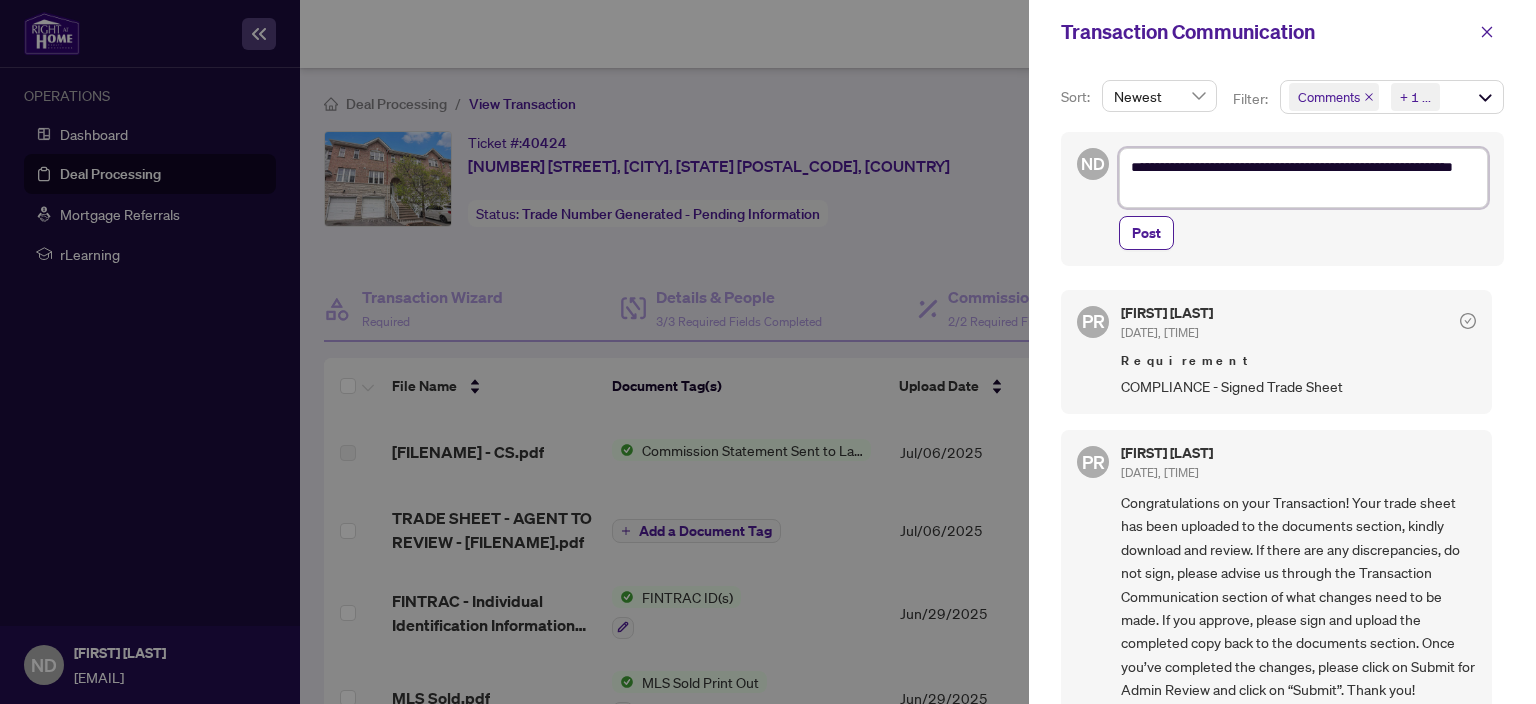type on "**********" 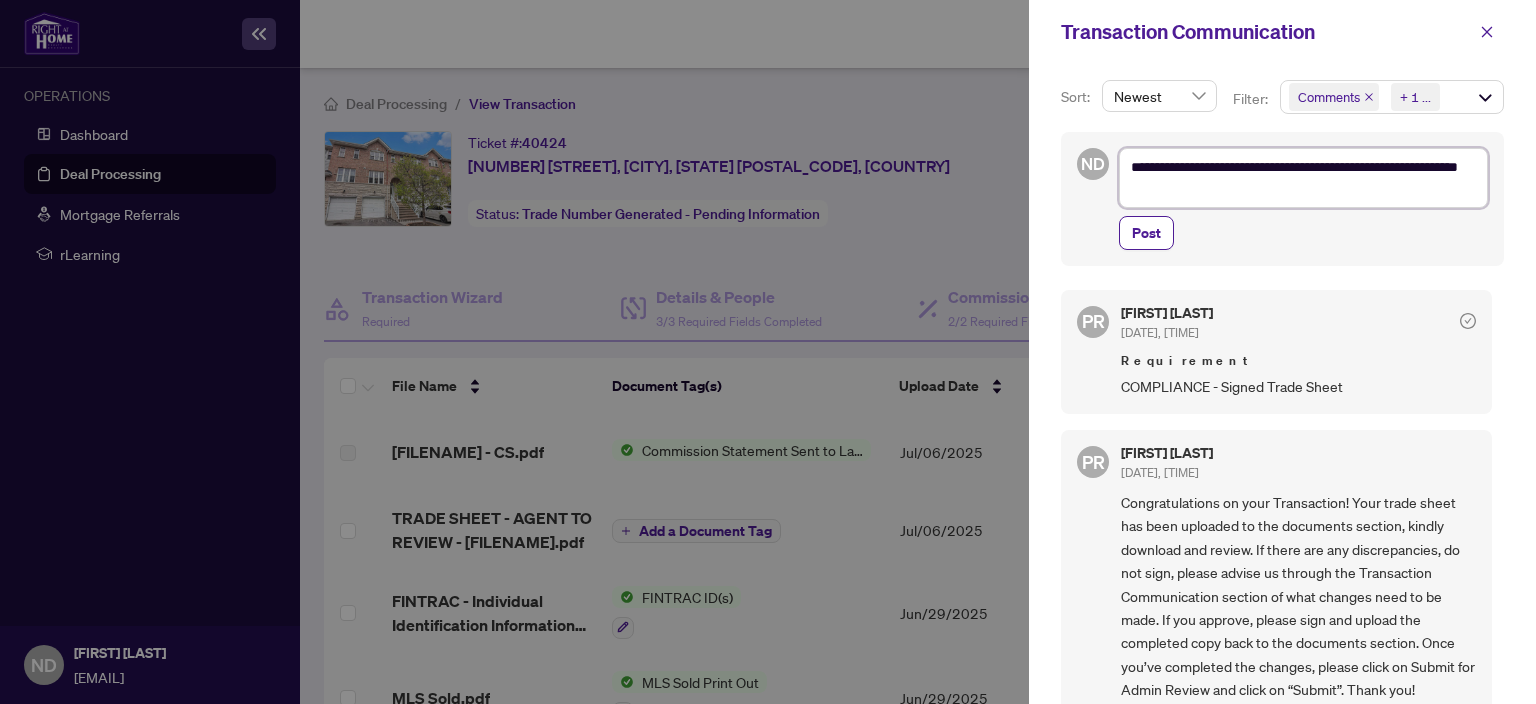 type on "**********" 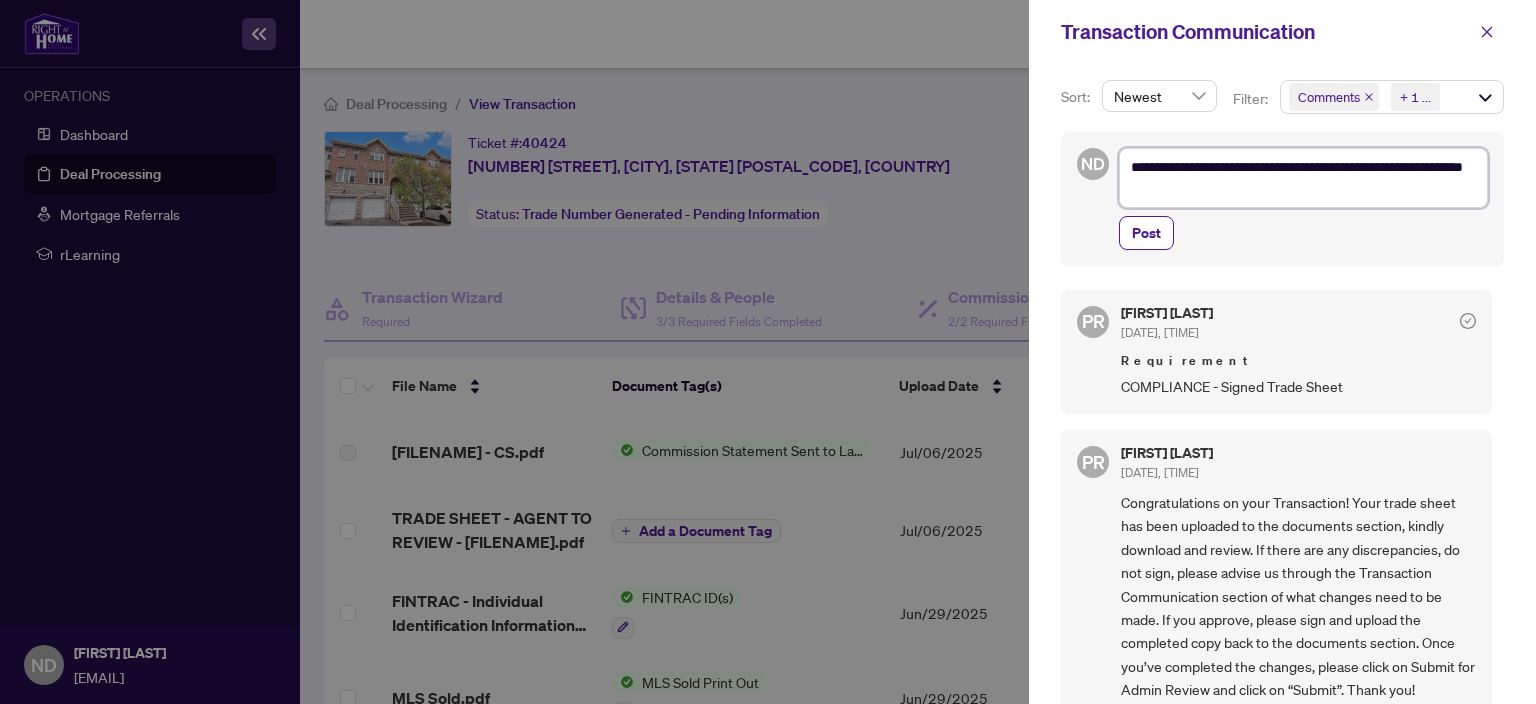 type on "**********" 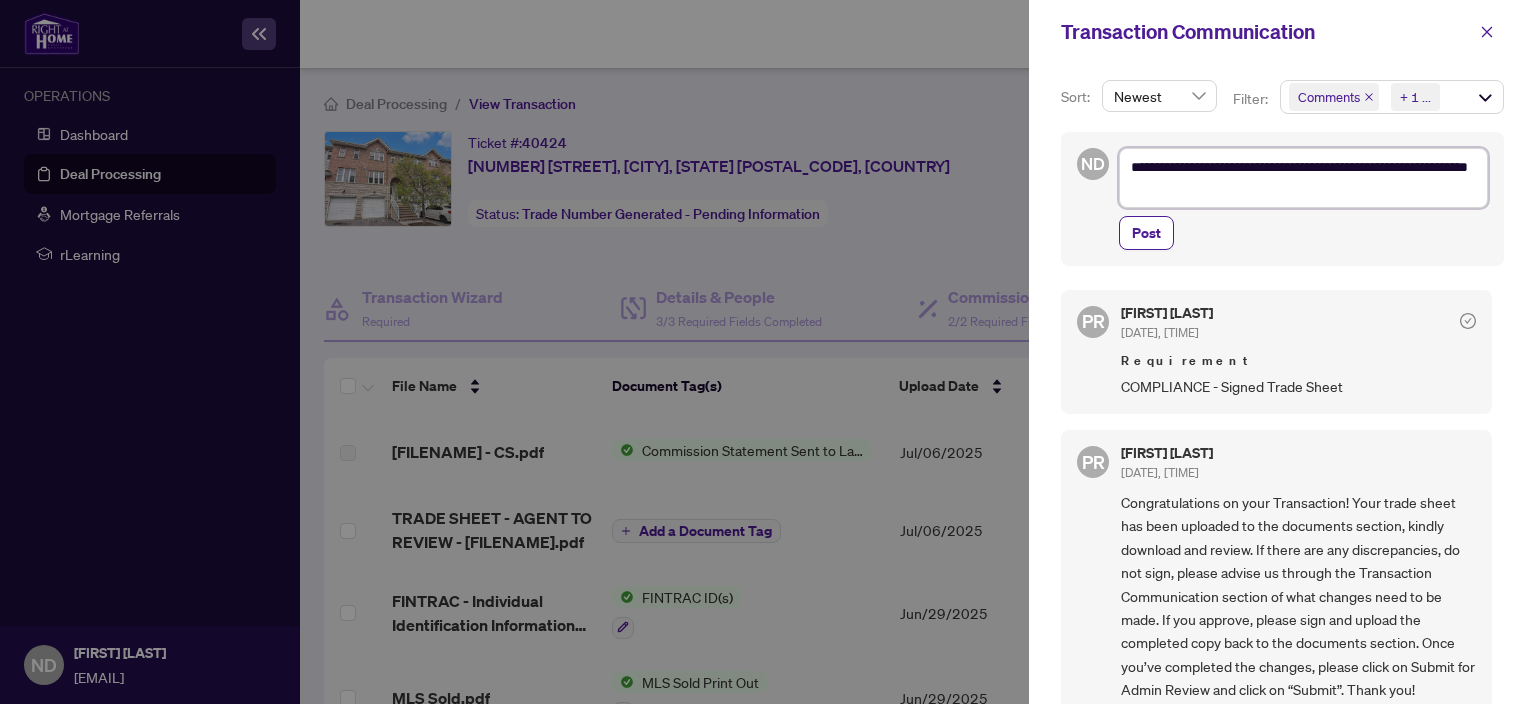 type on "**********" 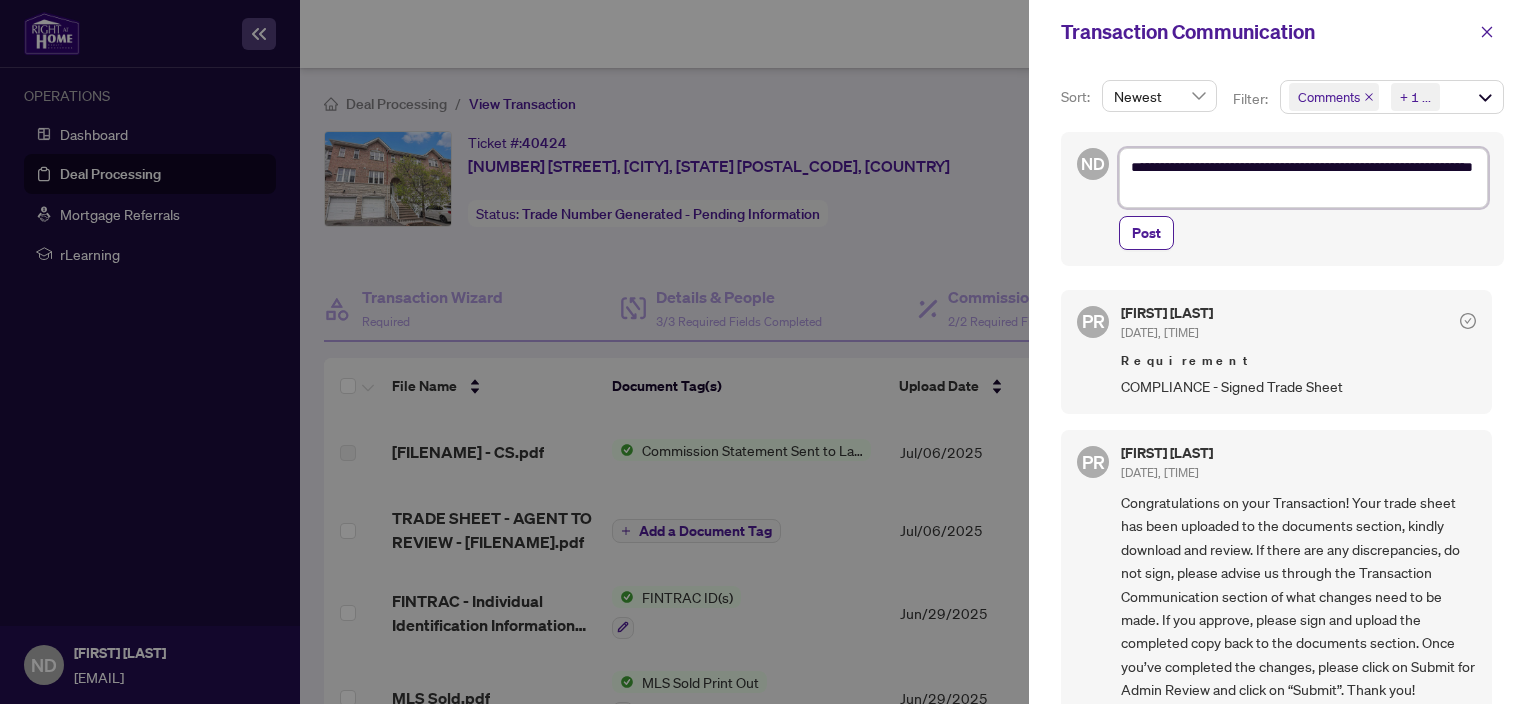 type on "**********" 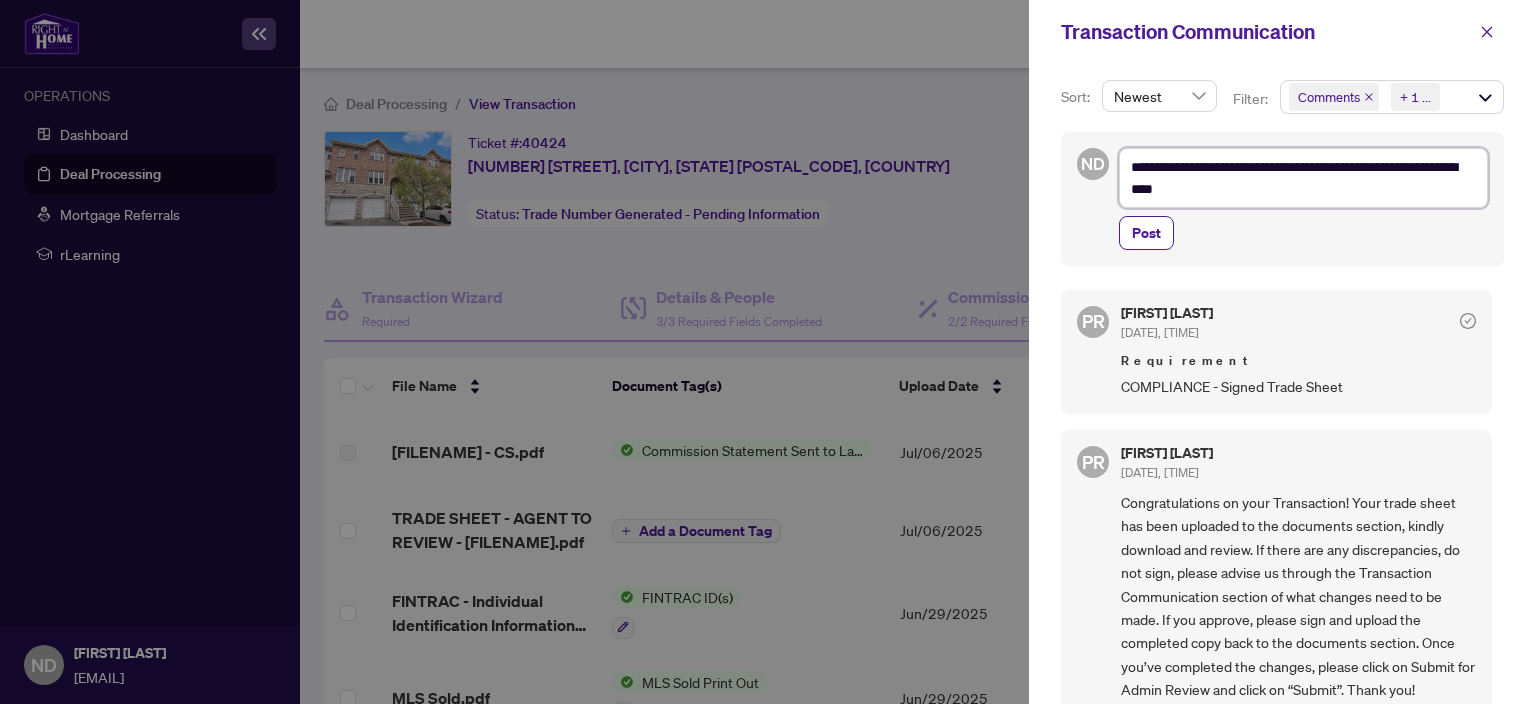 type on "**********" 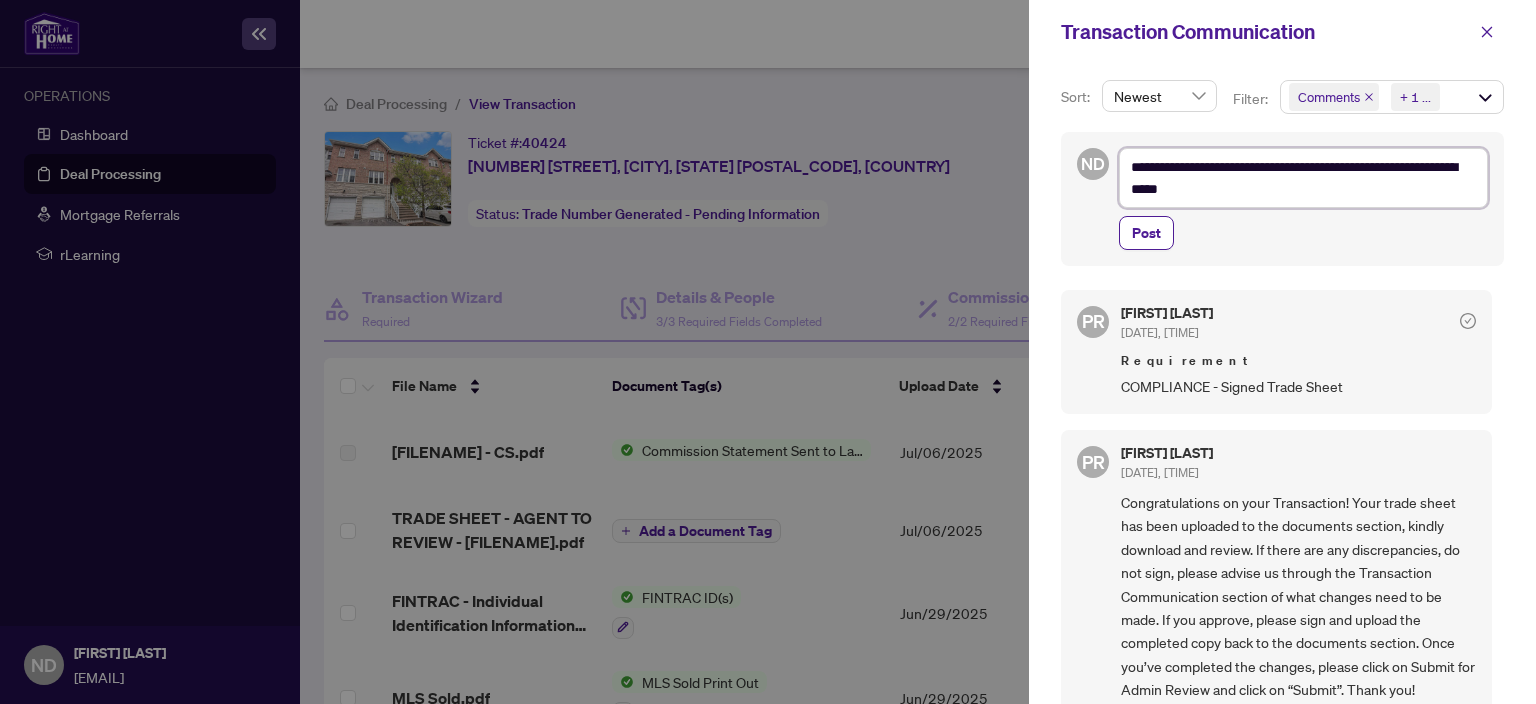 type on "**********" 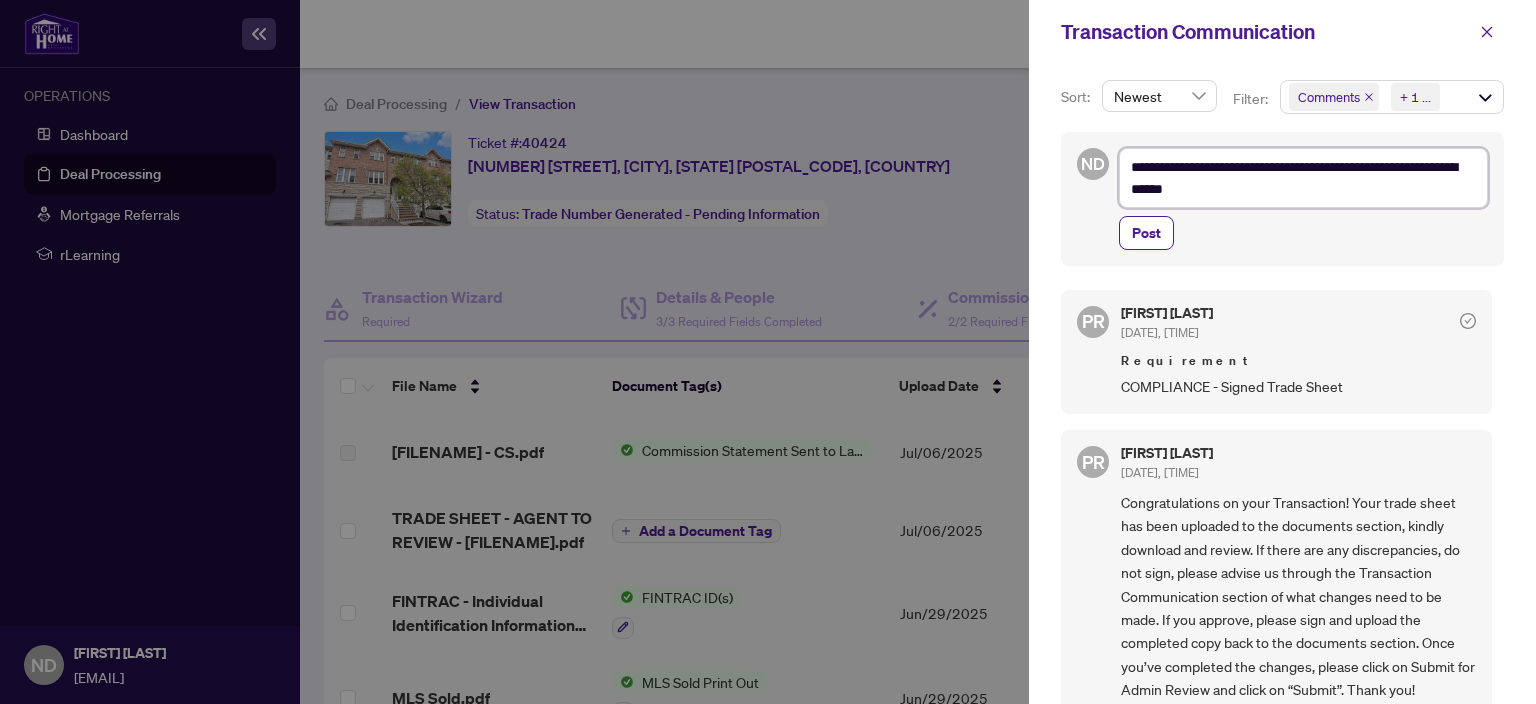 type on "**********" 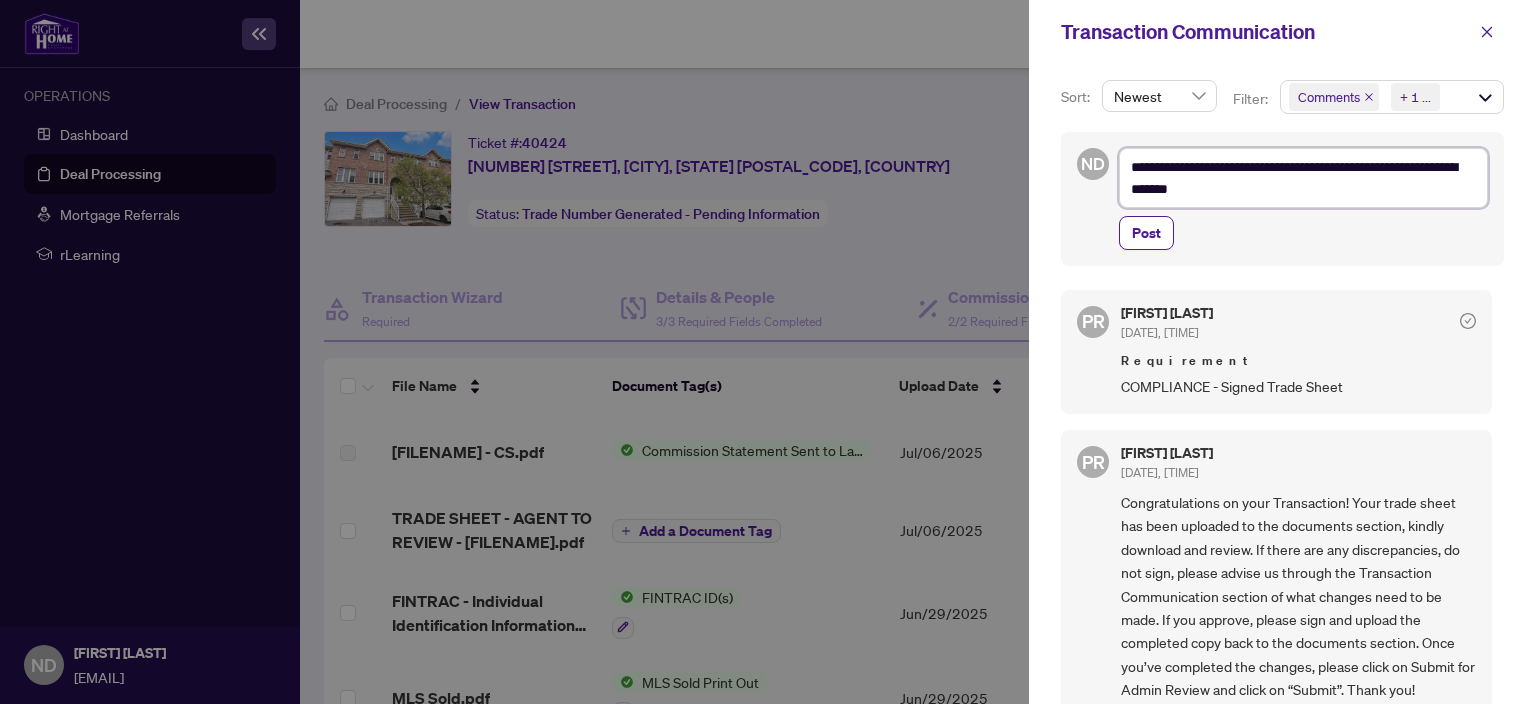 type on "**********" 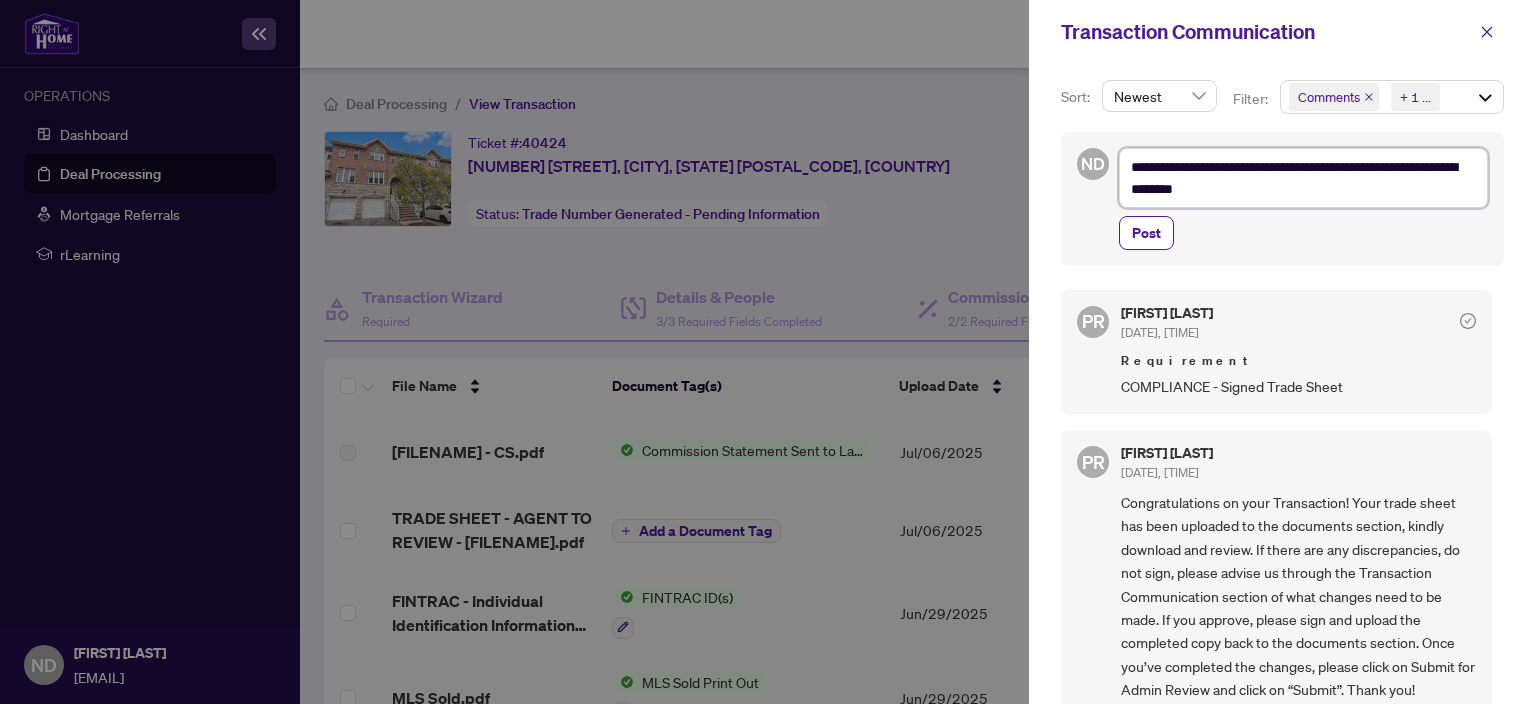type on "**********" 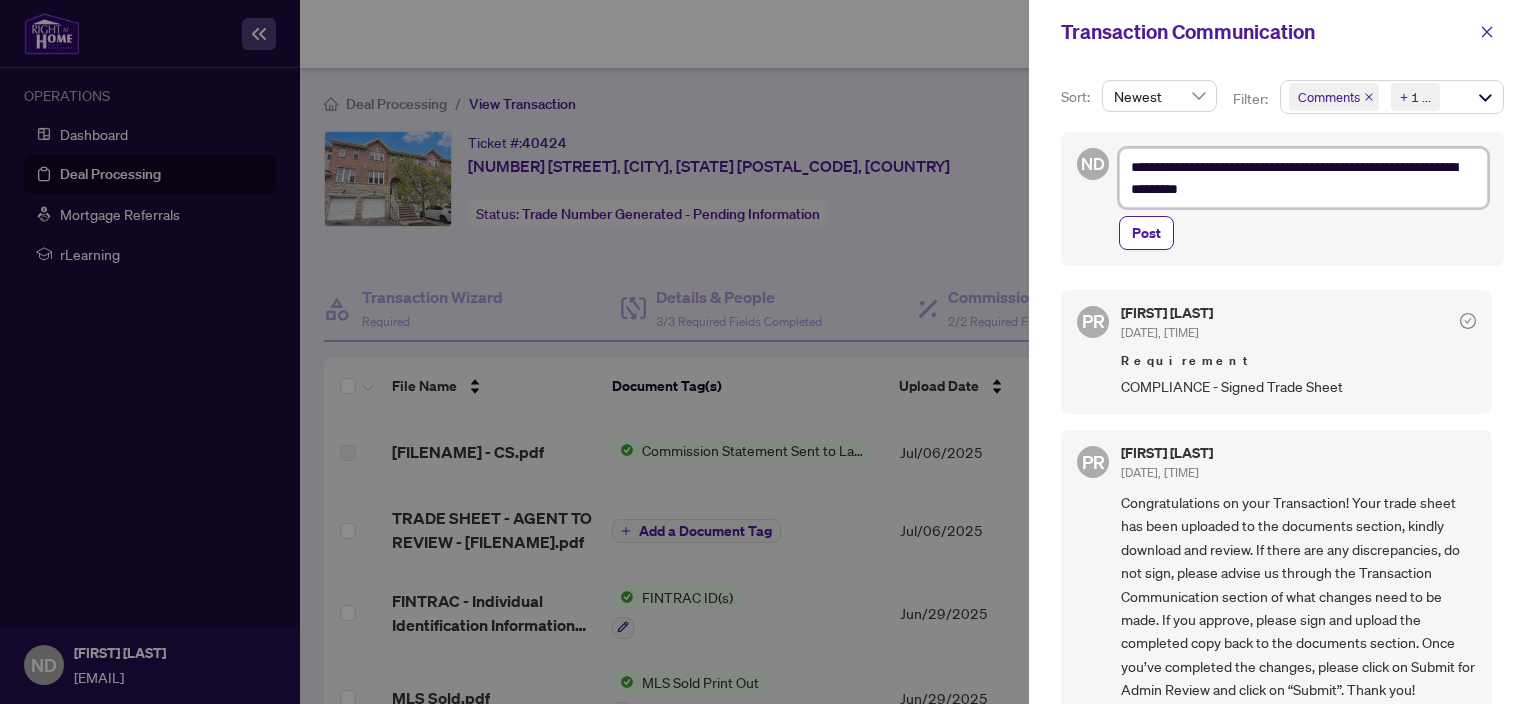 type on "**********" 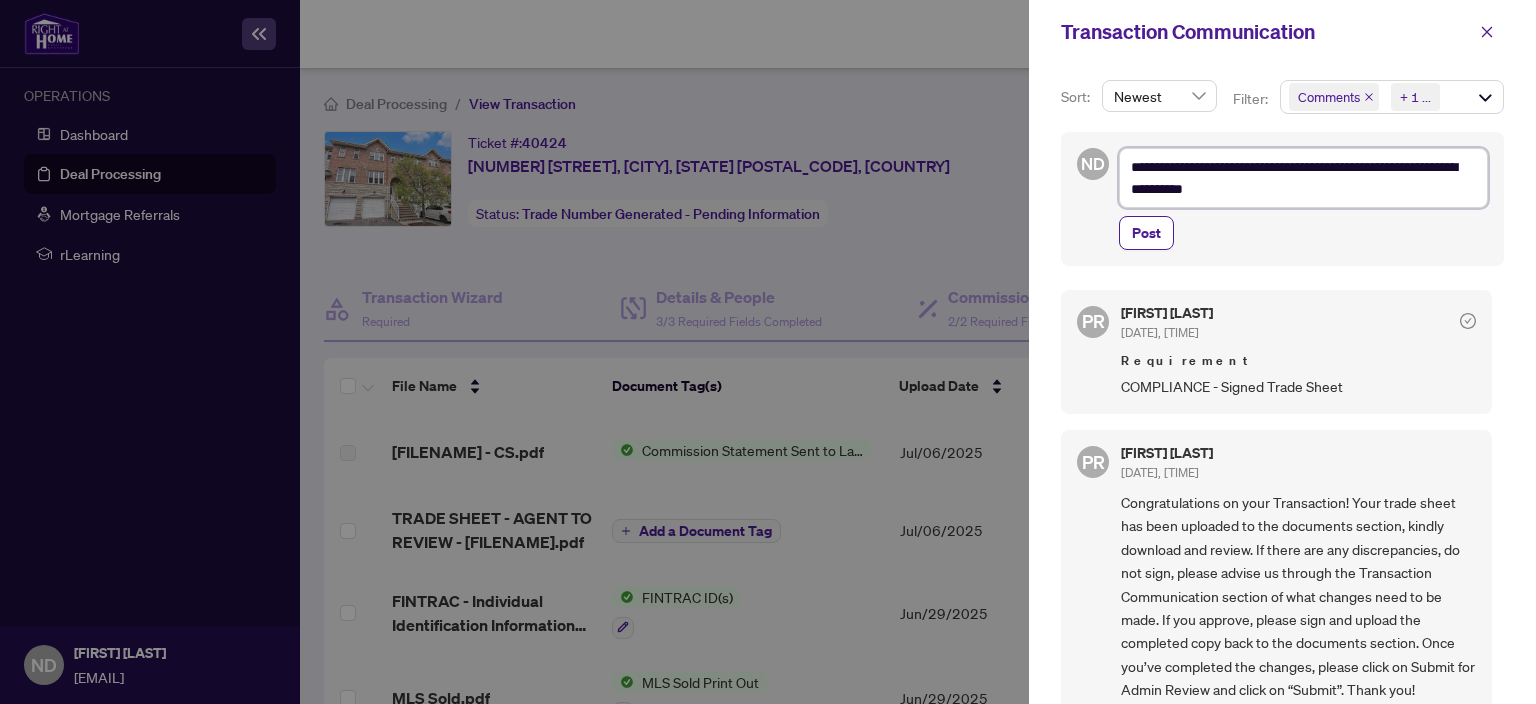 type on "**********" 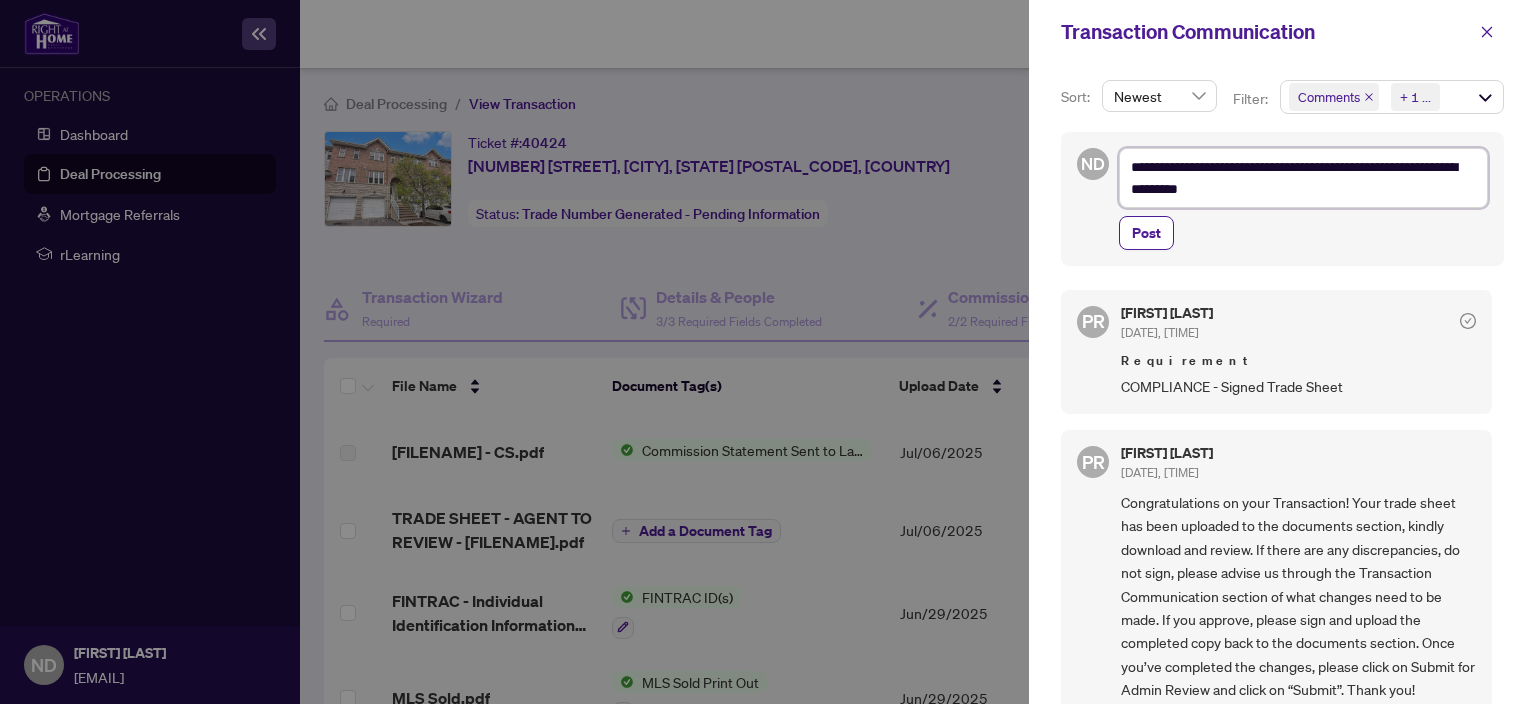 type on "**********" 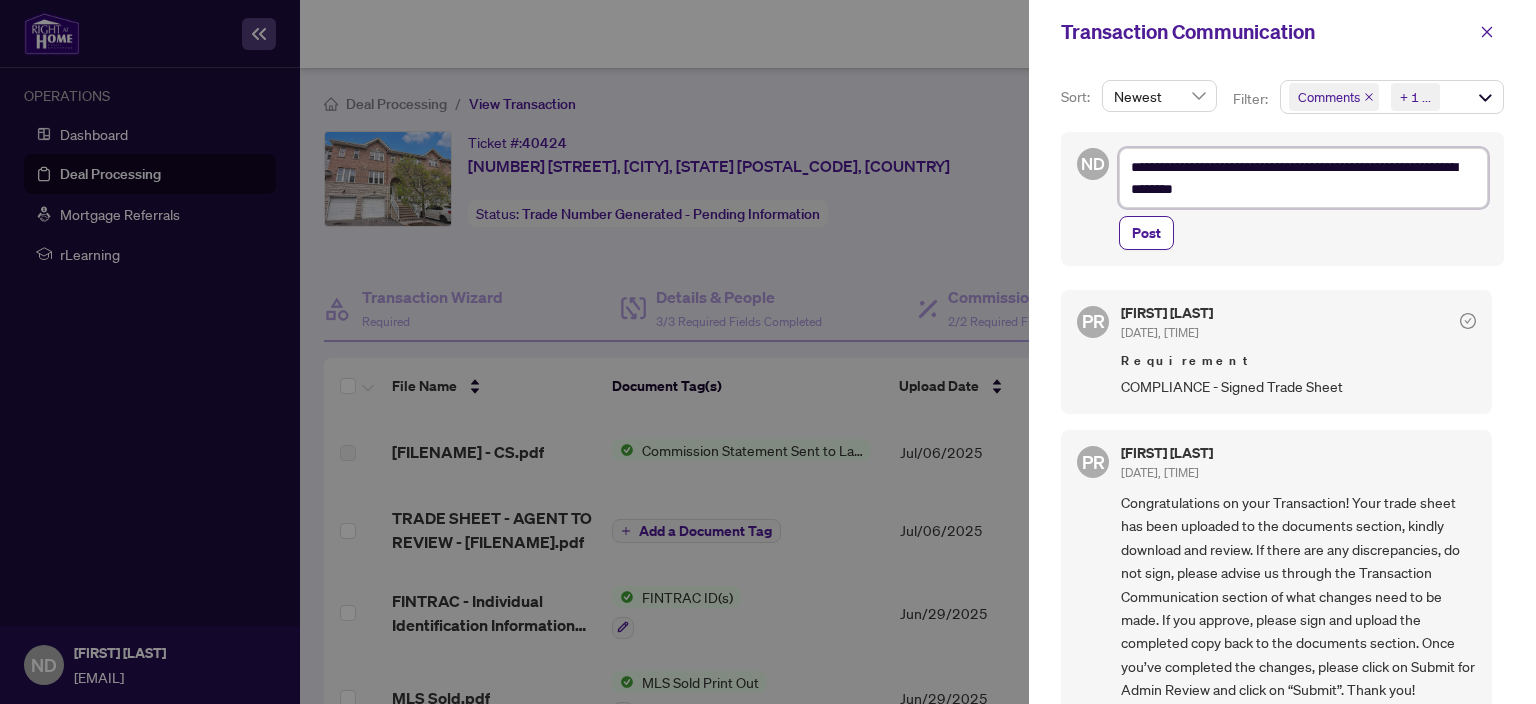 type on "**********" 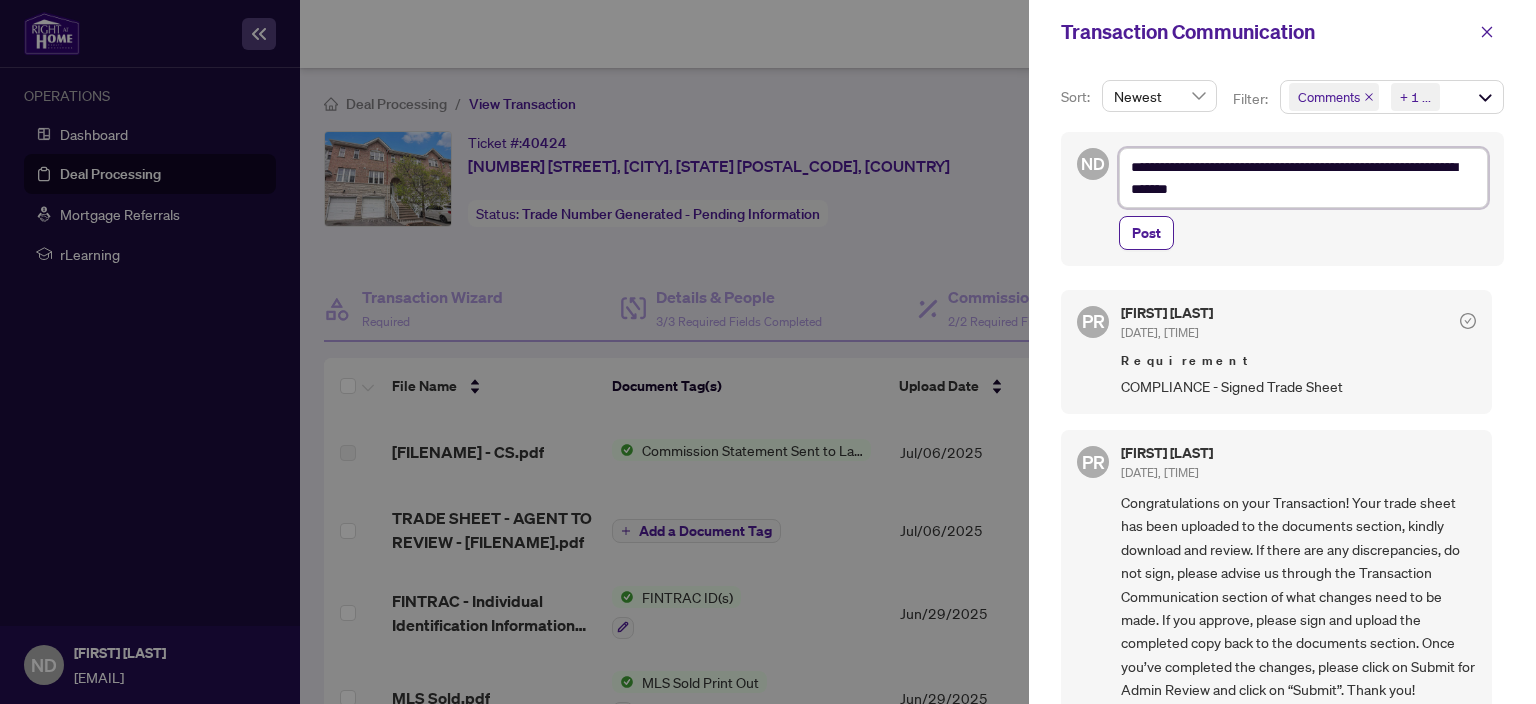 type on "**********" 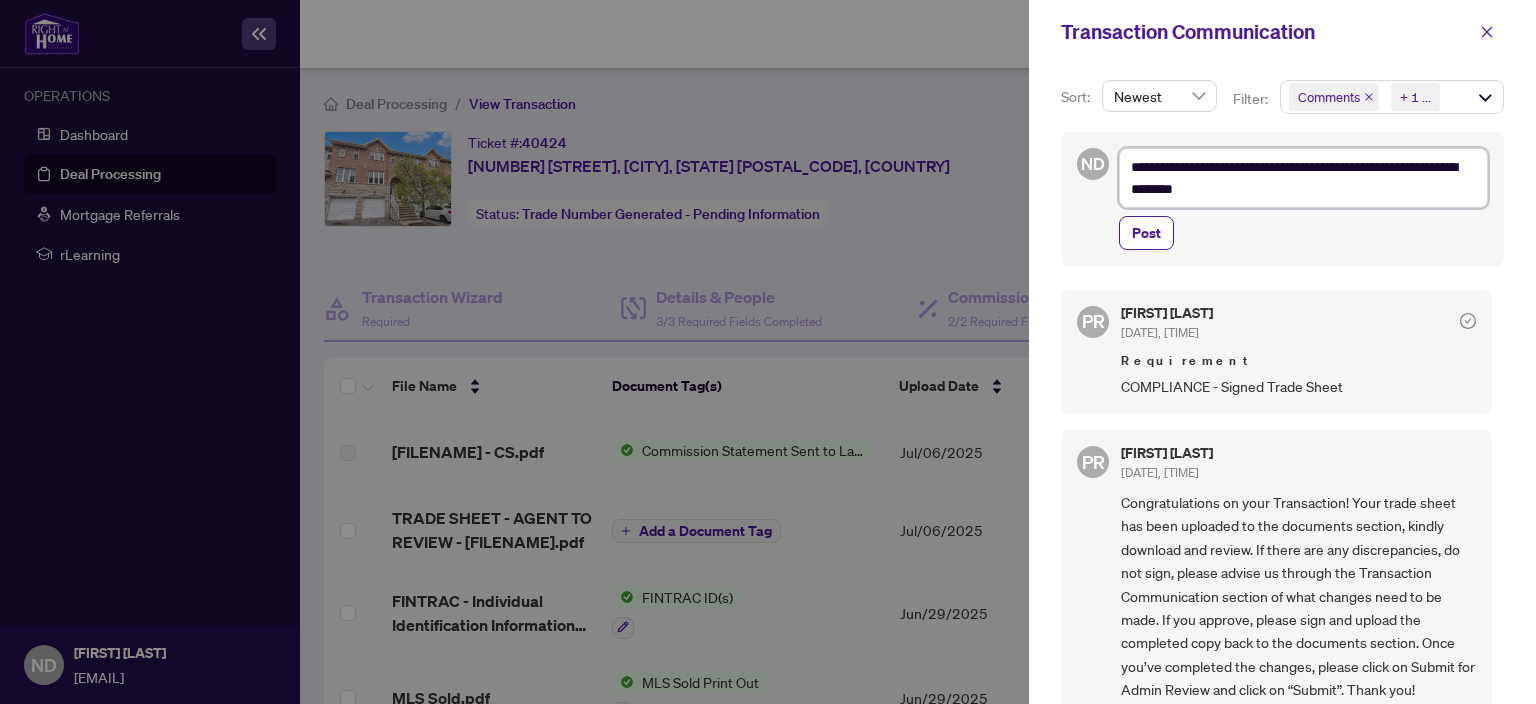 type on "**********" 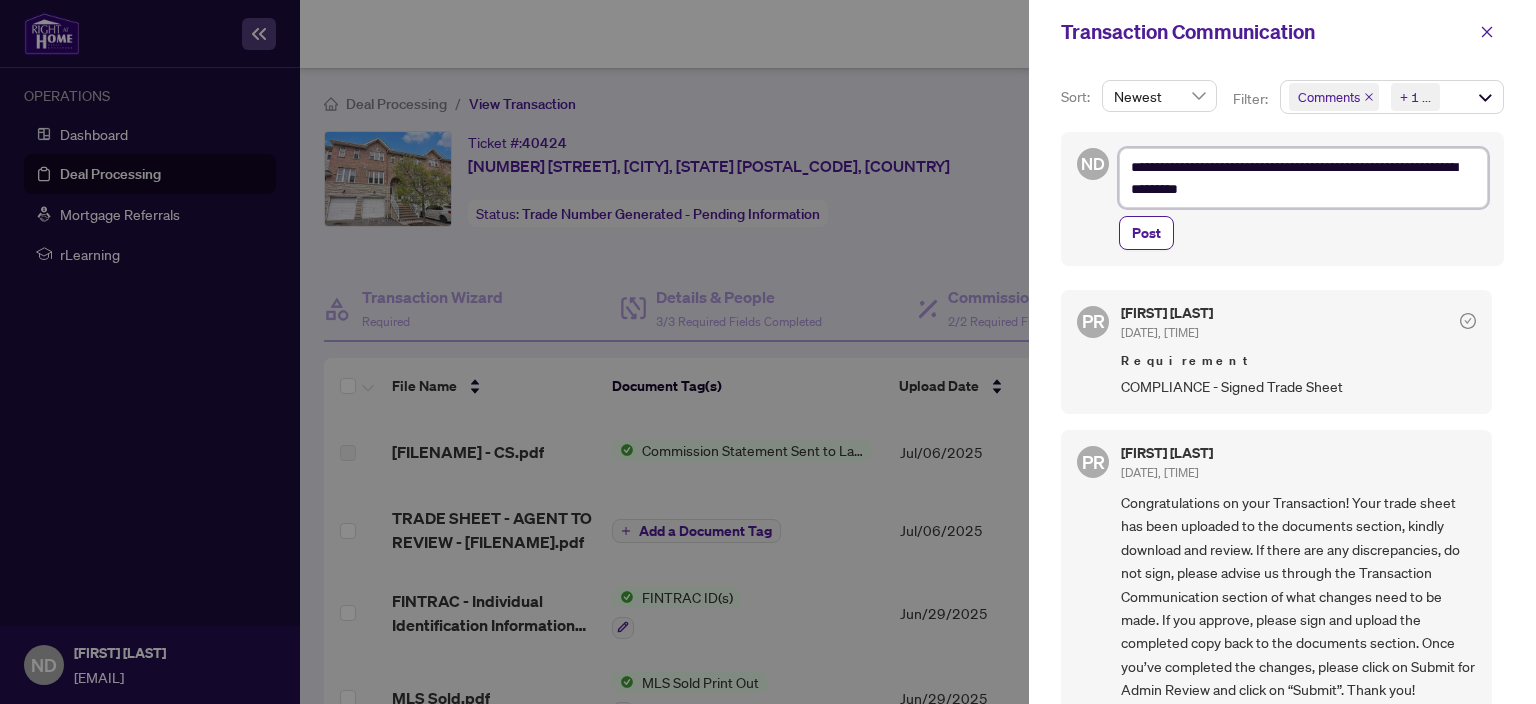 type on "**********" 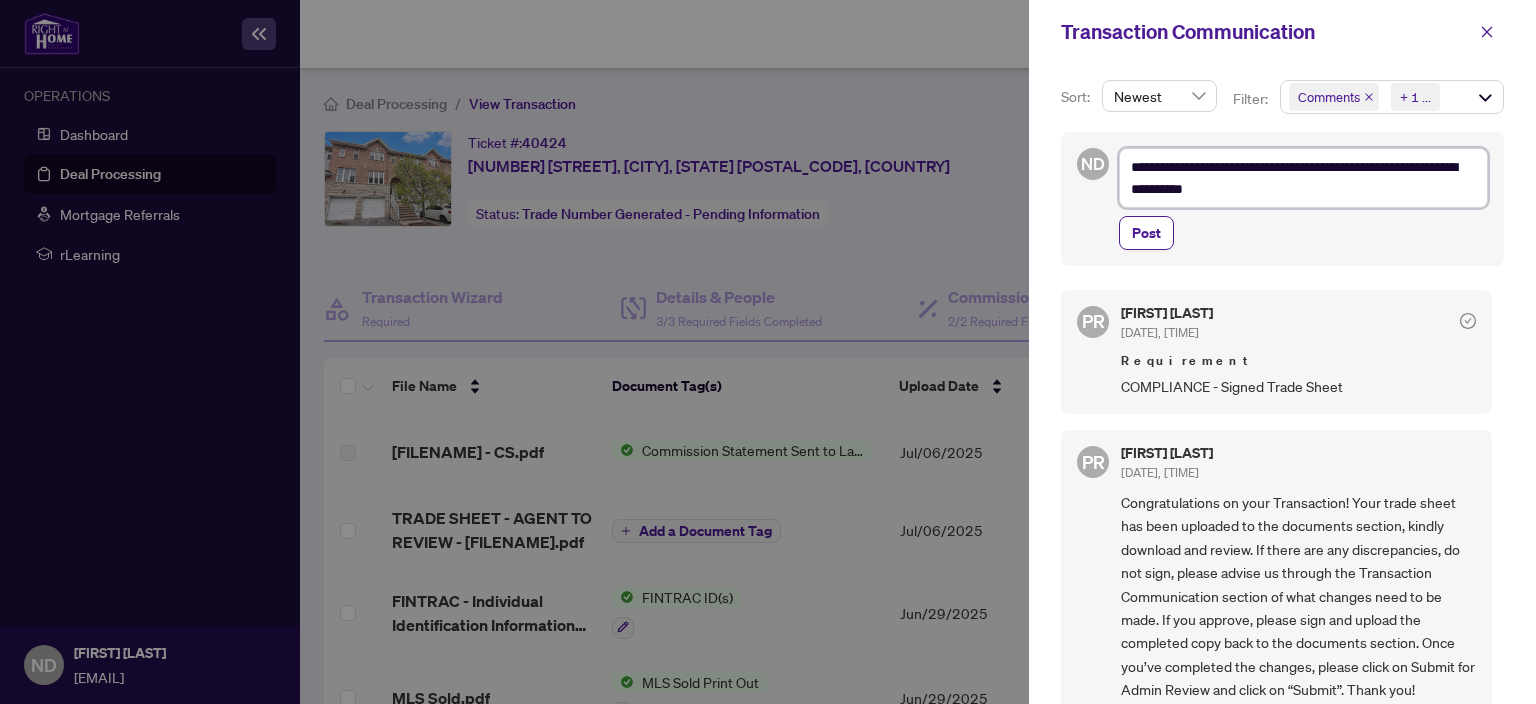type on "**********" 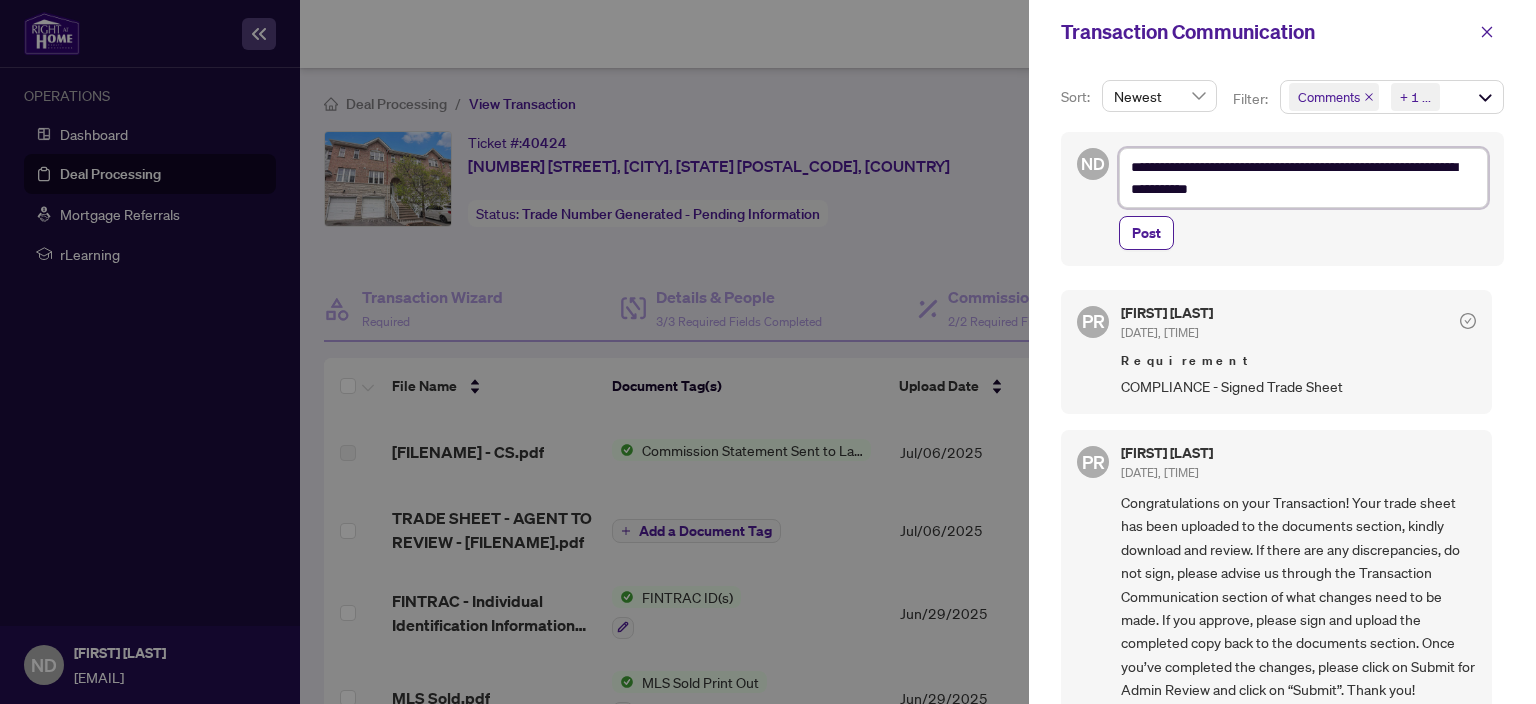 type on "**********" 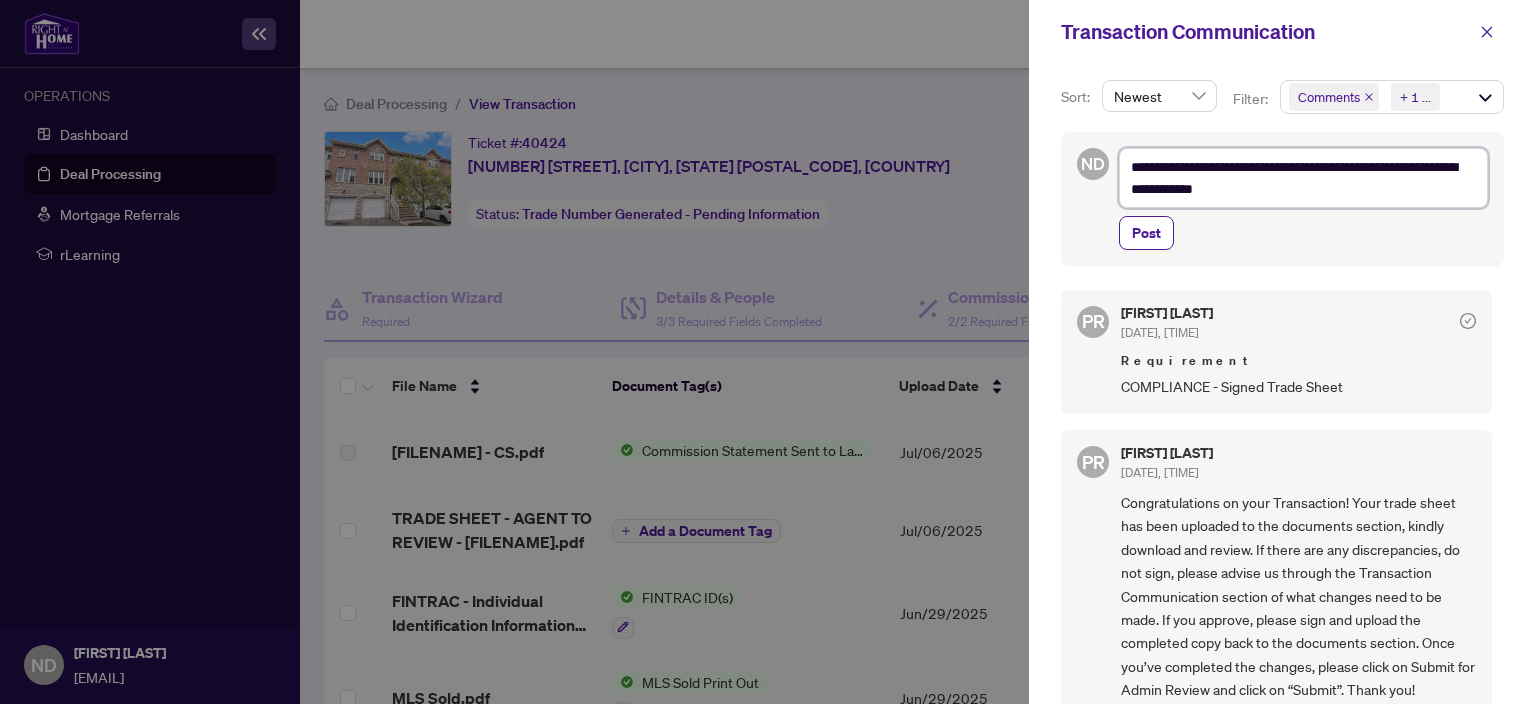 type on "**********" 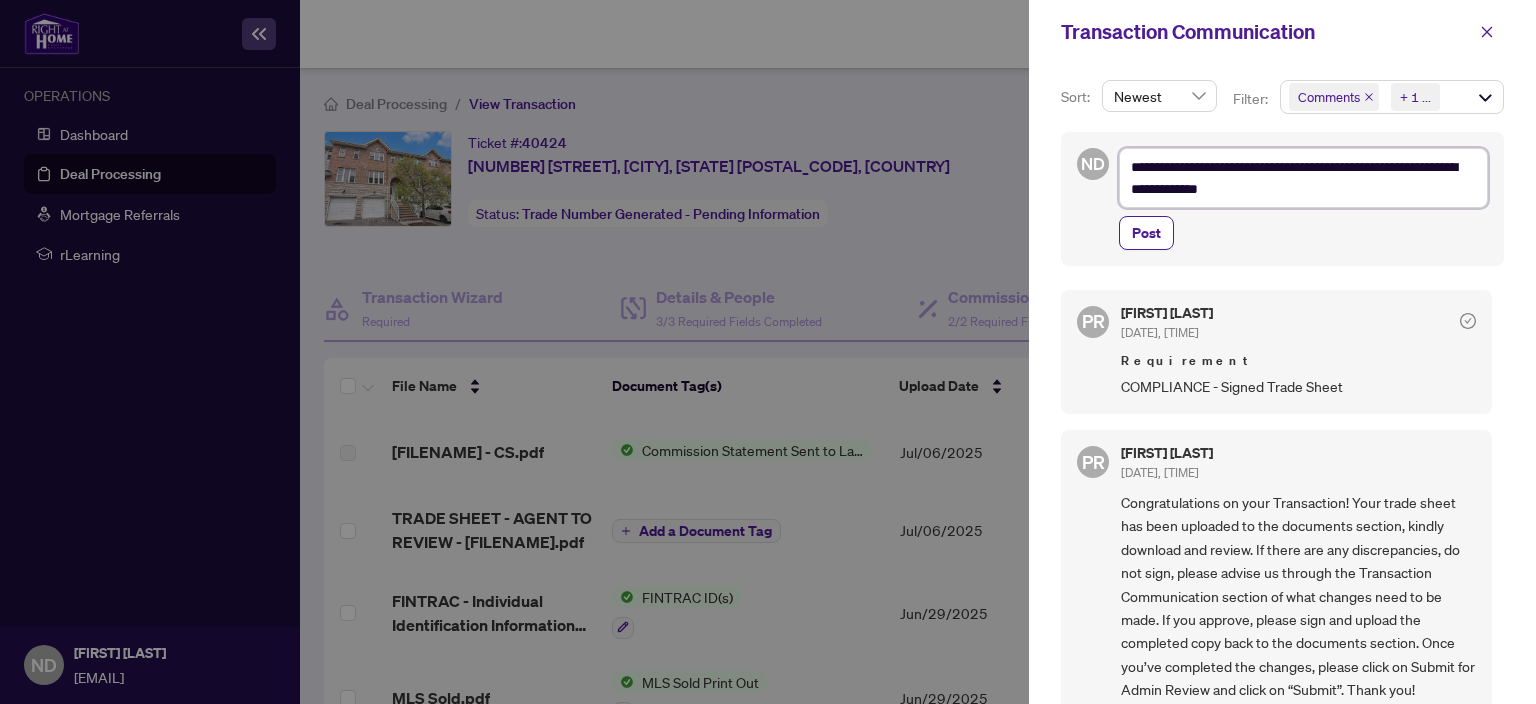 type on "**********" 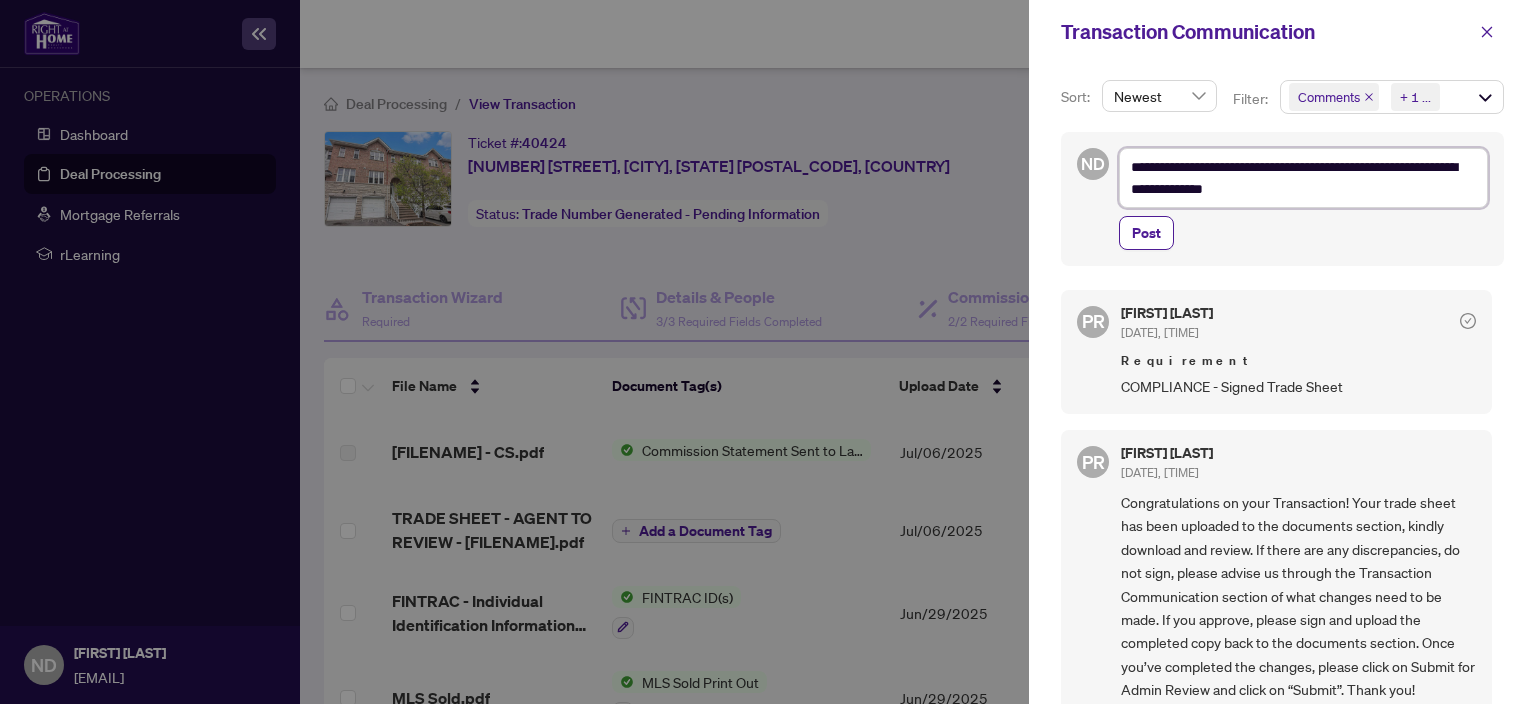 type on "**********" 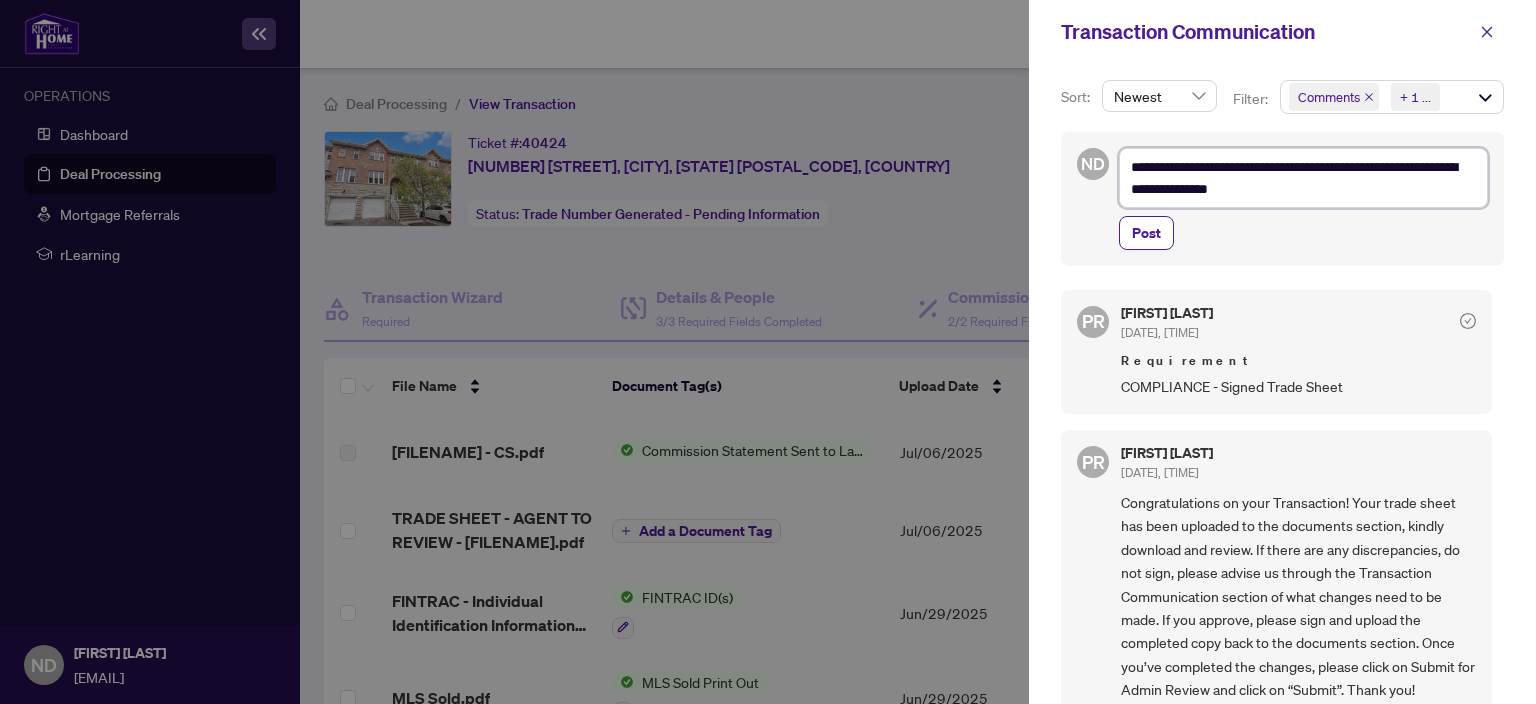 type on "**********" 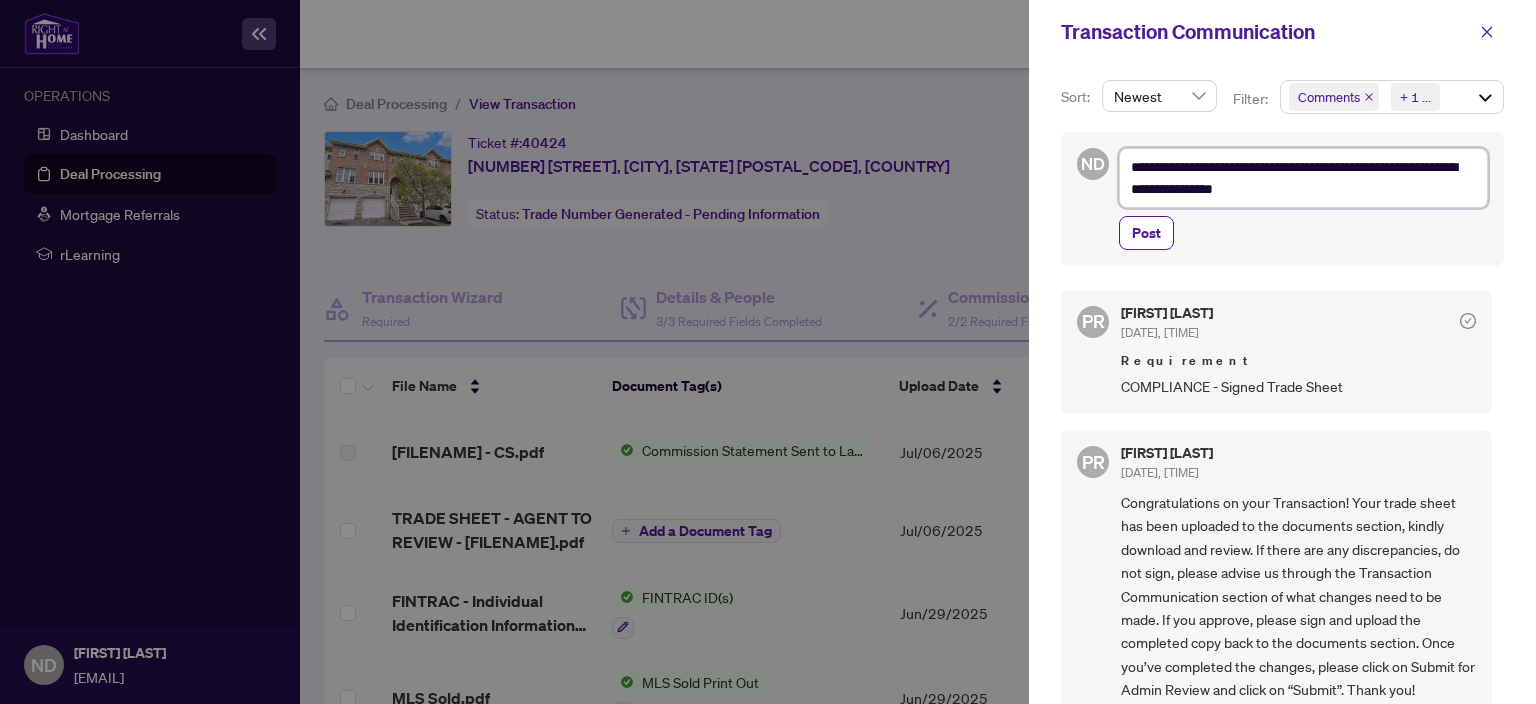 type on "**********" 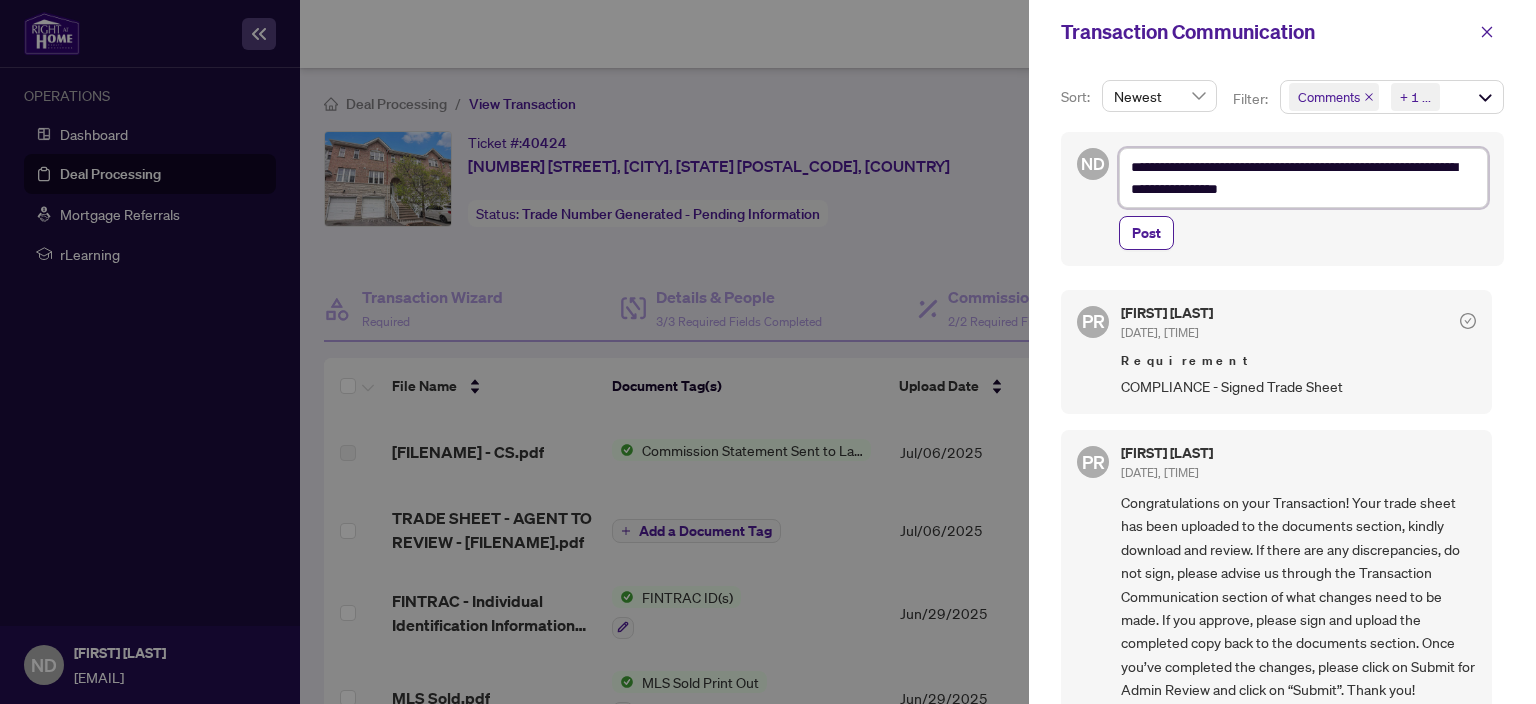 type on "**********" 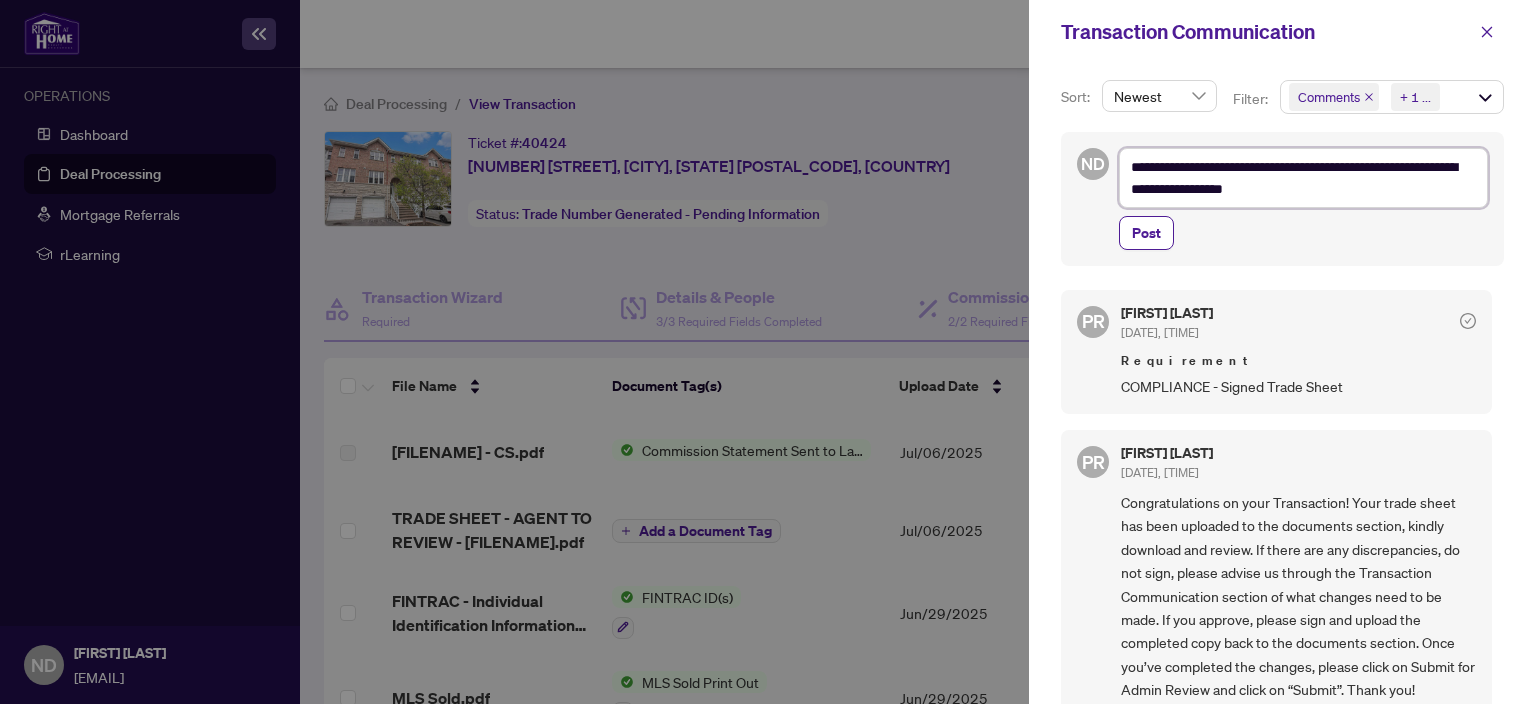 type on "**********" 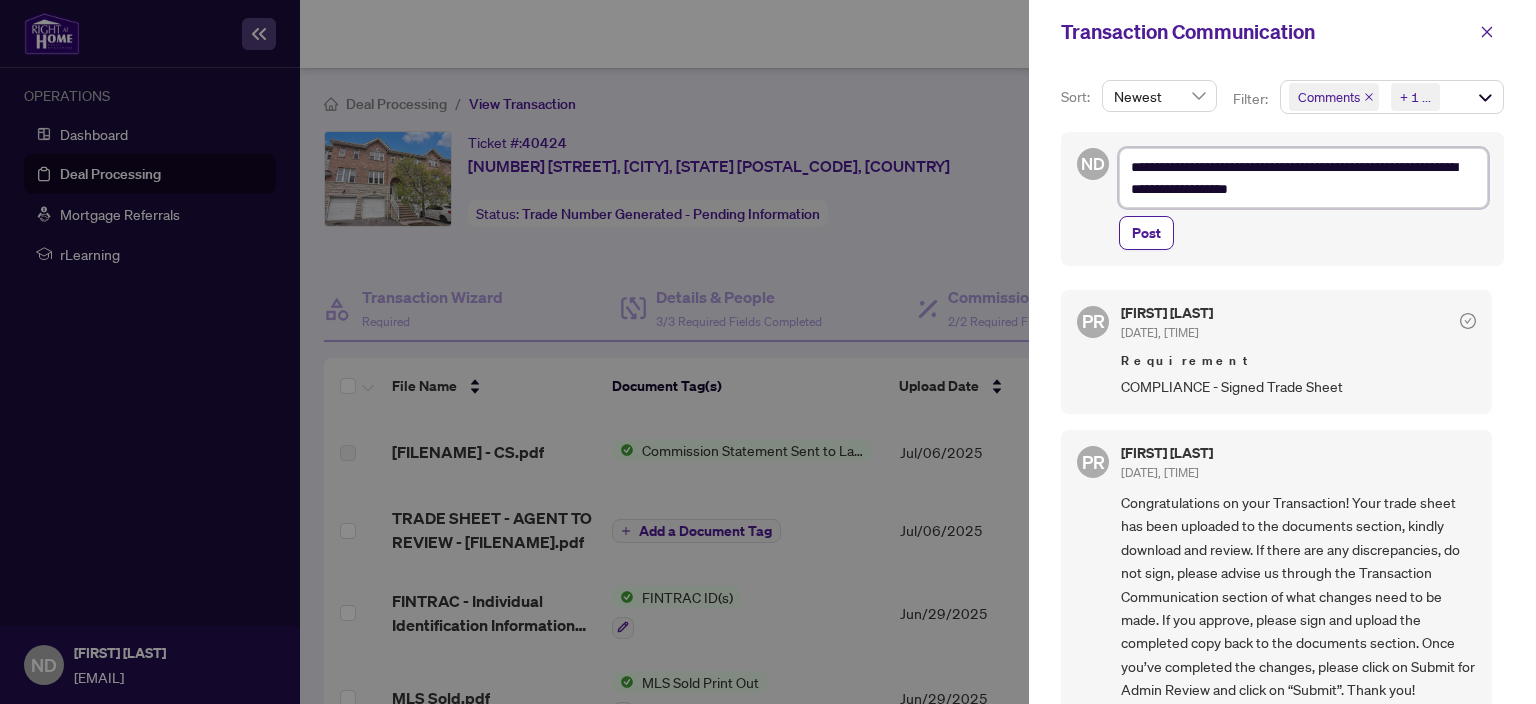 type on "**********" 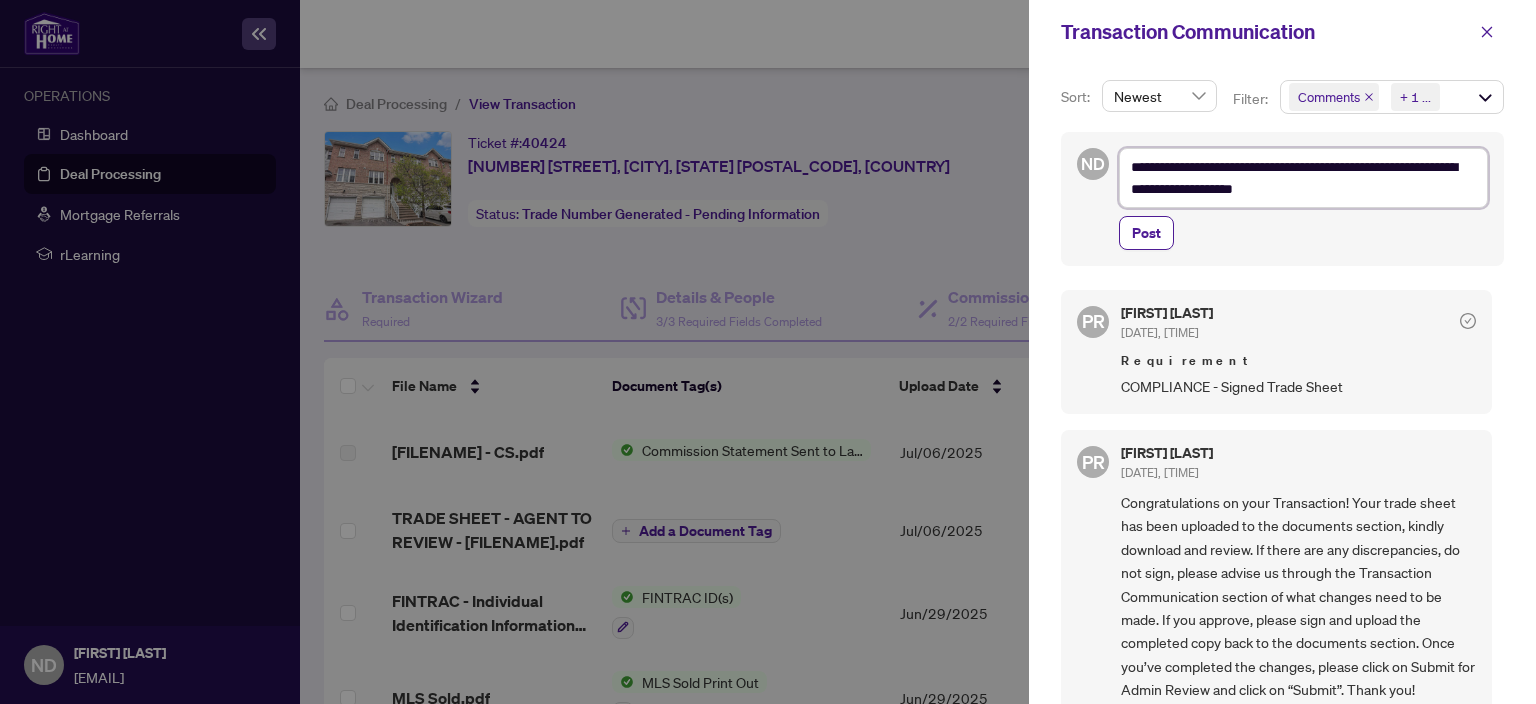 type on "**********" 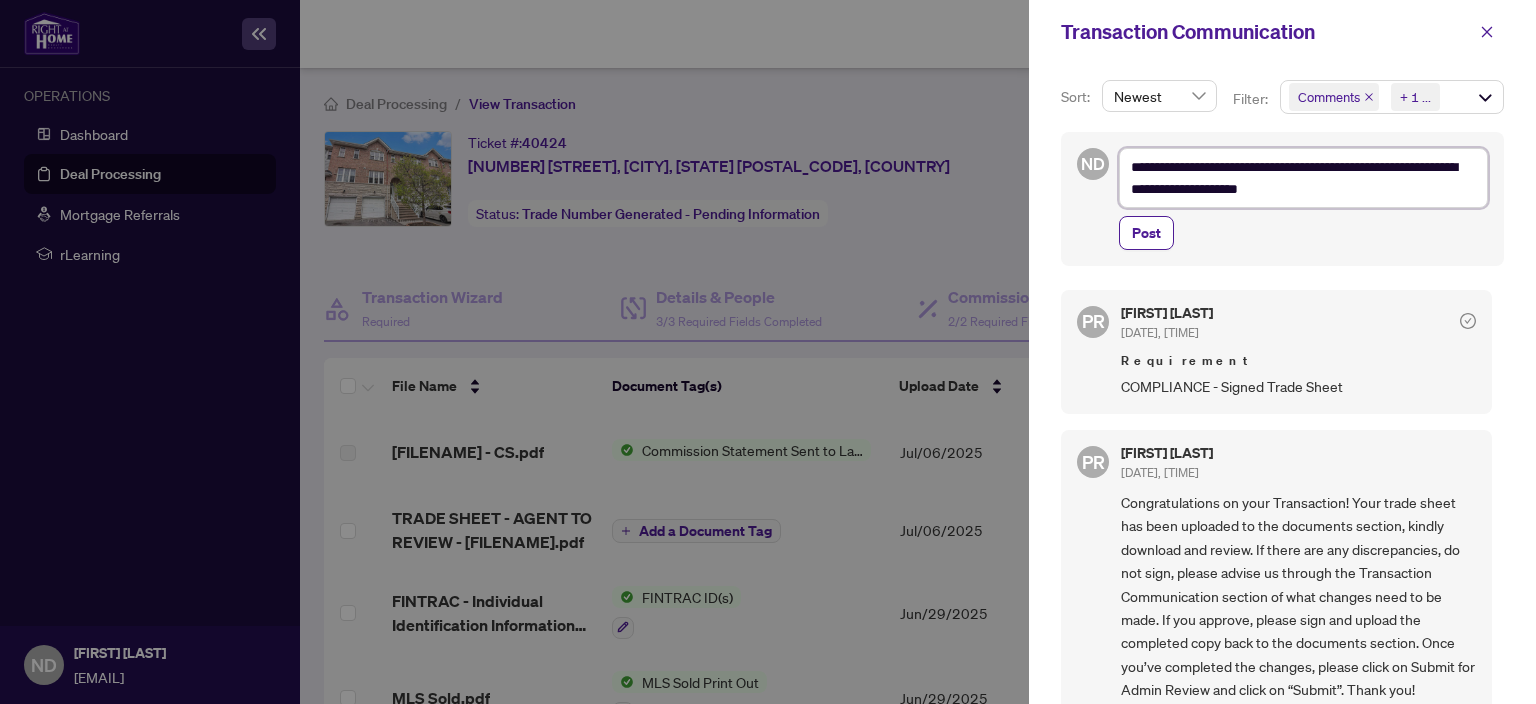 type on "**********" 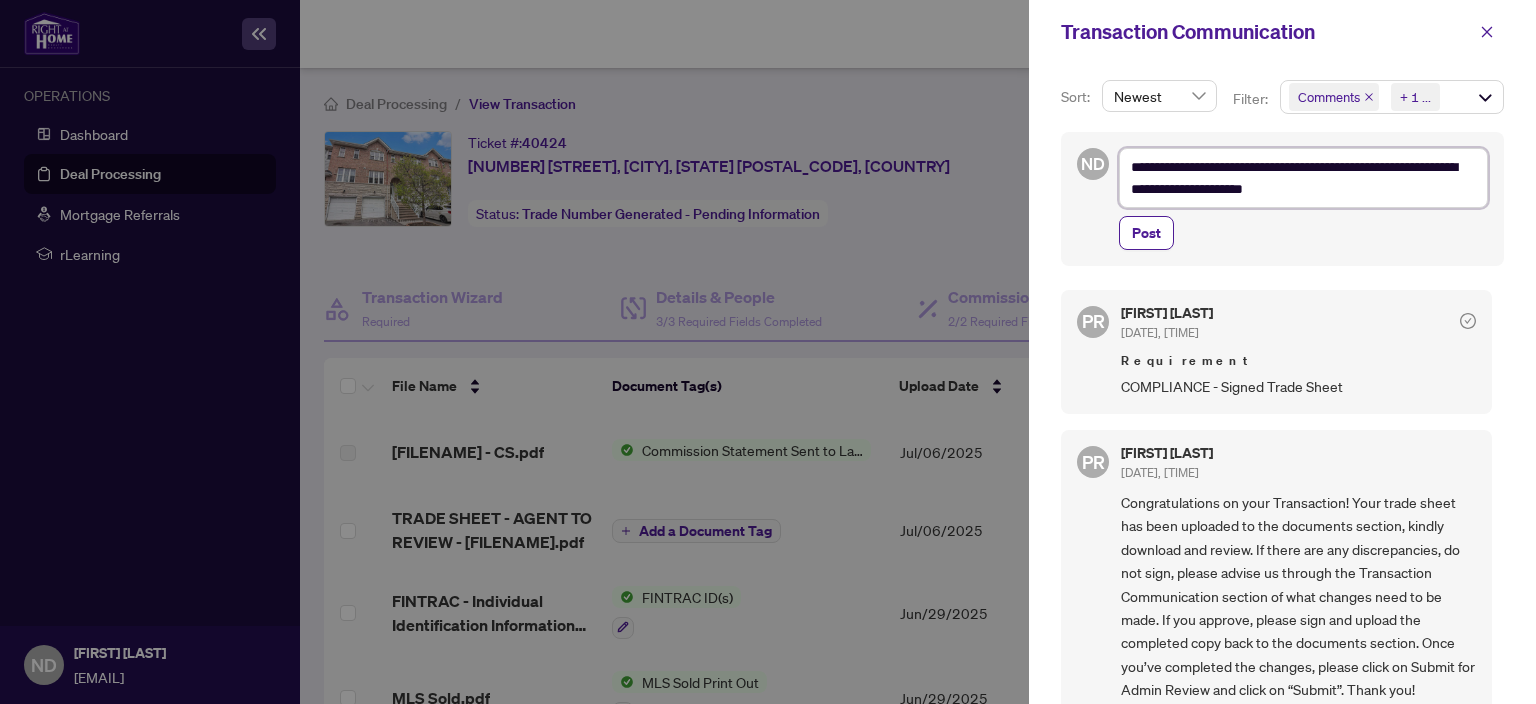 type on "**********" 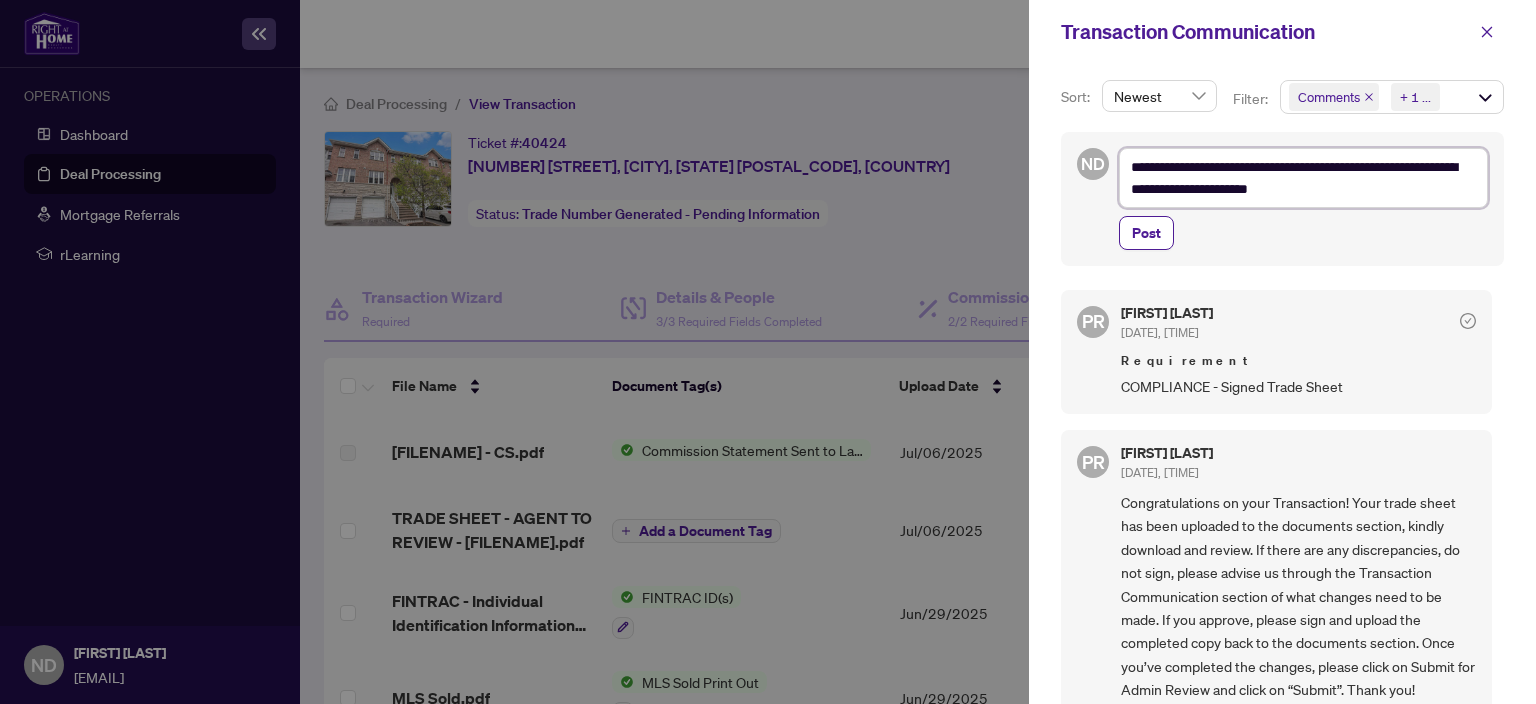 type on "**********" 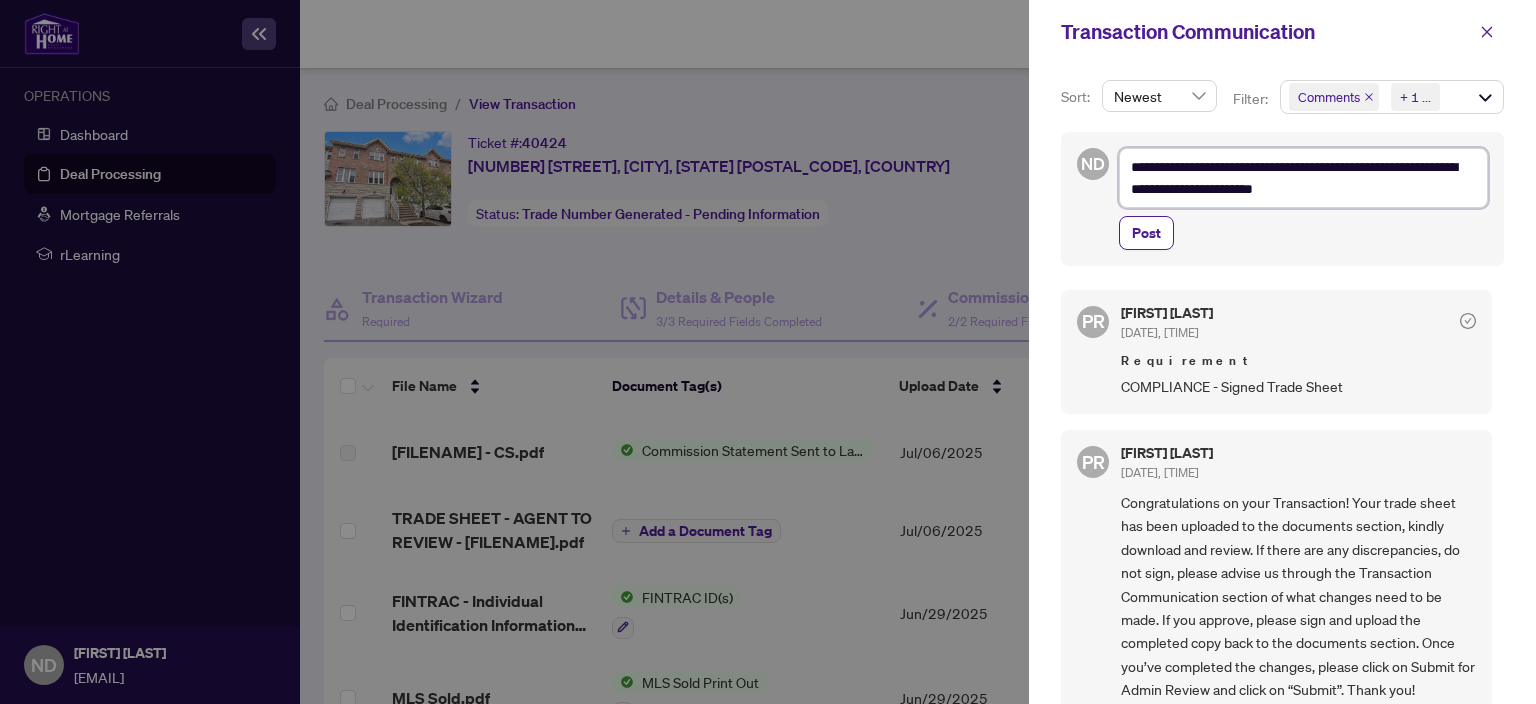 type on "**********" 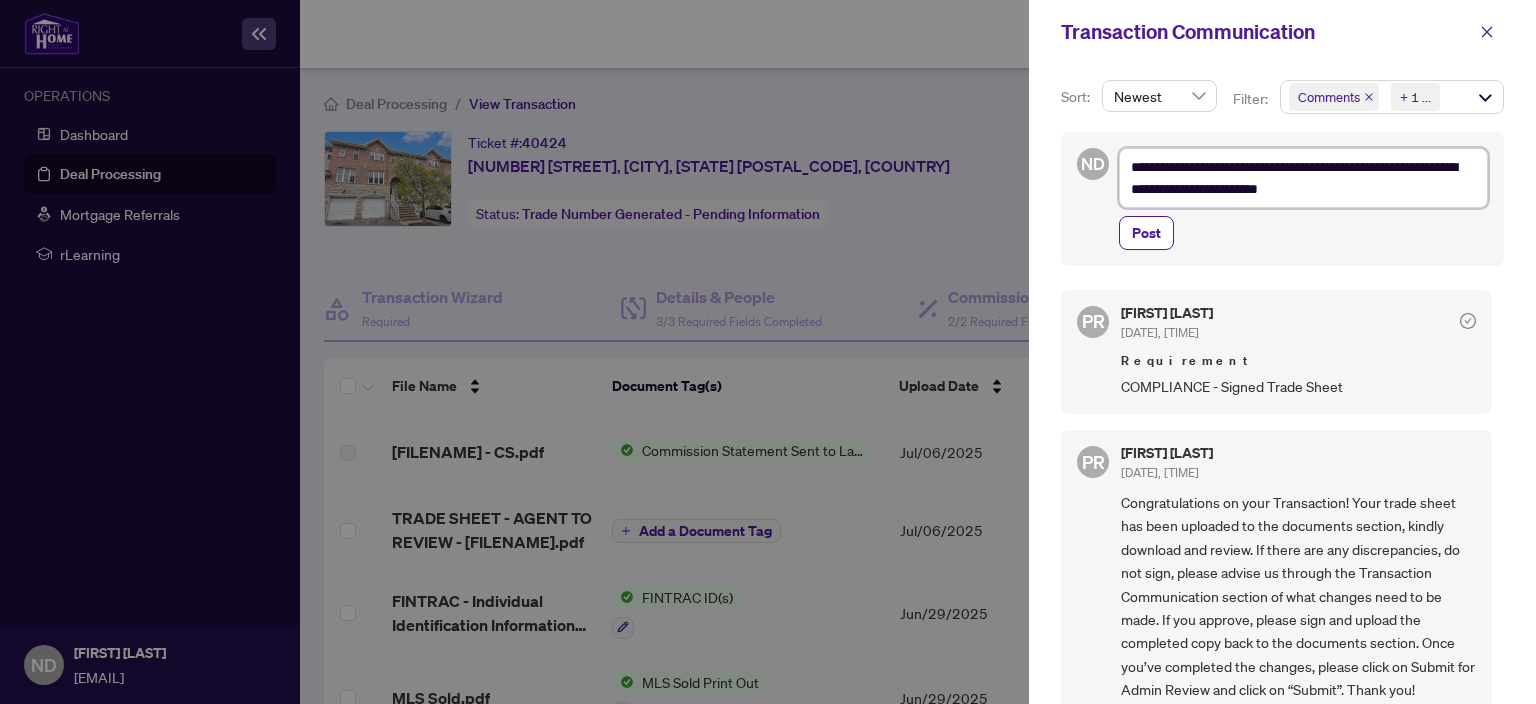 type on "**********" 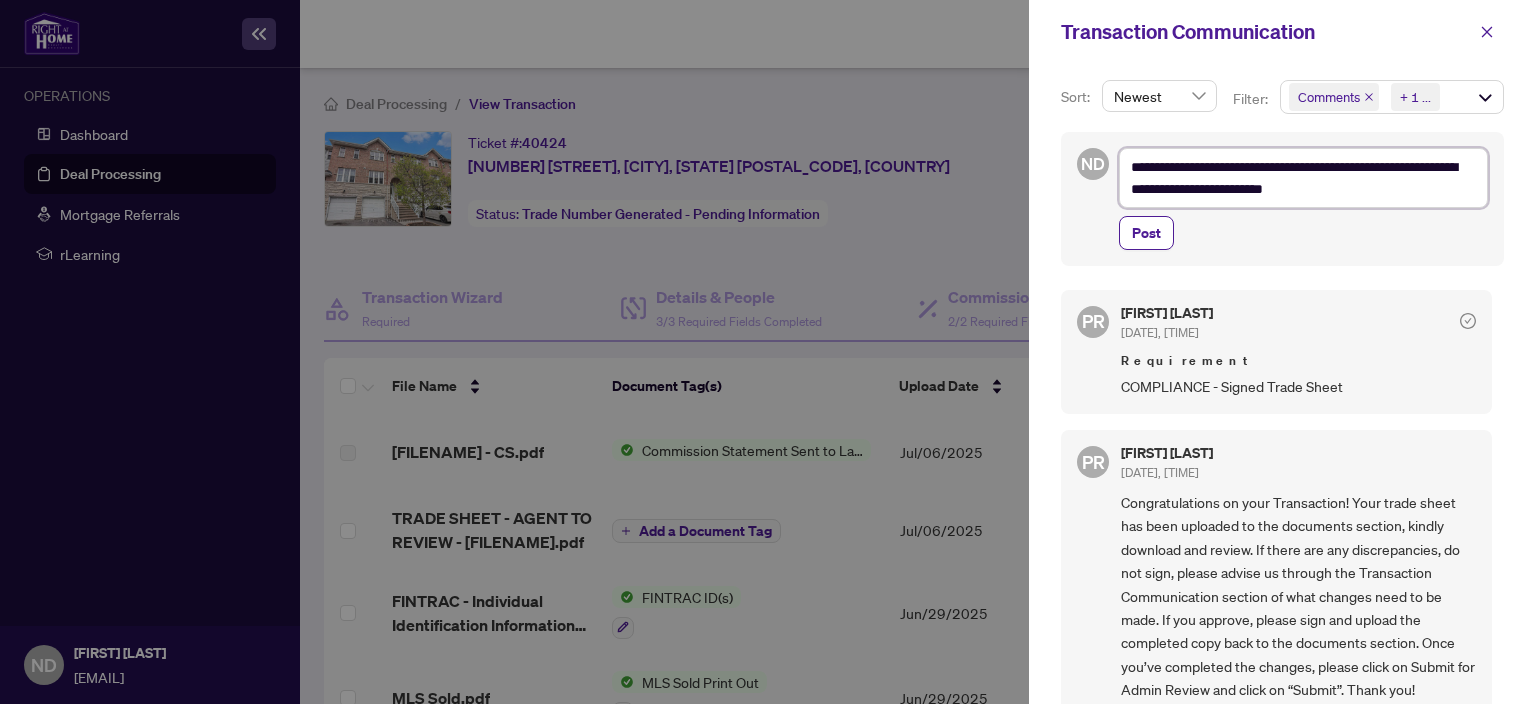 type on "**********" 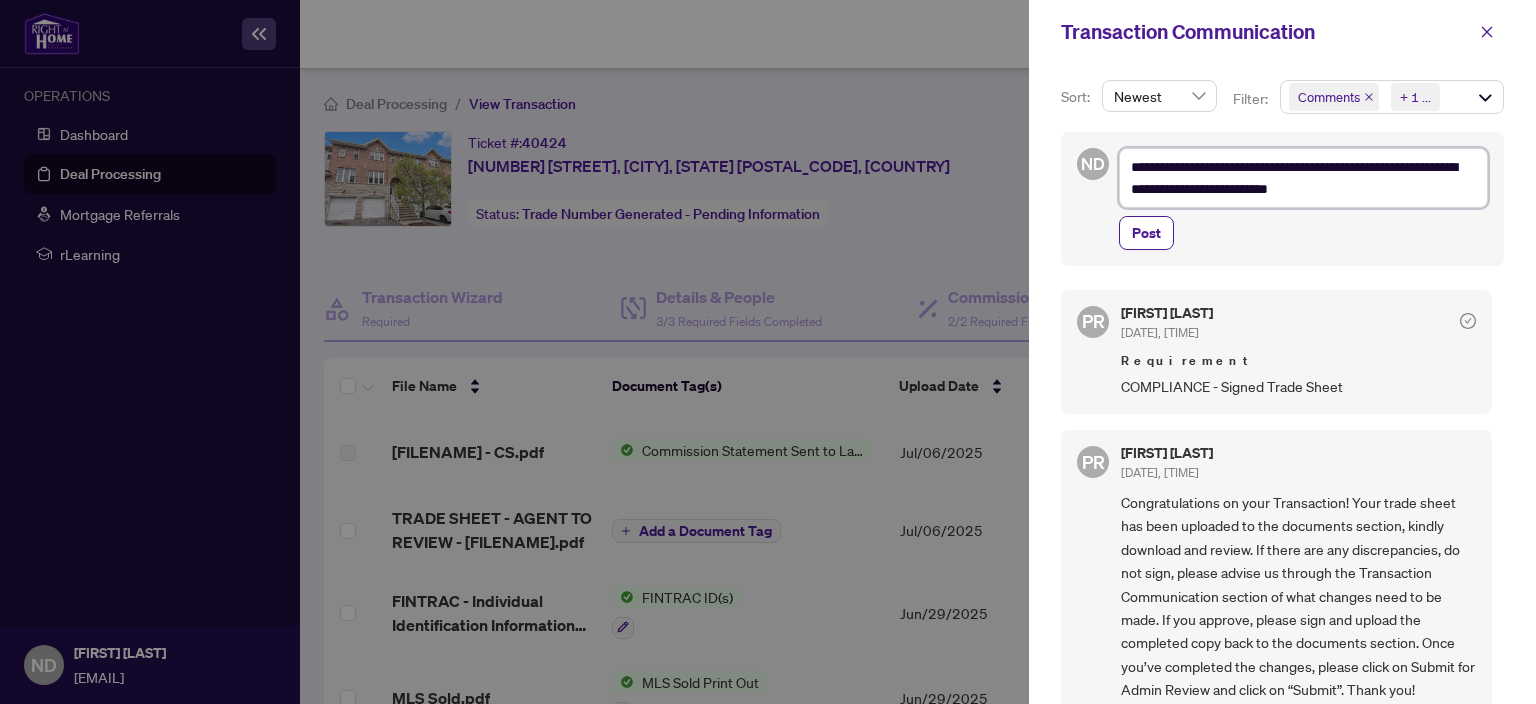 type on "**********" 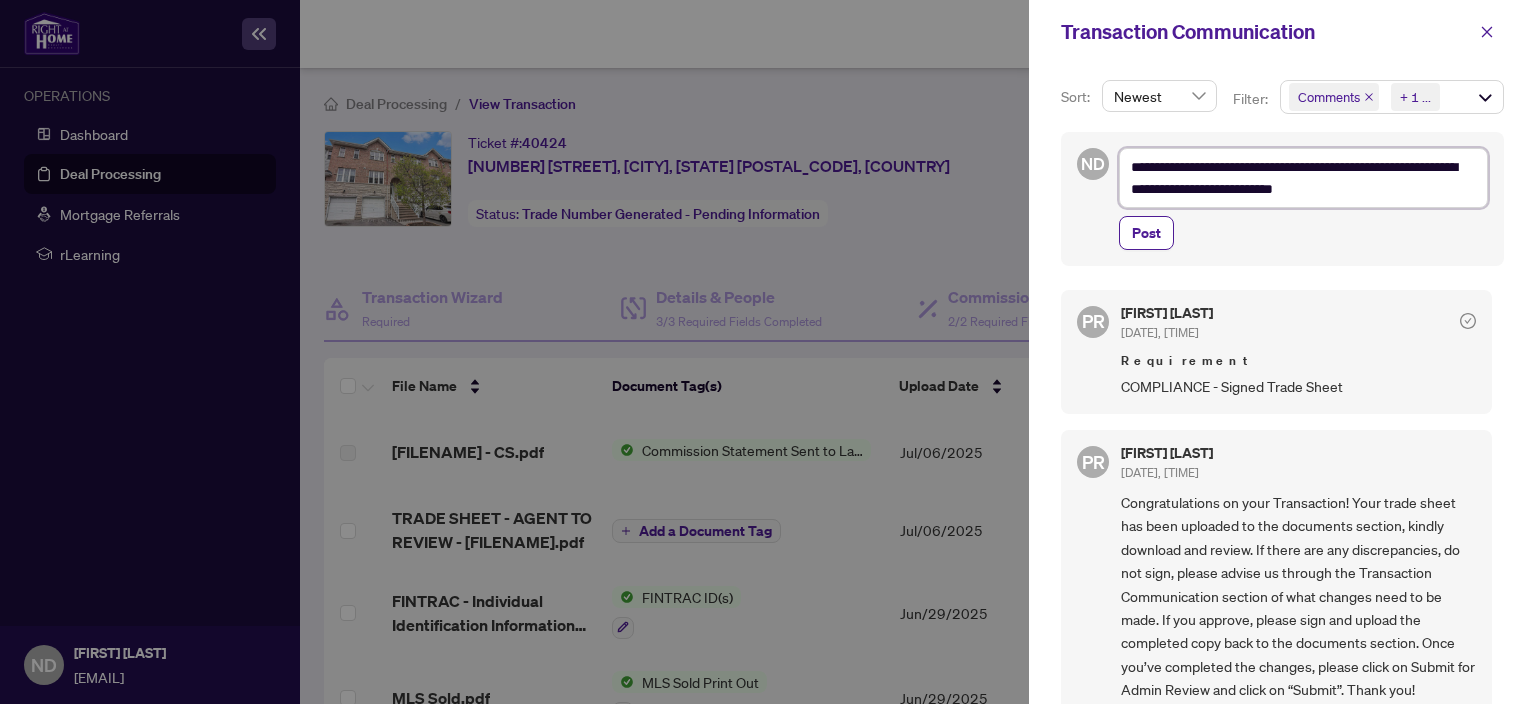 type on "**********" 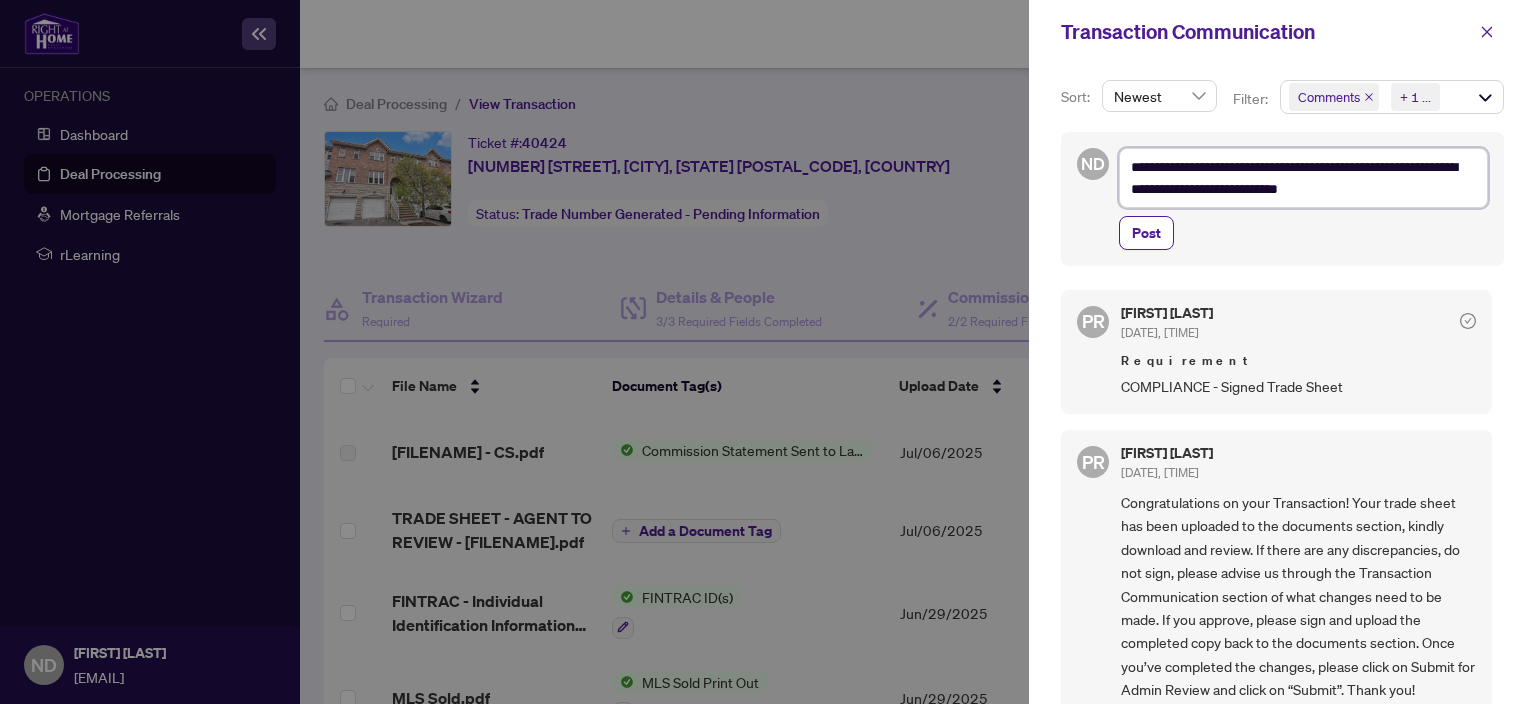 type on "**********" 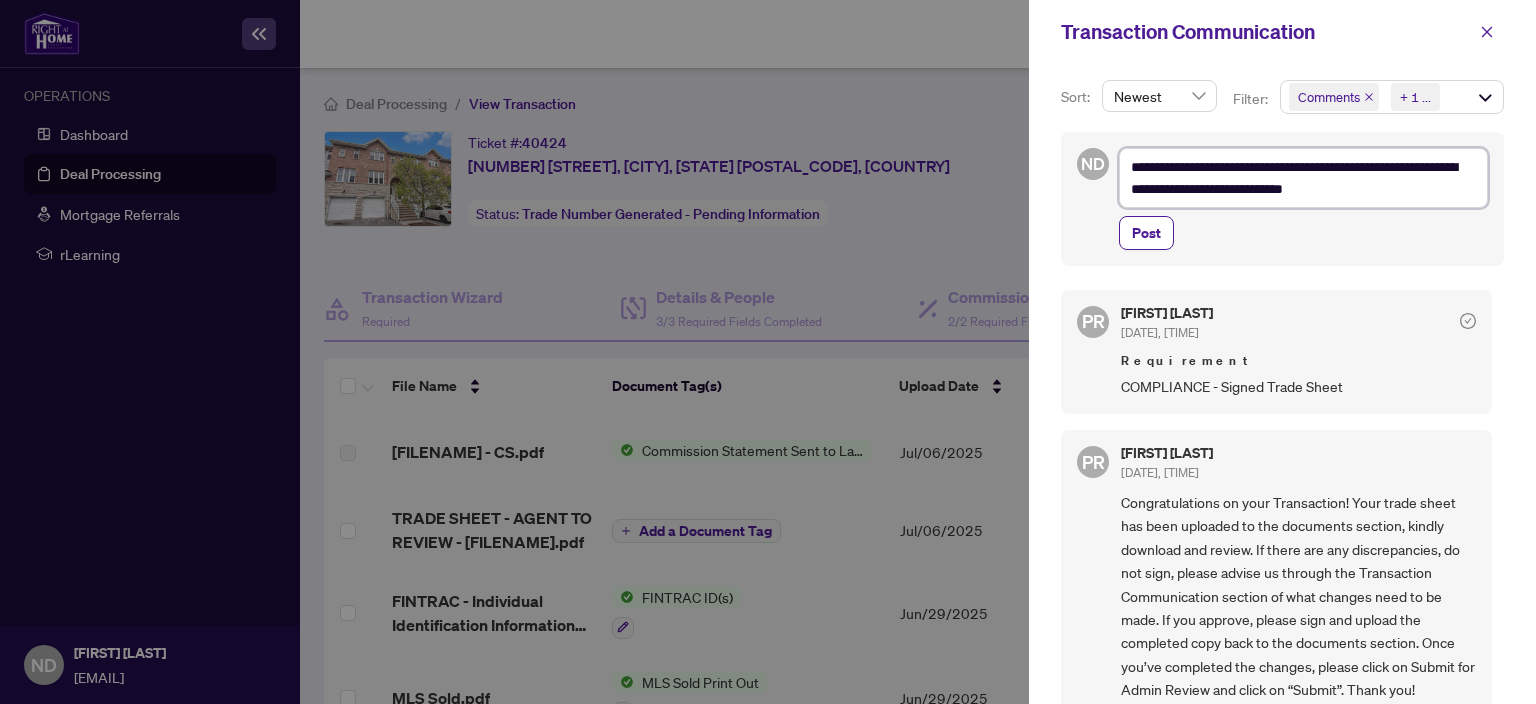 type on "**********" 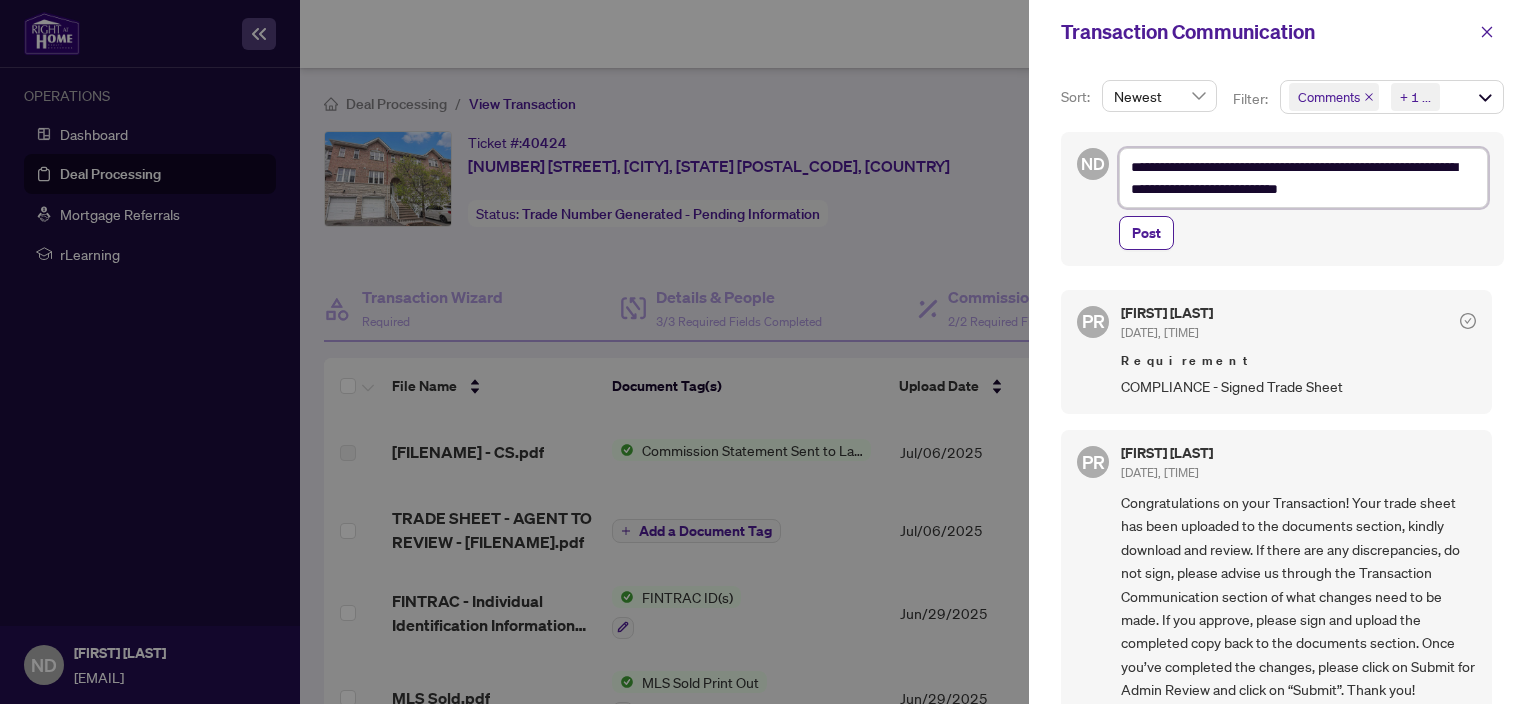 type on "**********" 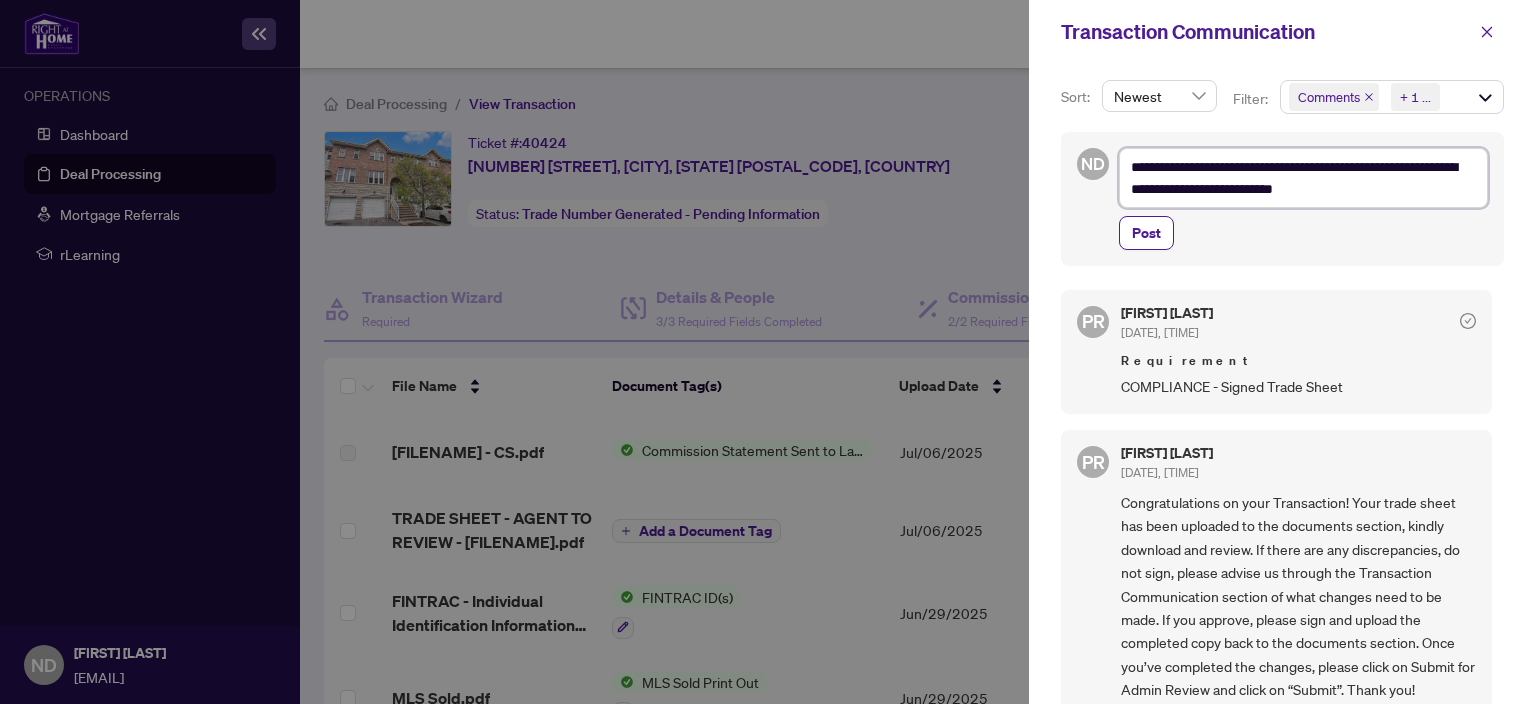 type 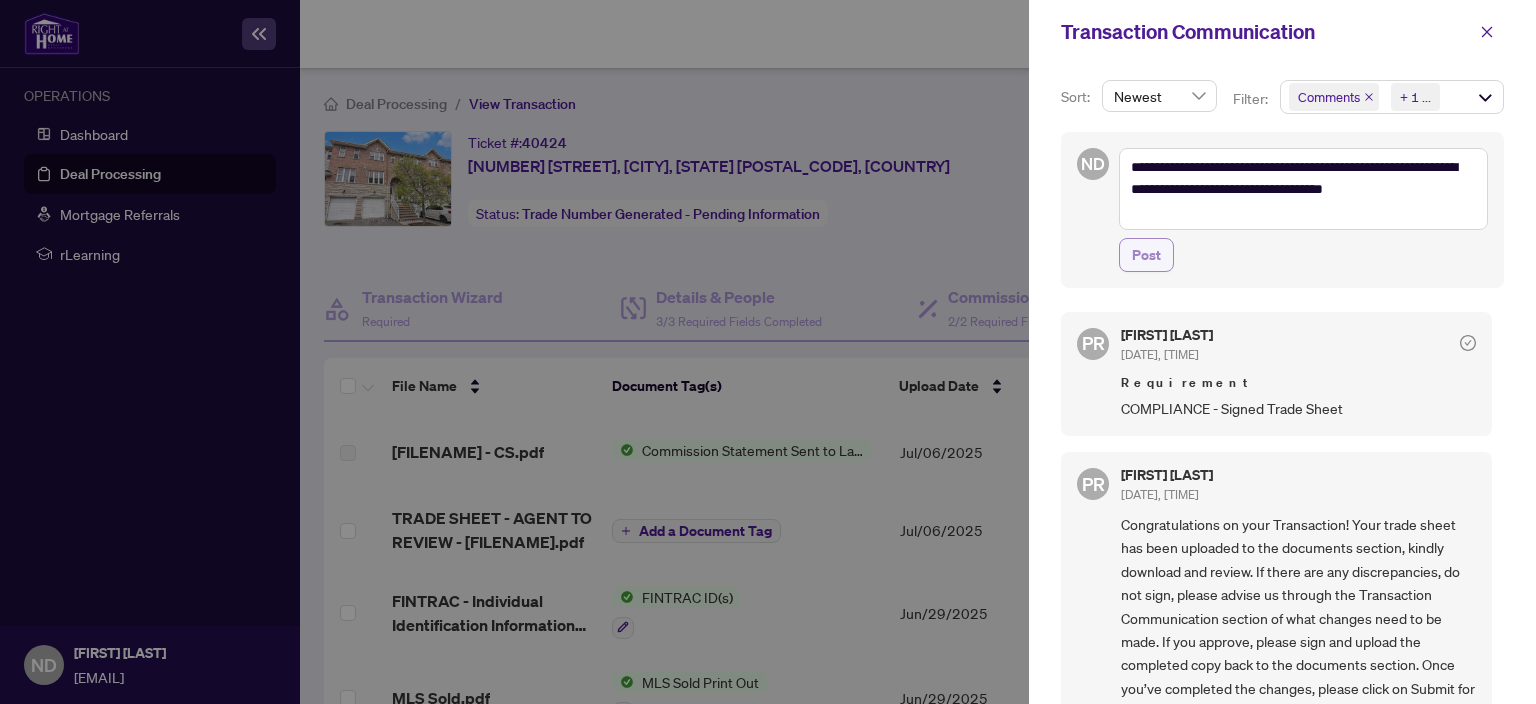 click on "Post" at bounding box center [1146, 255] 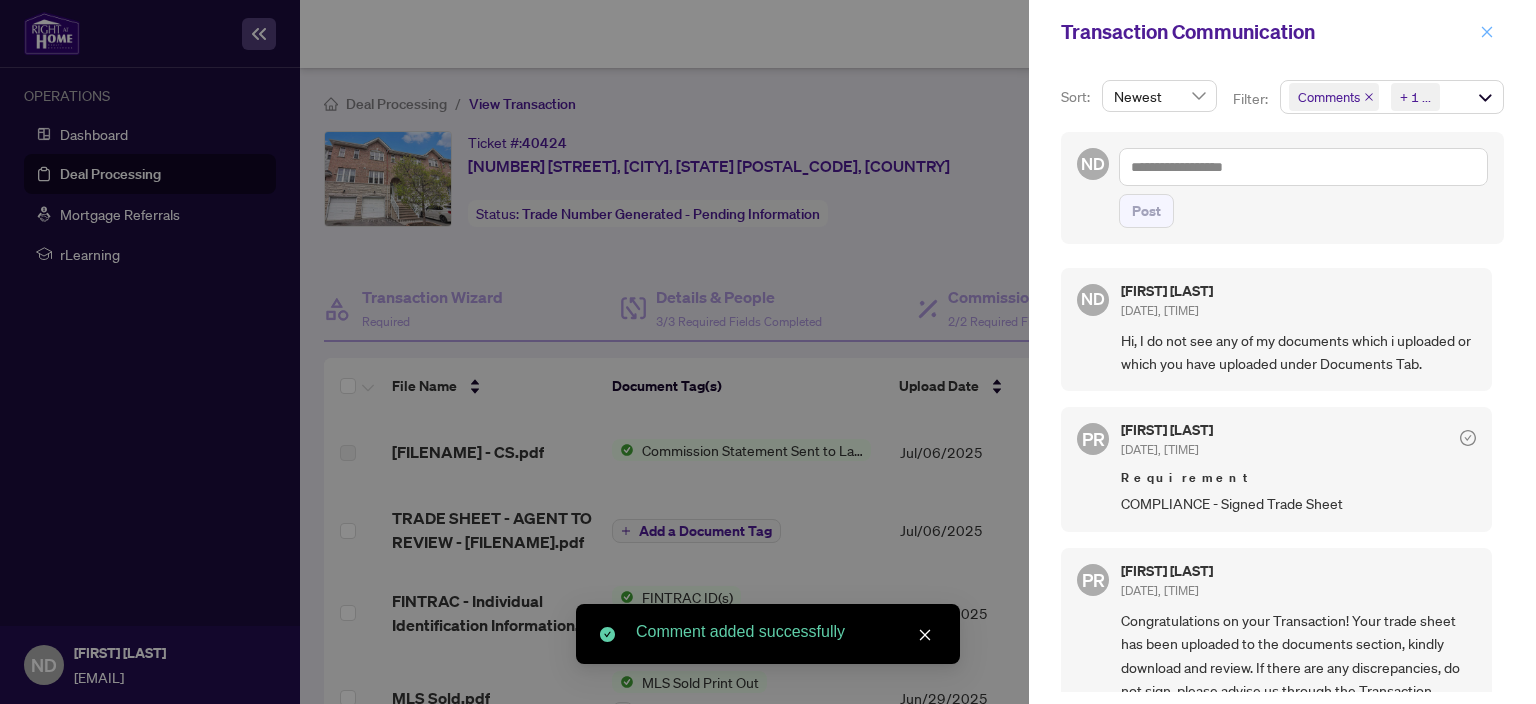 click 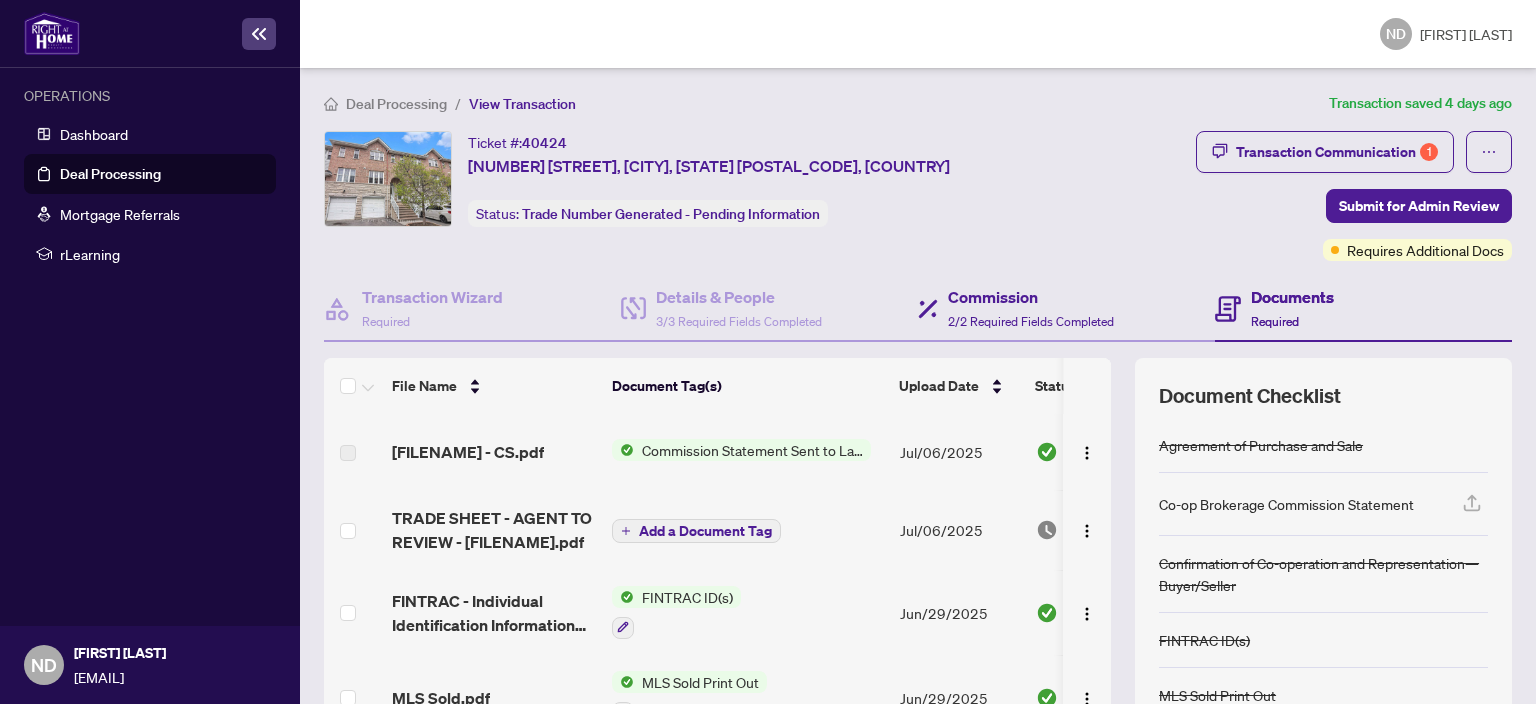 scroll, scrollTop: 183, scrollLeft: 0, axis: vertical 